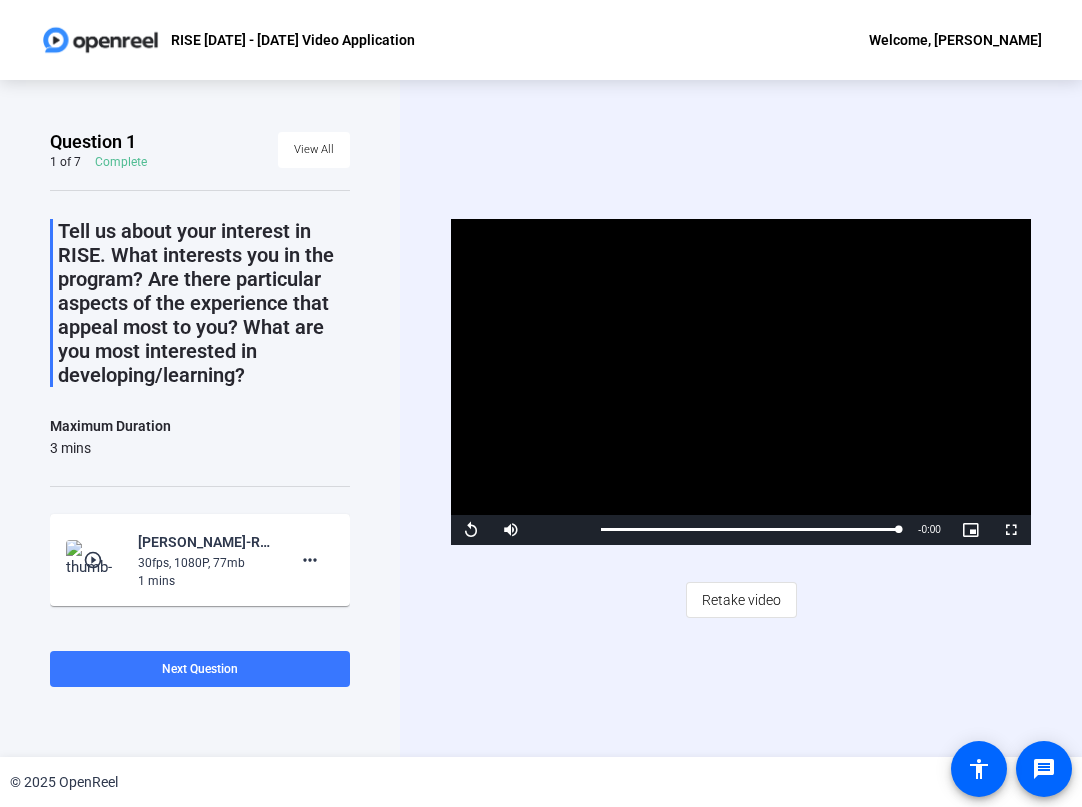 scroll, scrollTop: 0, scrollLeft: 0, axis: both 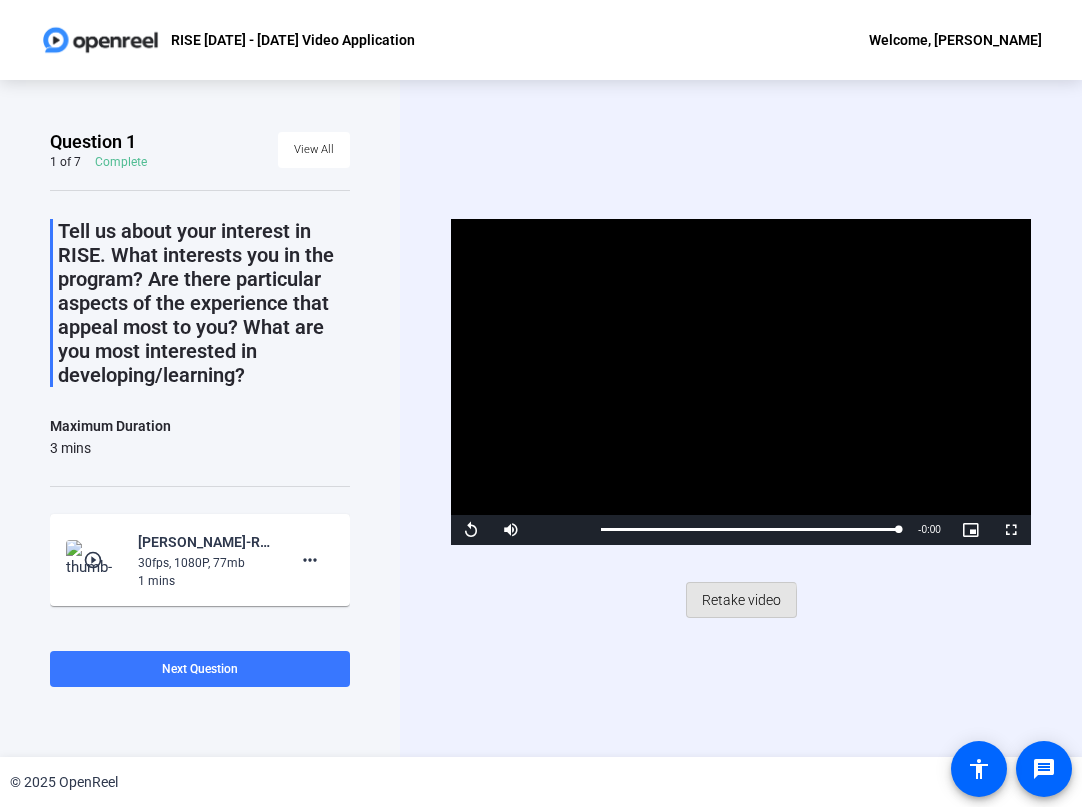 click on "Retake video" 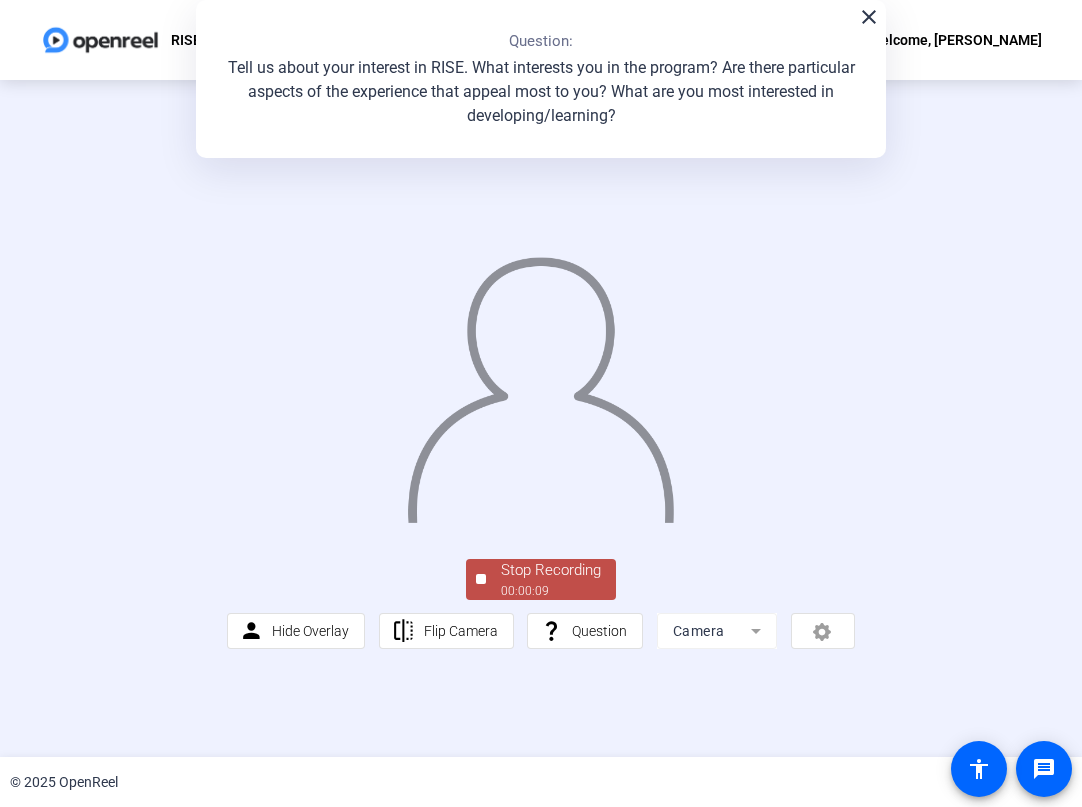 click on "Stop Recording" 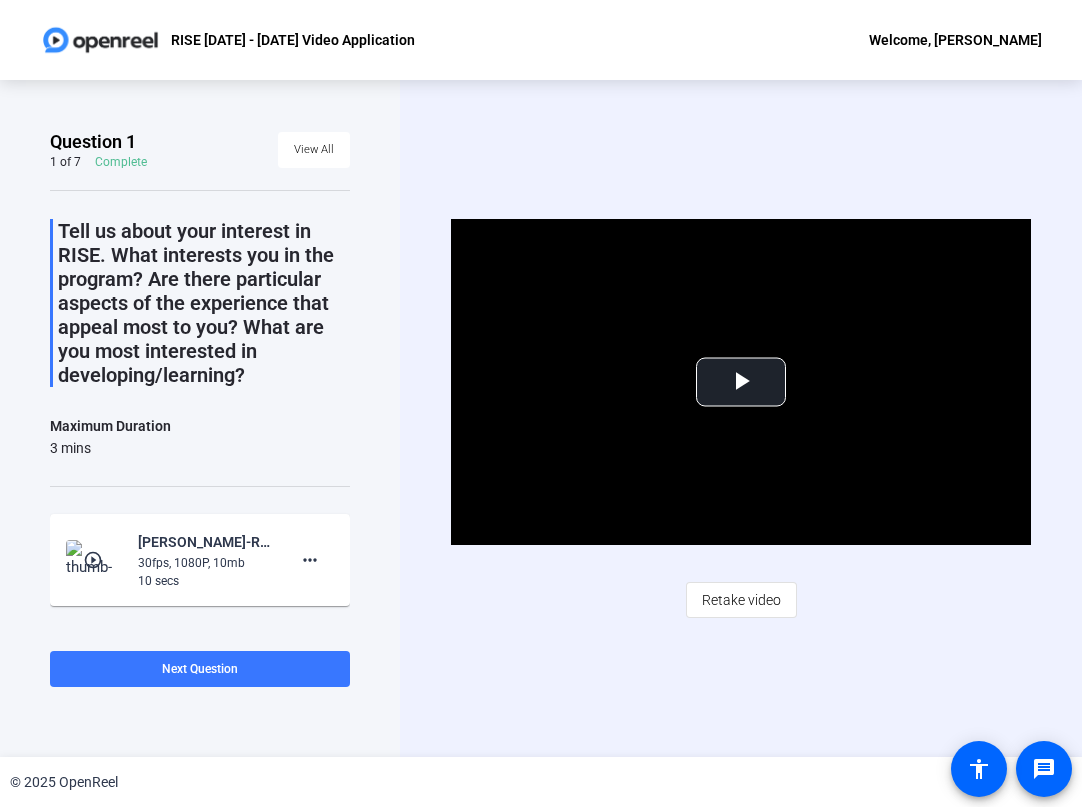 click on "Retake video" 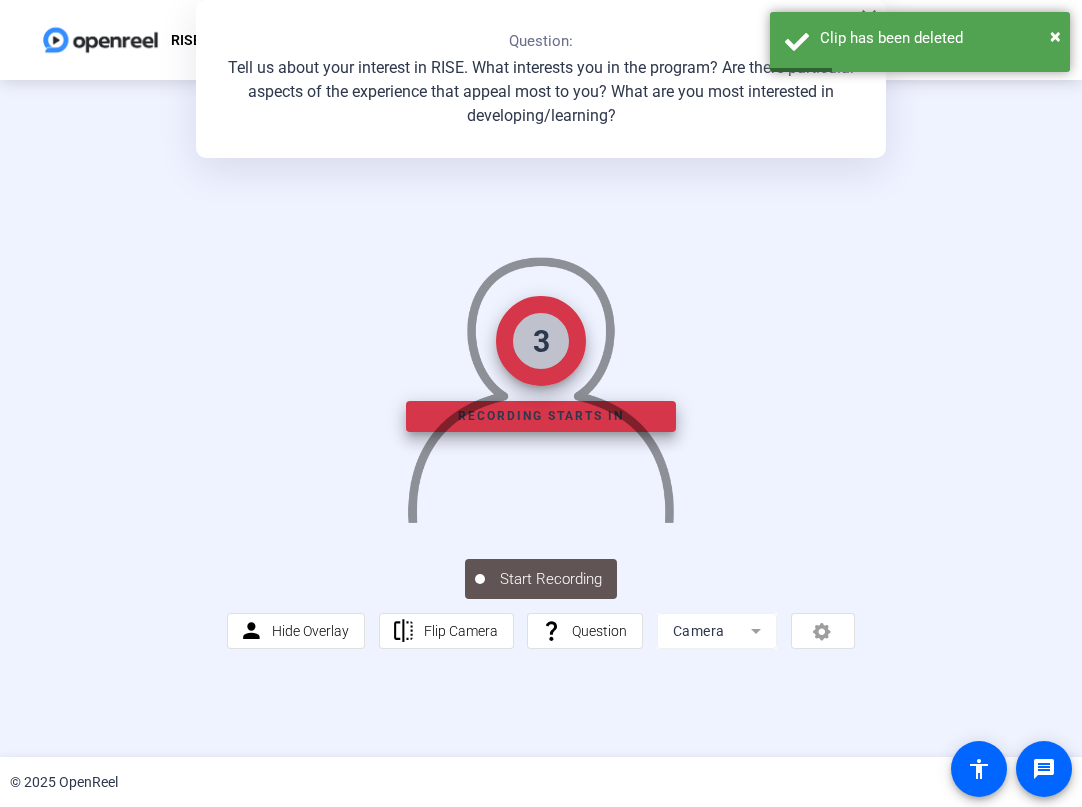 click on "Camera" 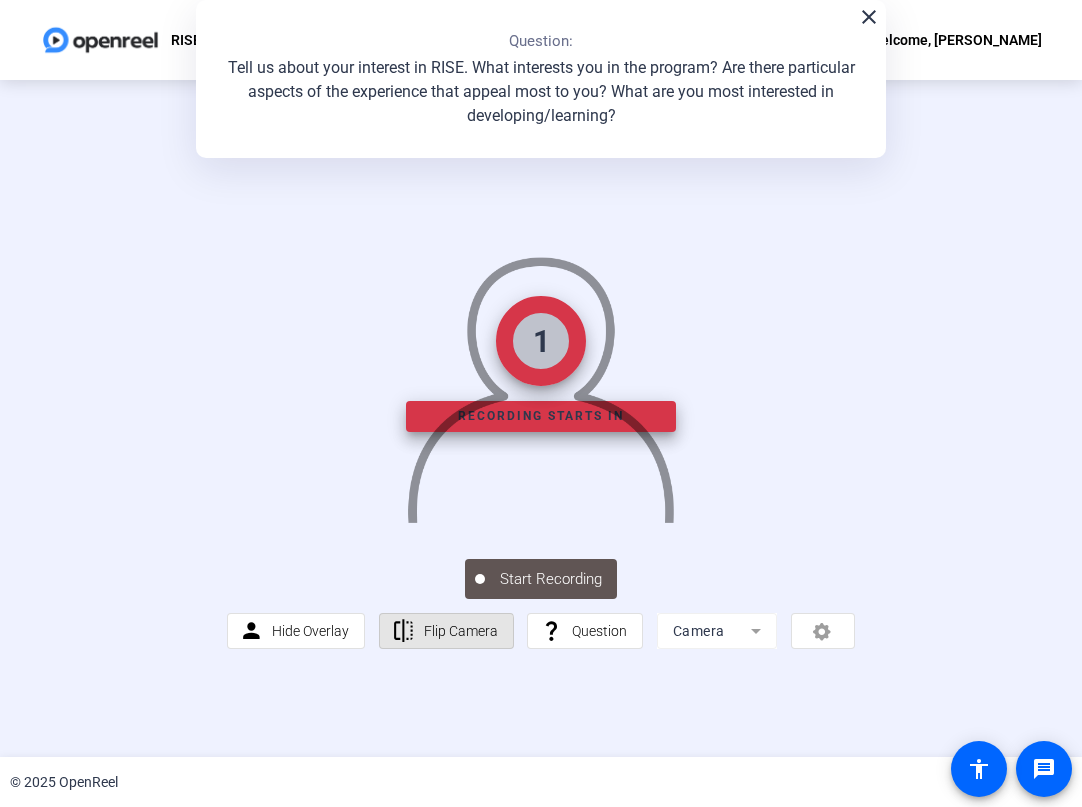 click 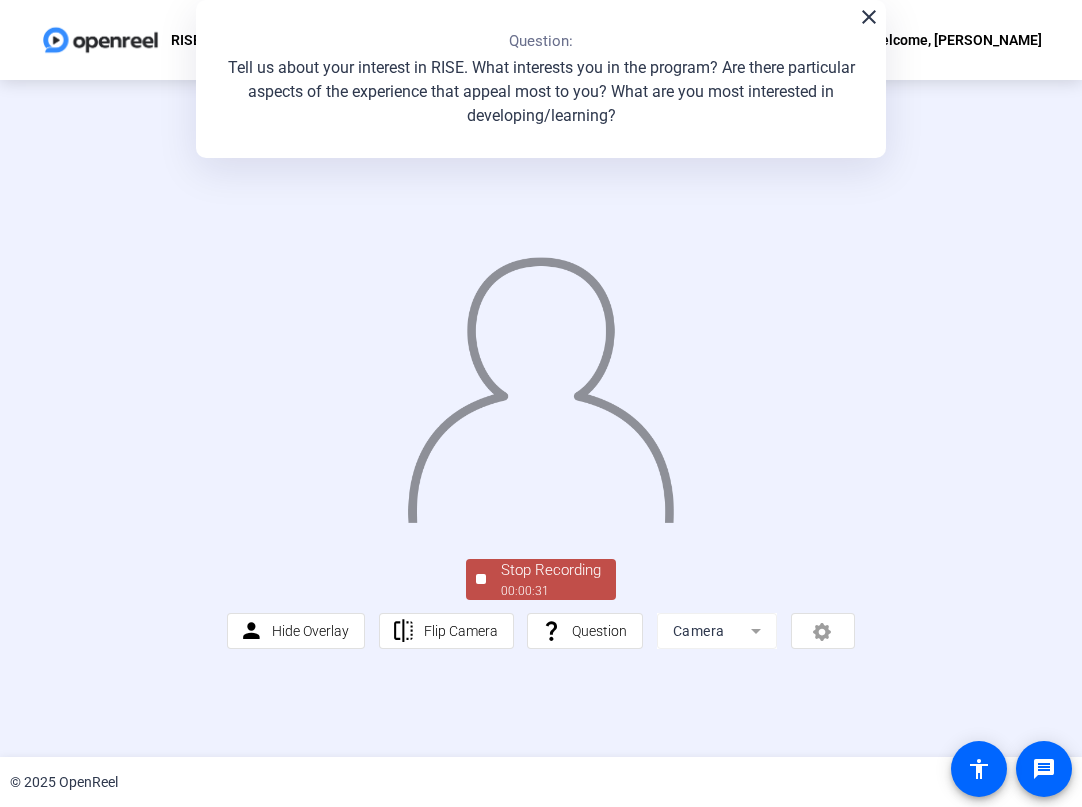 click on "Stop Recording" 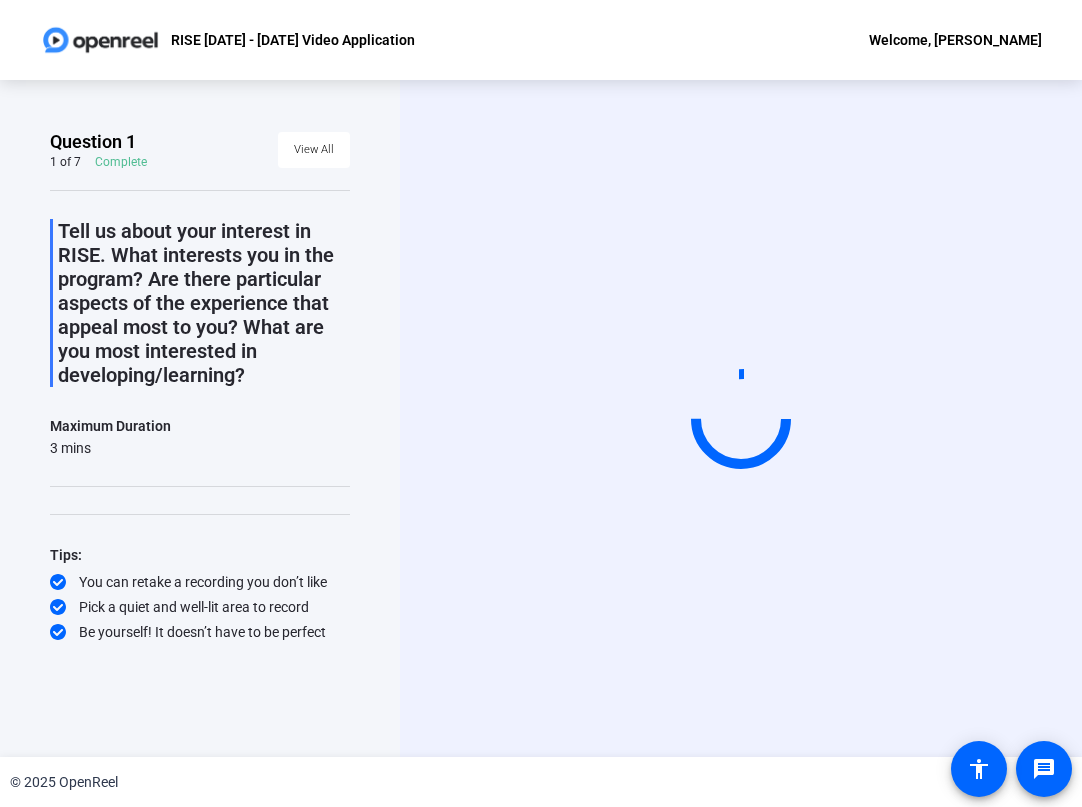 click on "Start Recording" 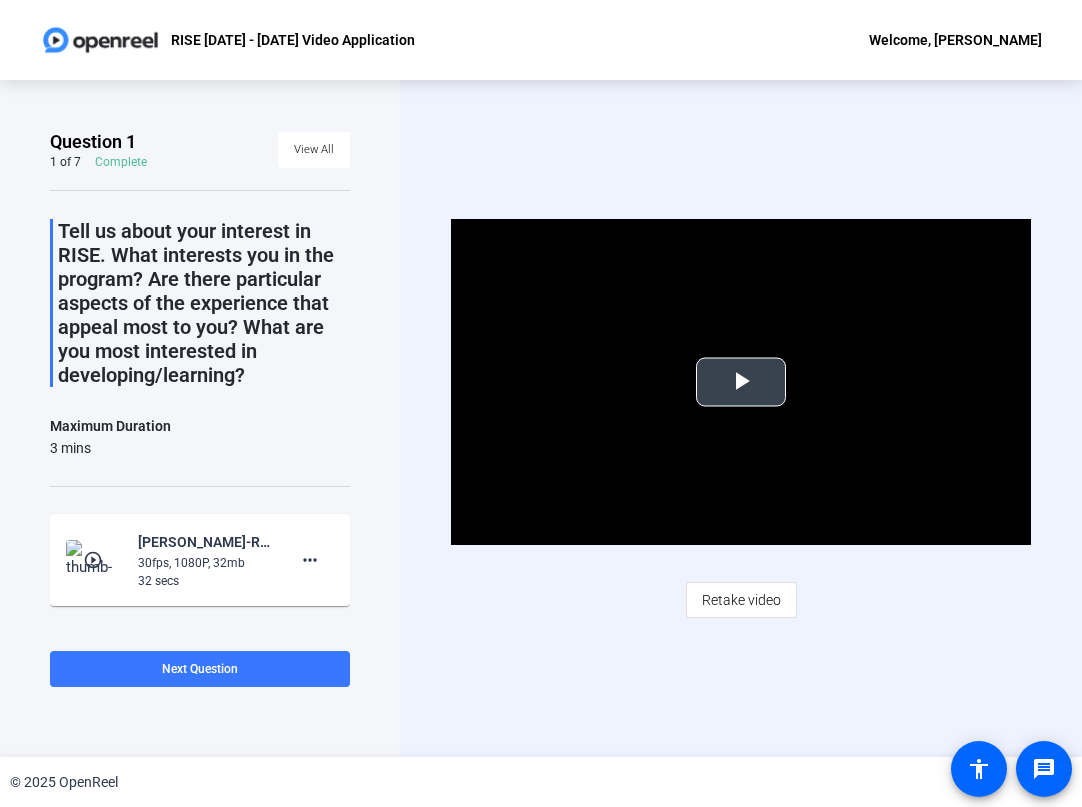 click at bounding box center (741, 382) 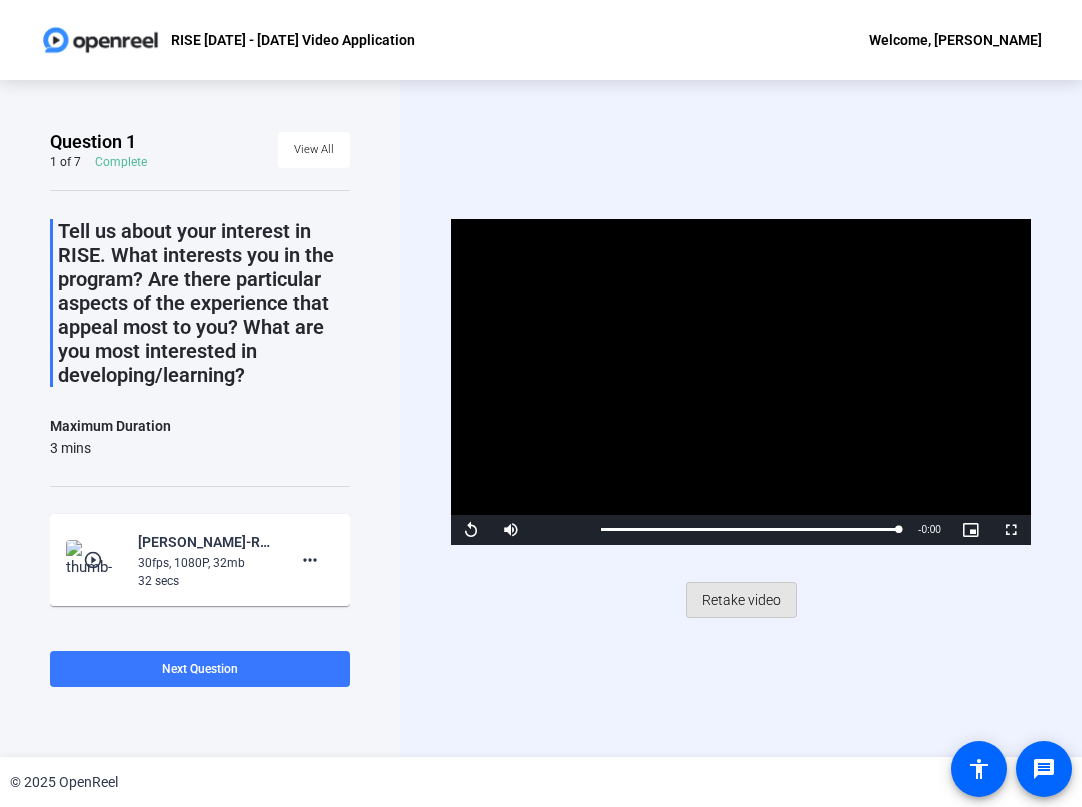 click on "Retake video" 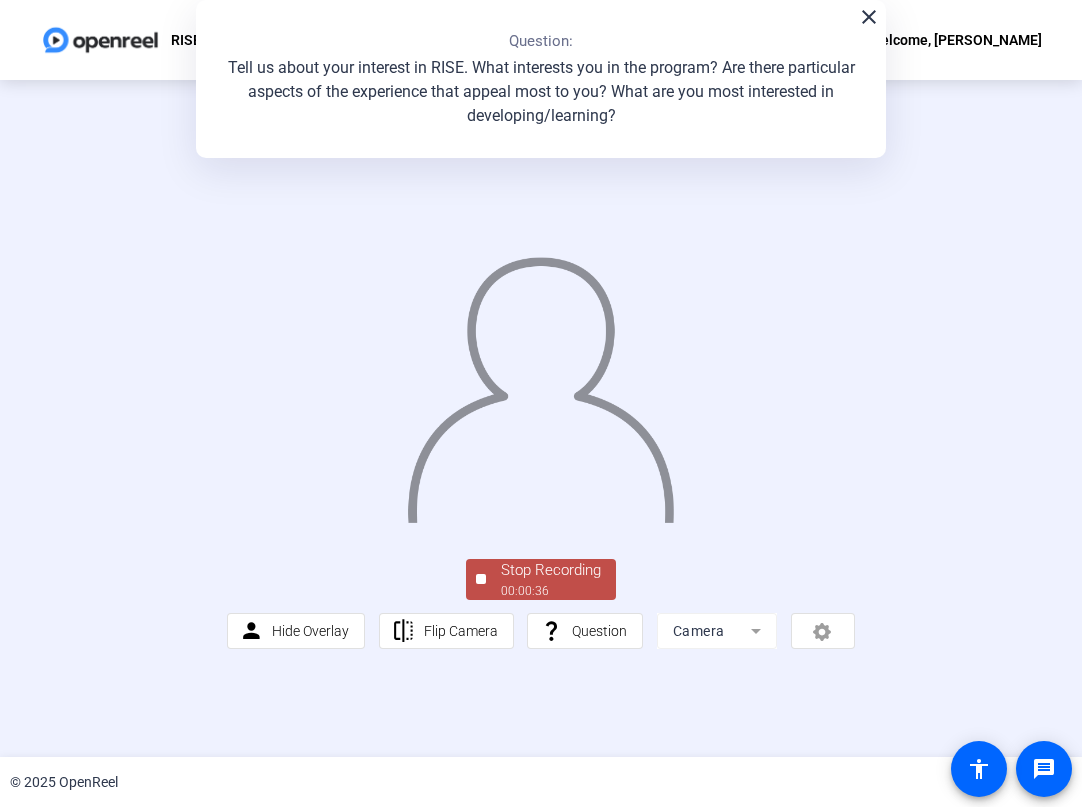 click on "Stop Recording" 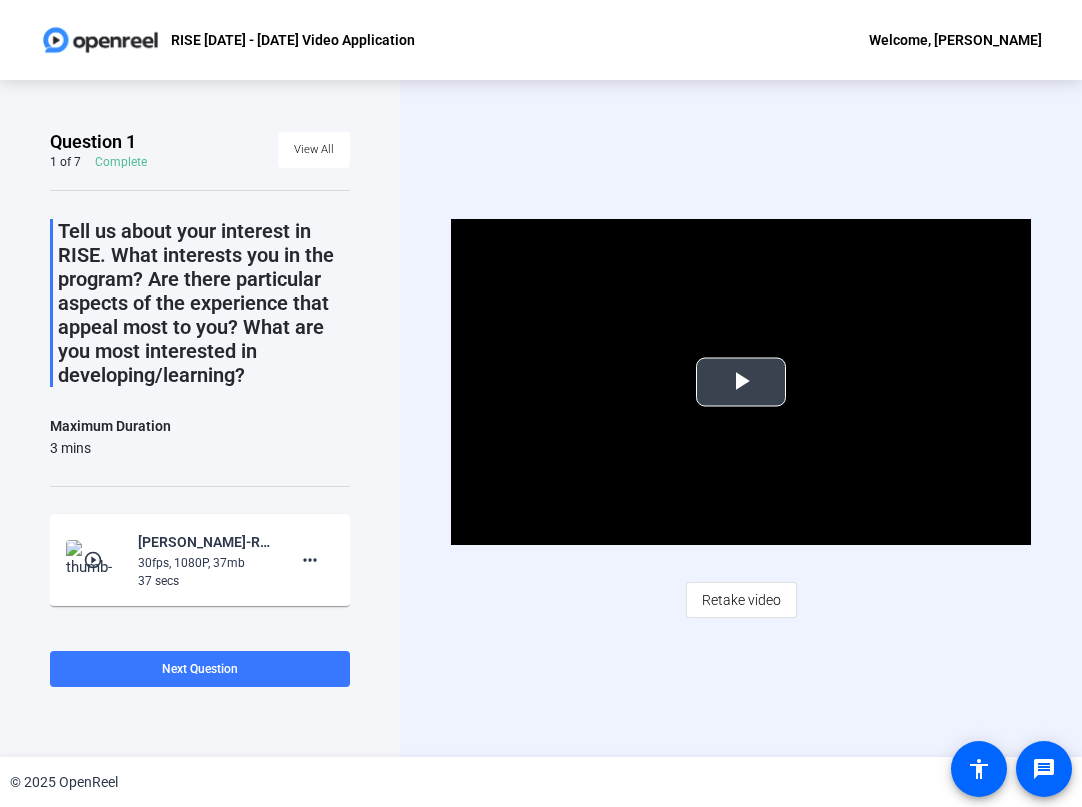click at bounding box center (741, 382) 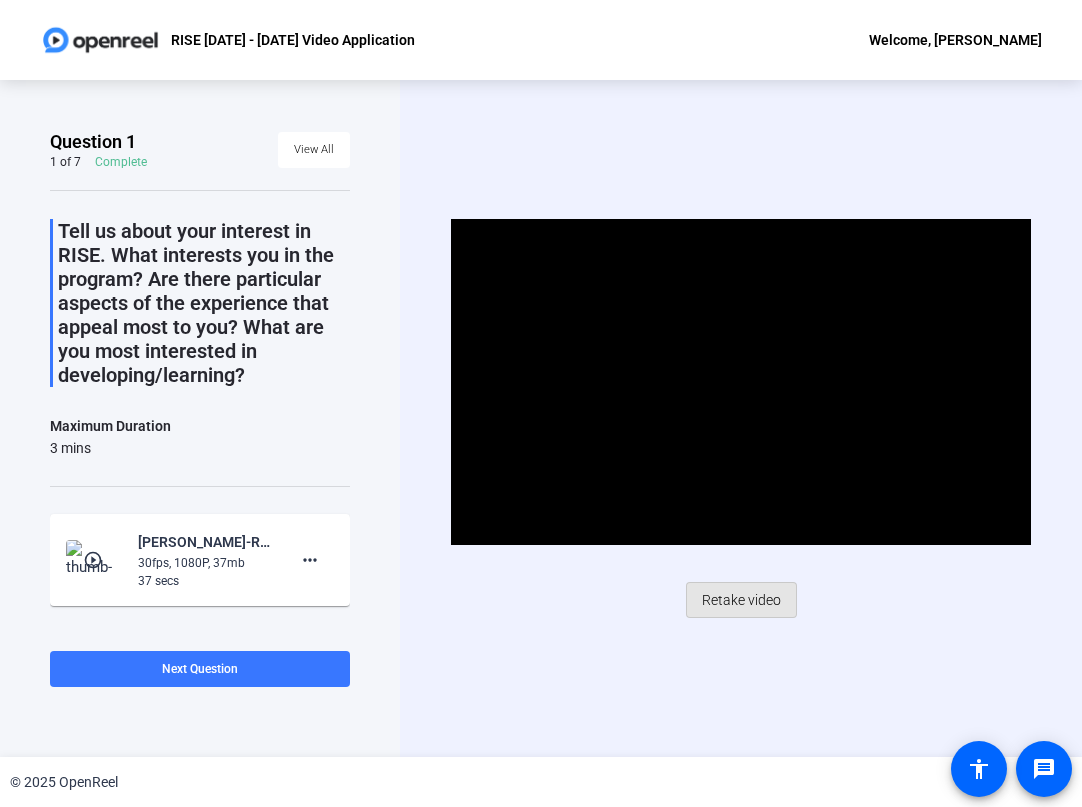 click on "Retake video" 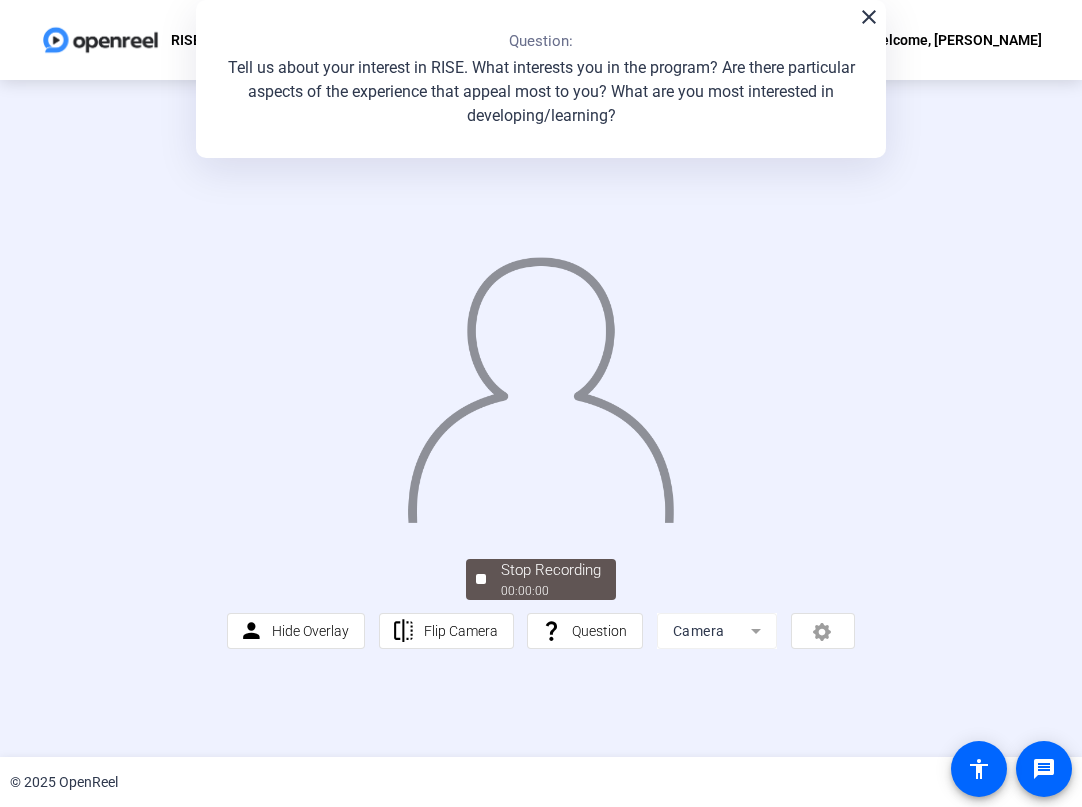 click on "Camera" 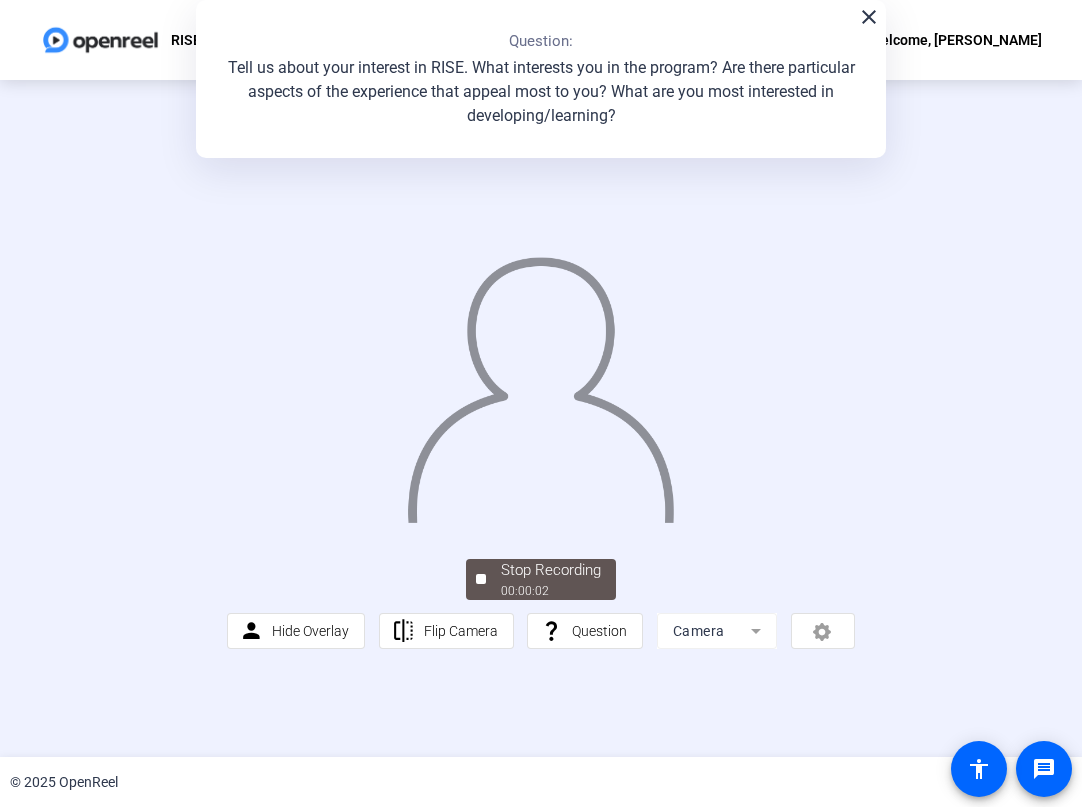 click on "person  Hide Overlay flip Flip Camera question_mark  Question Camera" 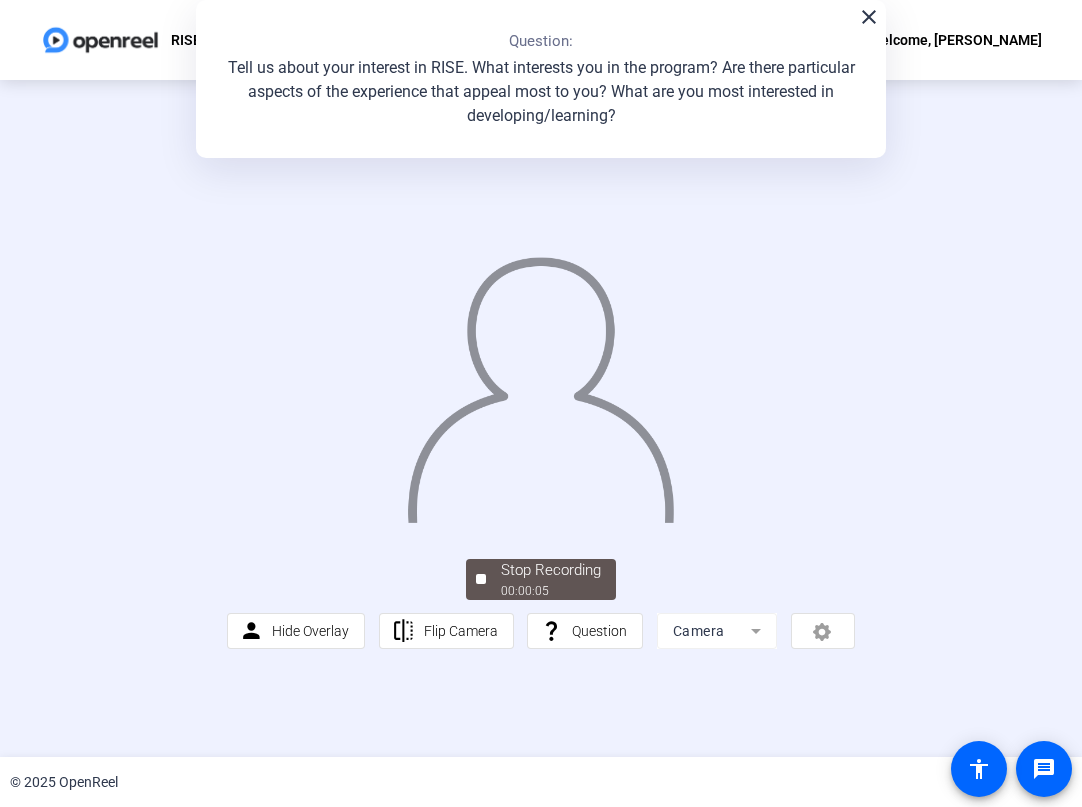 click on "person  Hide Overlay flip Flip Camera question_mark  Question Camera" 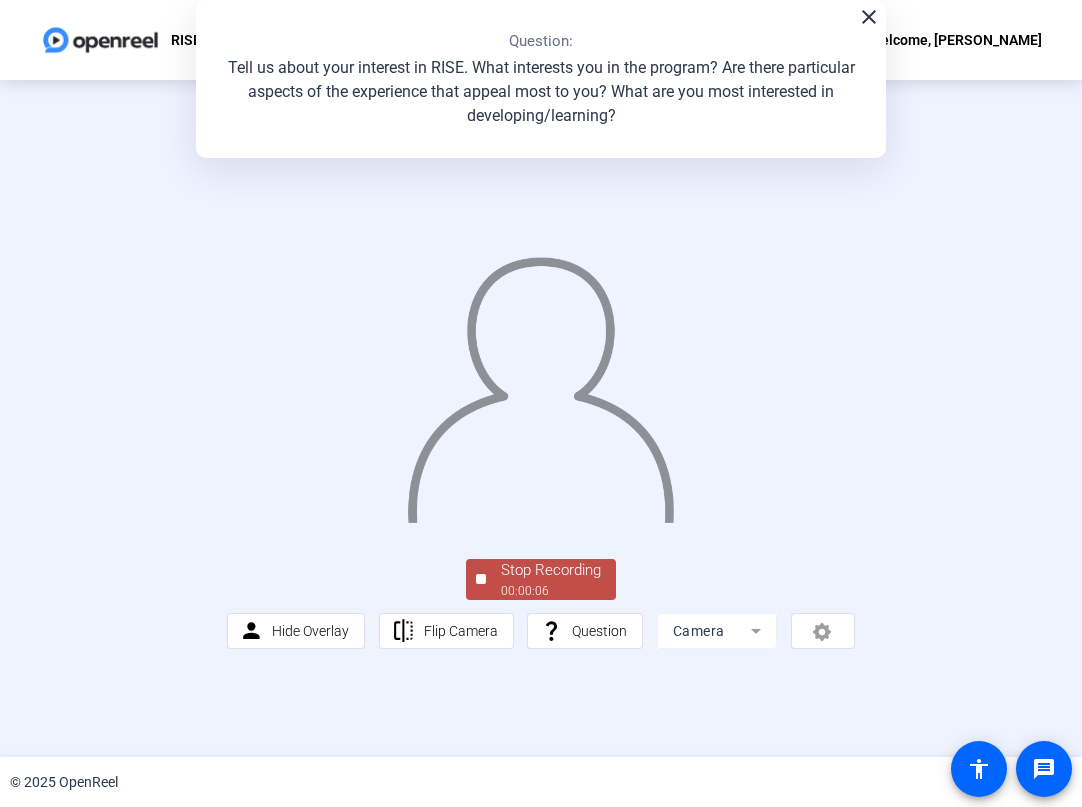 click on "person  Hide Overlay flip Flip Camera question_mark  Question Camera" 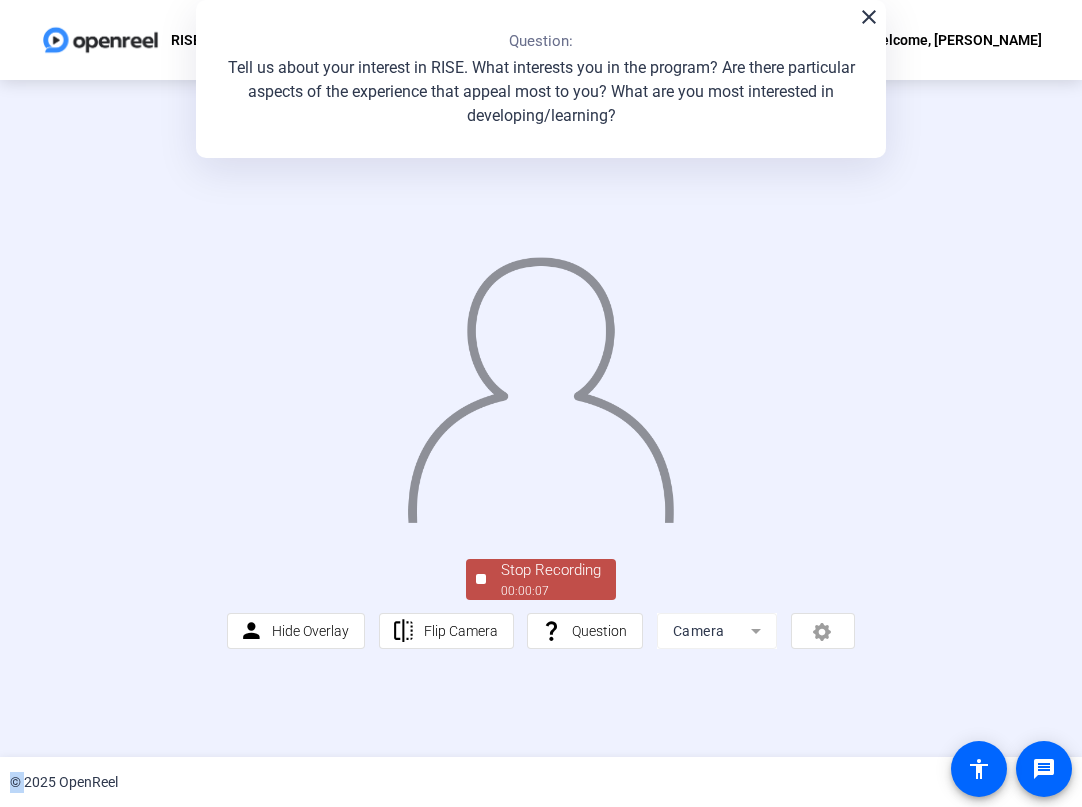 click on "person  Hide Overlay flip Flip Camera question_mark  Question Camera" 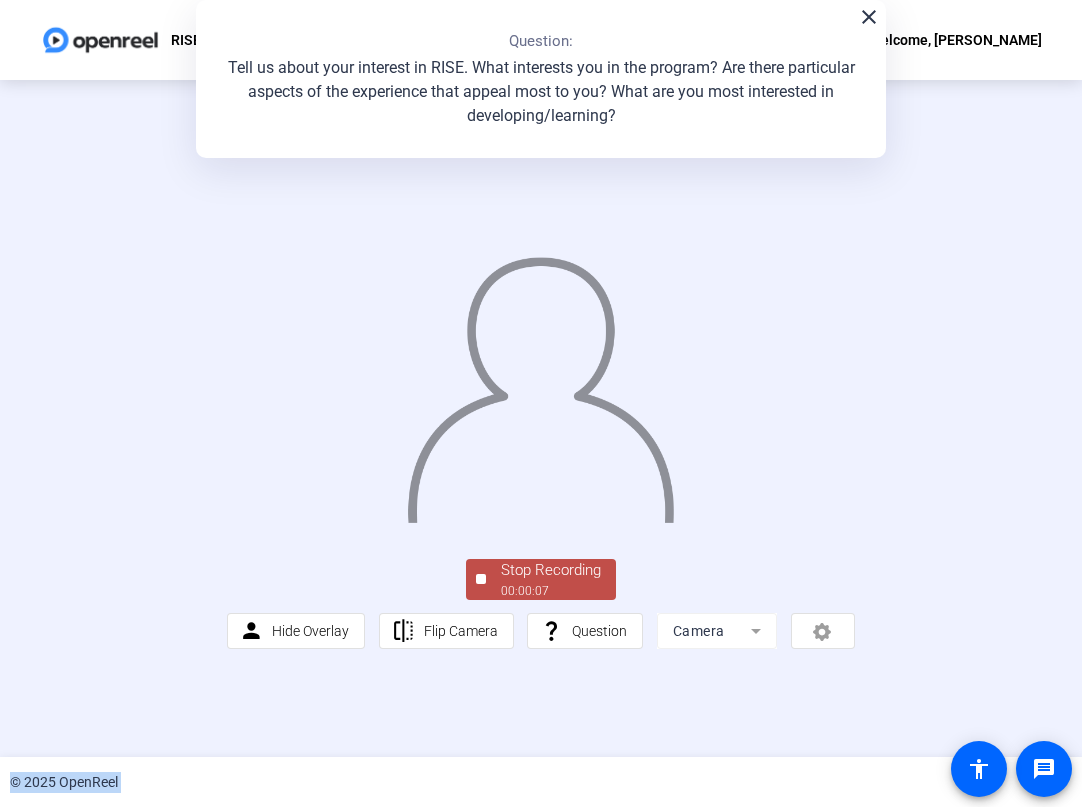 click on "person  Hide Overlay flip Flip Camera question_mark  Question Camera" 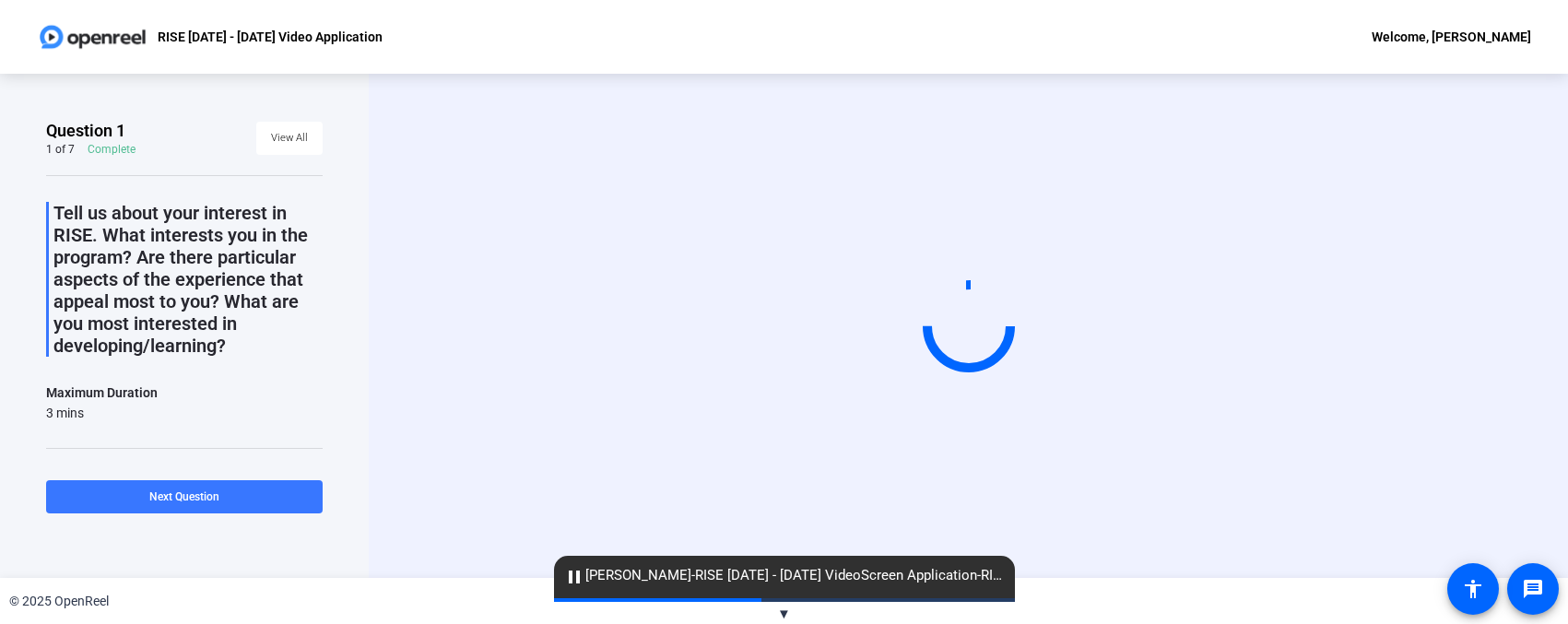 scroll, scrollTop: 0, scrollLeft: 0, axis: both 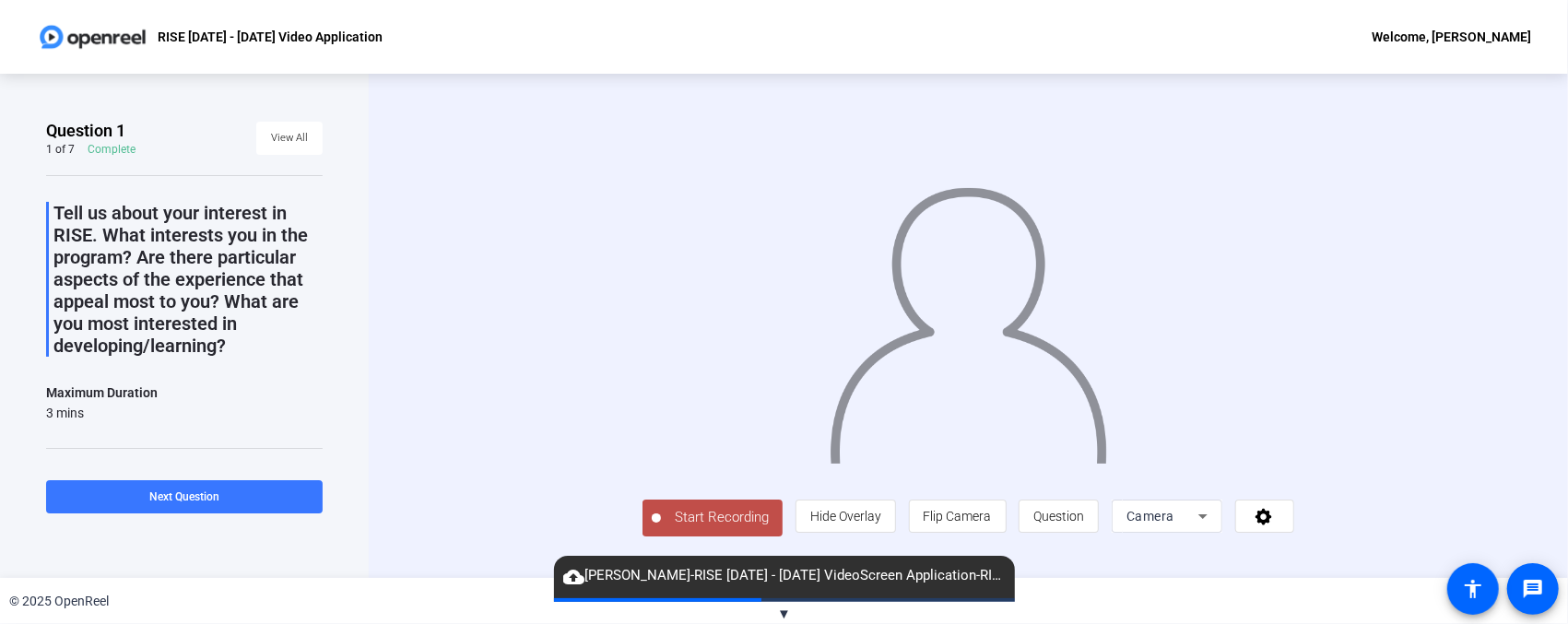 click 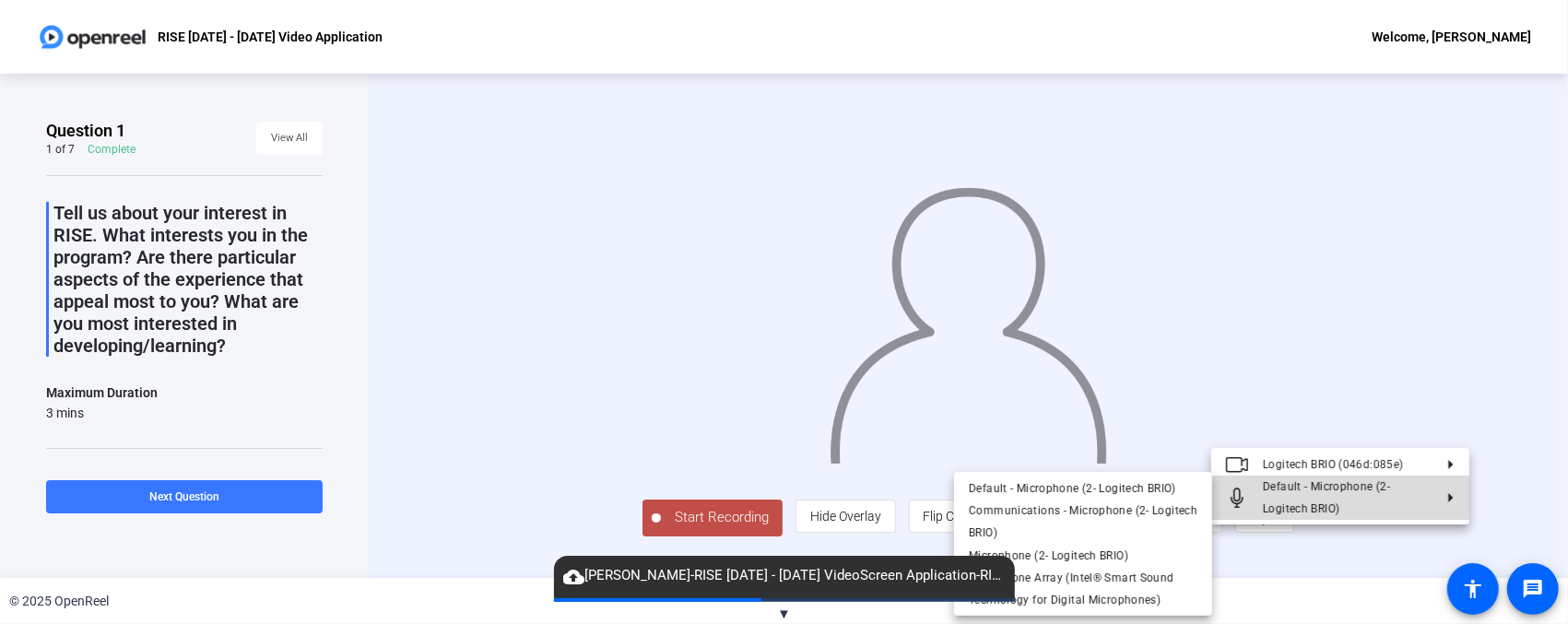 click on "Default - Microphone (2- Logitech BRIO)" at bounding box center [1340, 498] 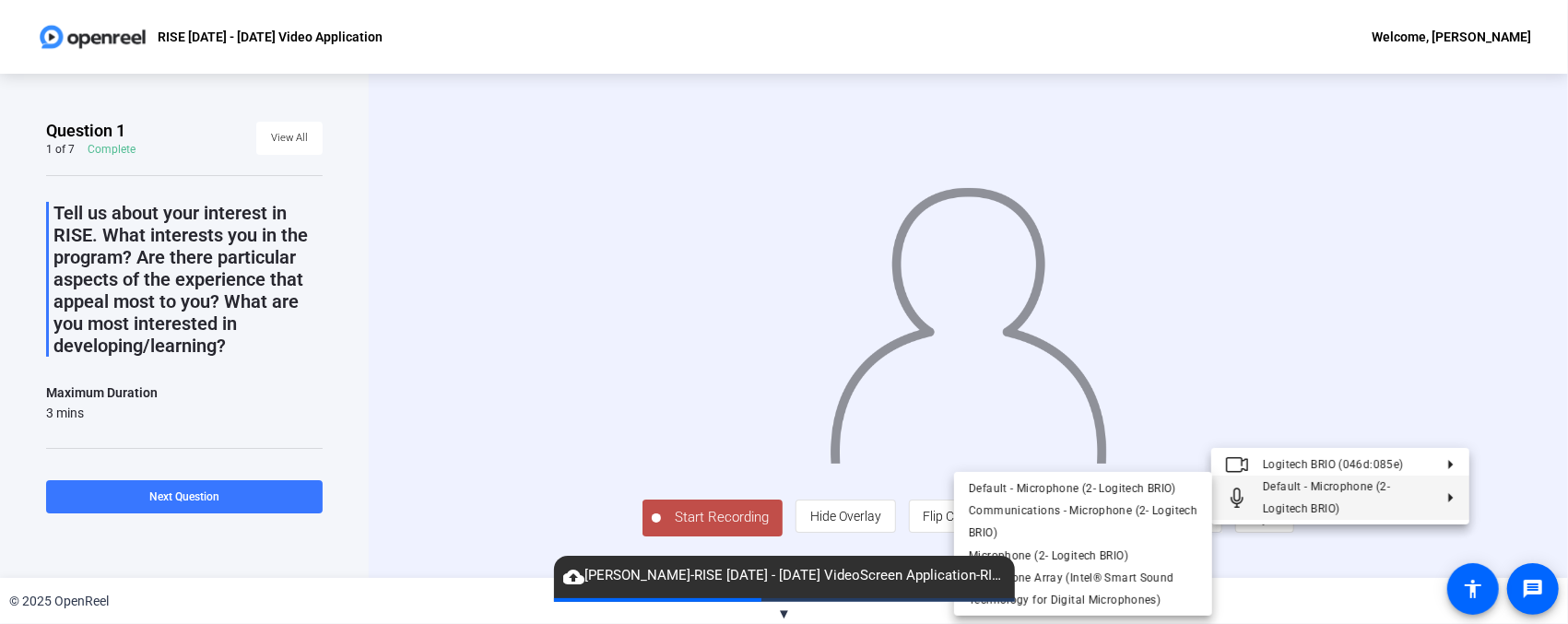 click on "▼" 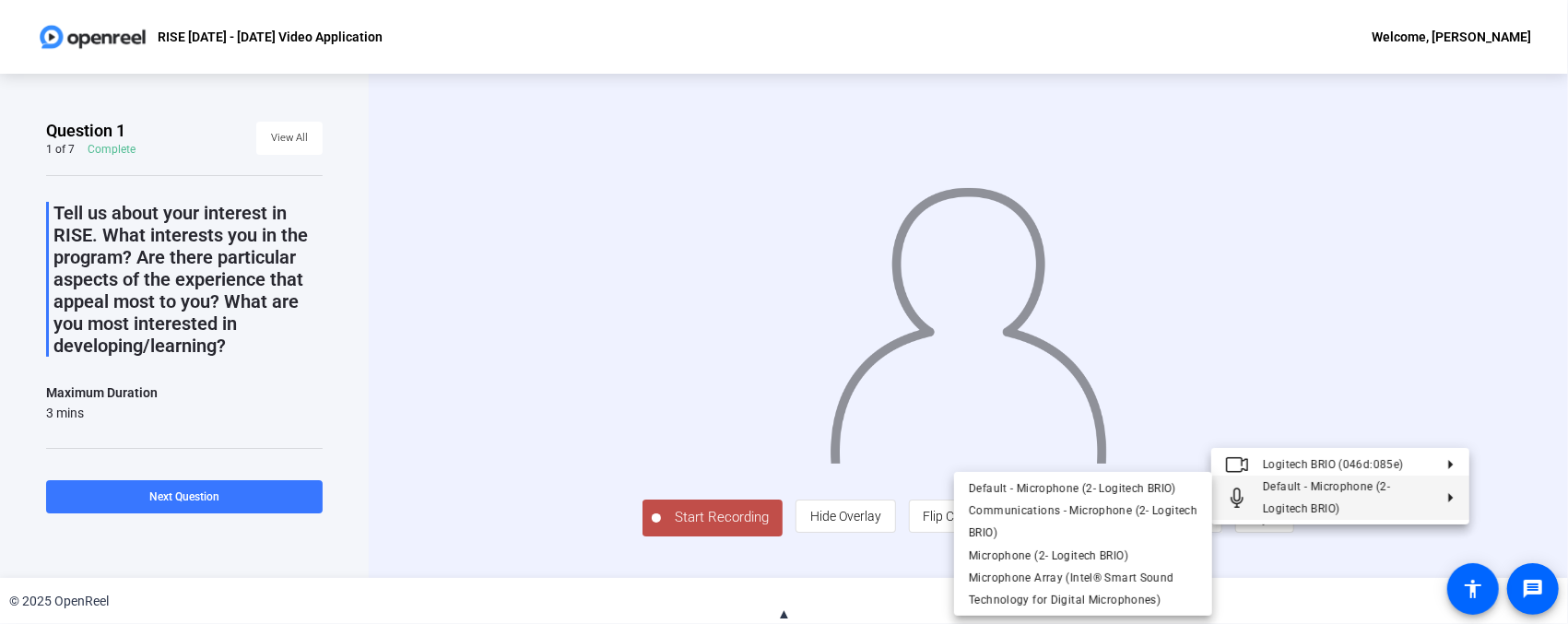 drag, startPoint x: 1115, startPoint y: 554, endPoint x: 1114, endPoint y: 582, distance: 28.017851 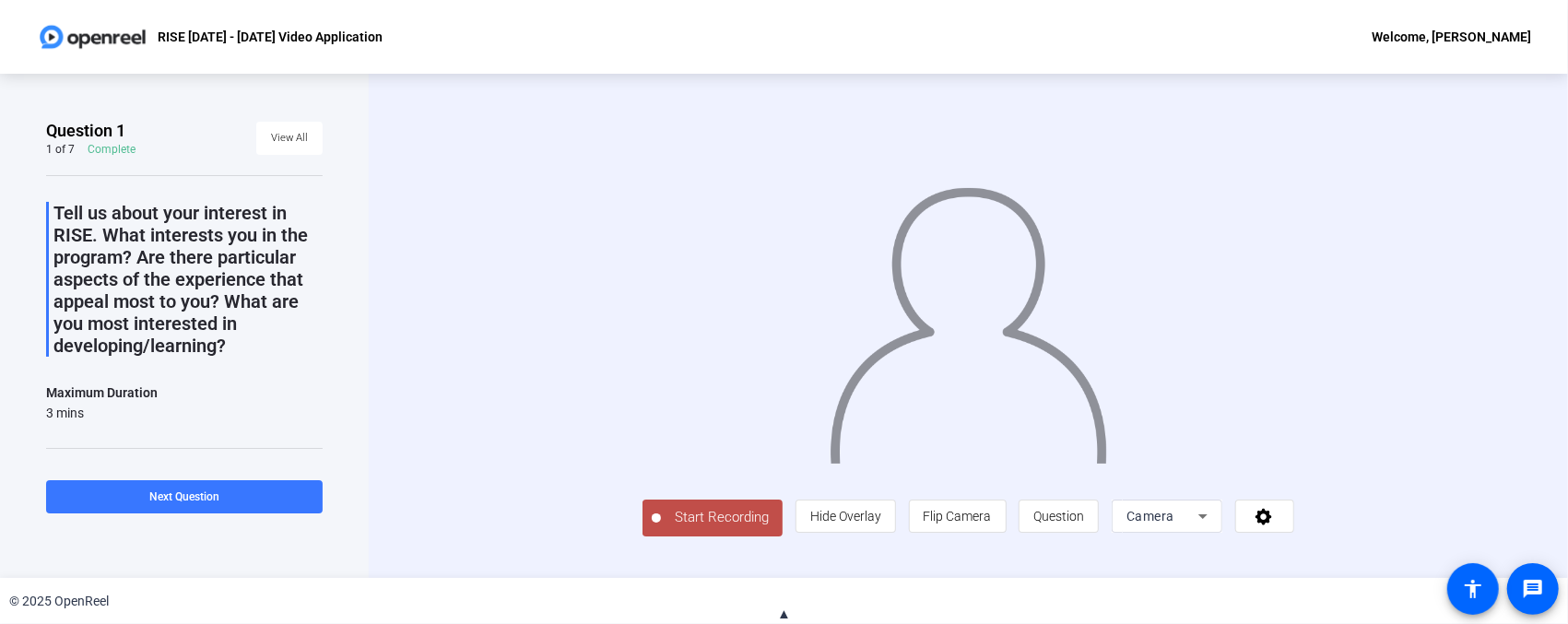 click 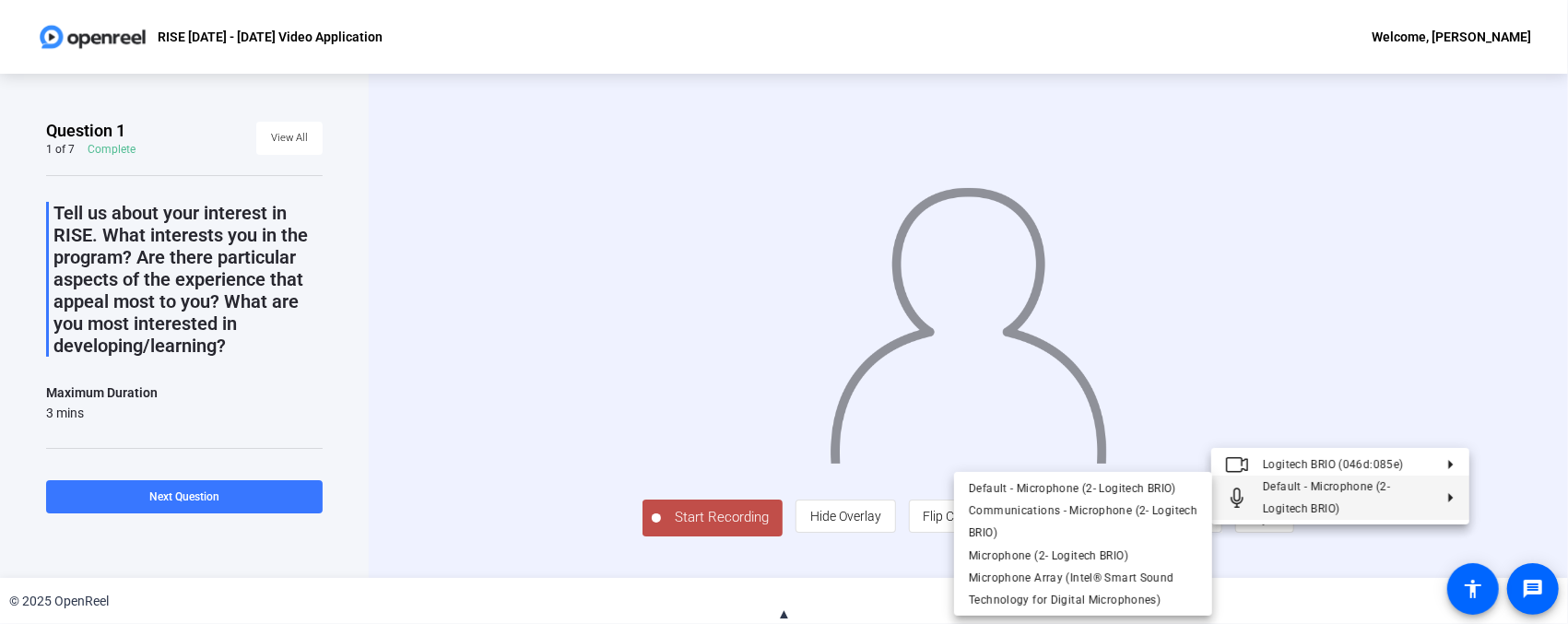 click at bounding box center (784, 312) 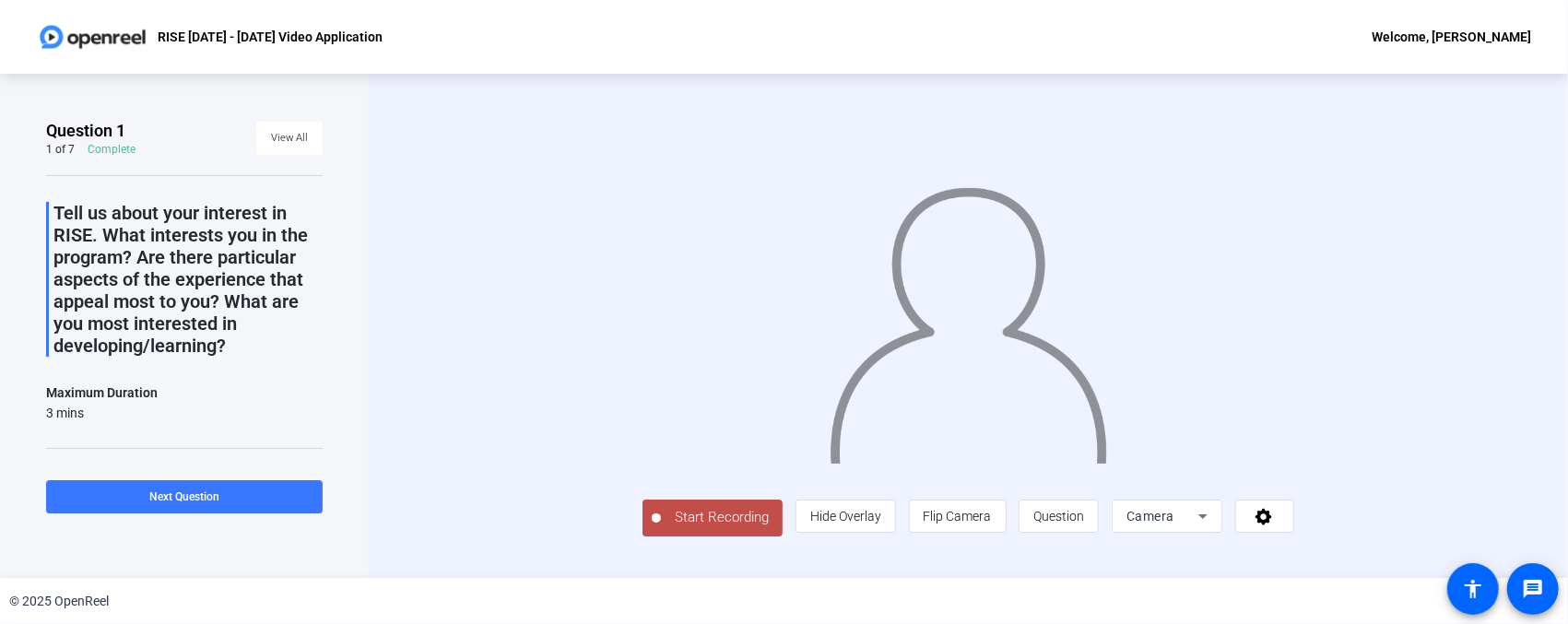 scroll, scrollTop: 240, scrollLeft: 0, axis: vertical 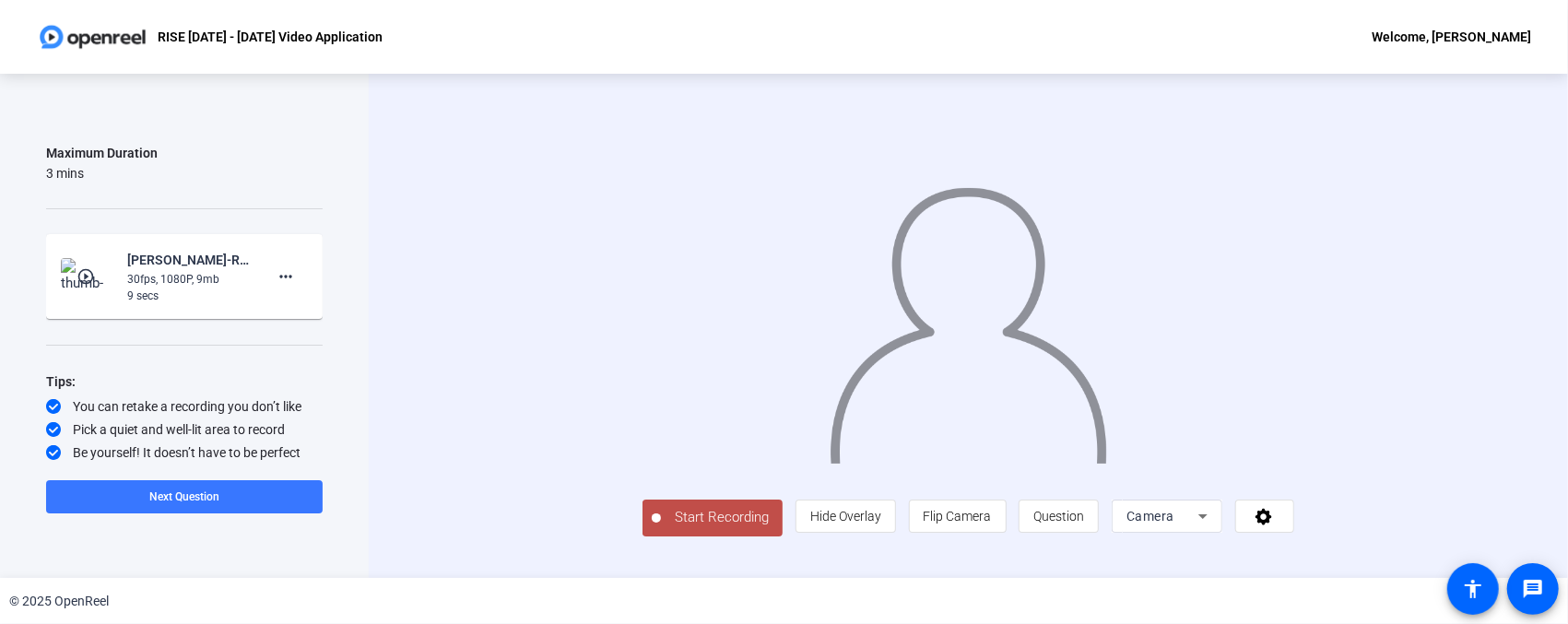 click on "Flip Camera" 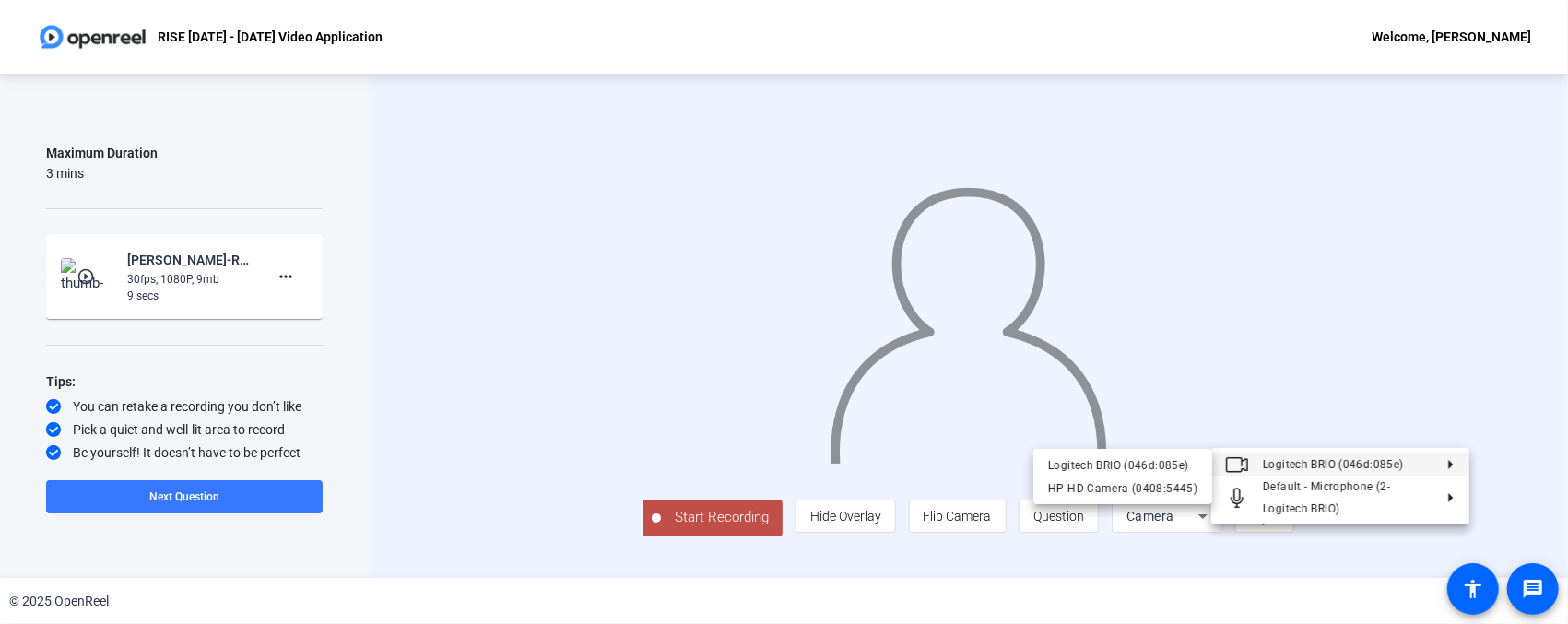 click at bounding box center [784, 312] 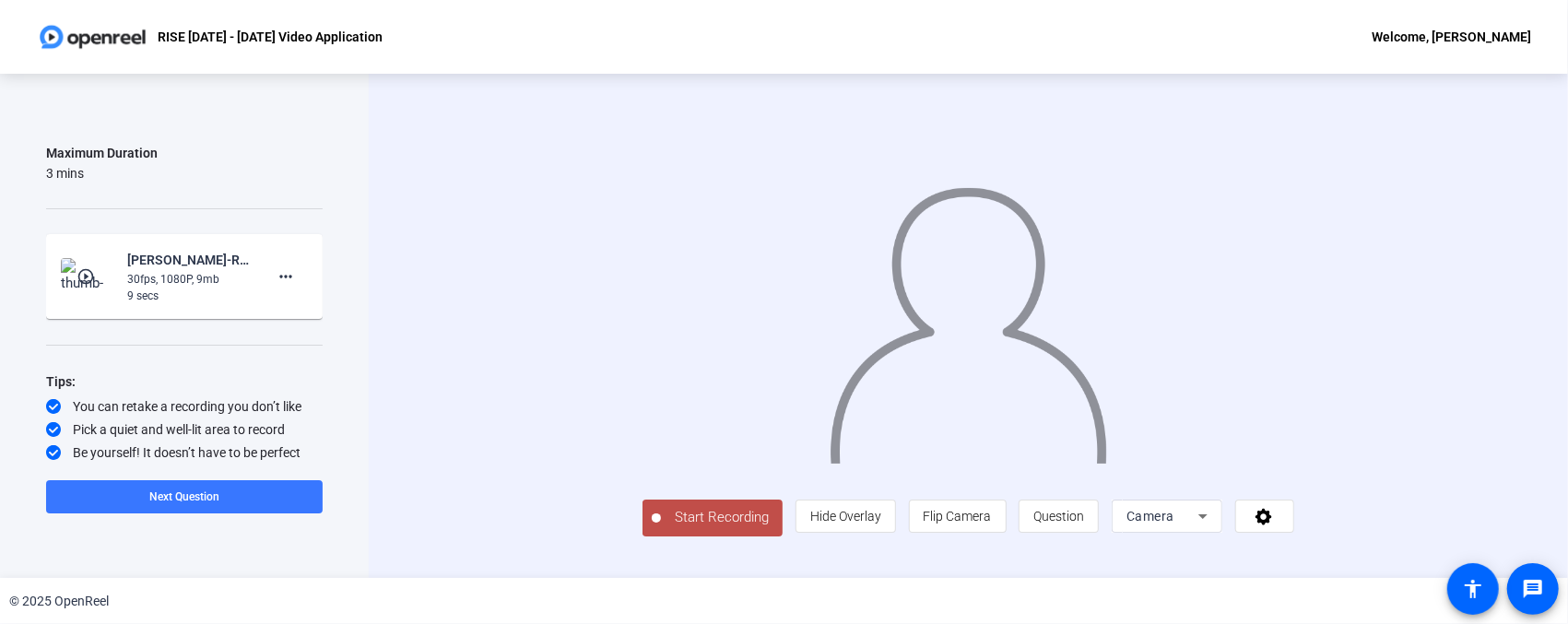 click 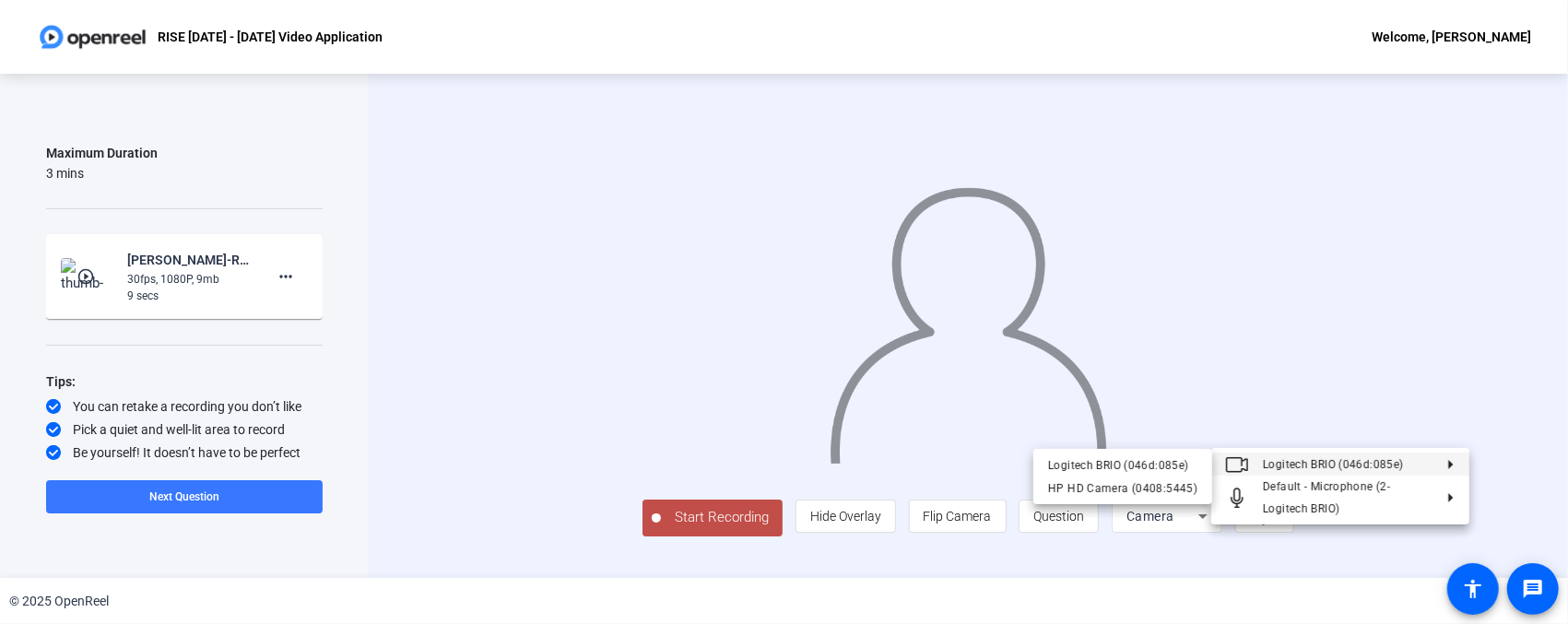 click at bounding box center (784, 312) 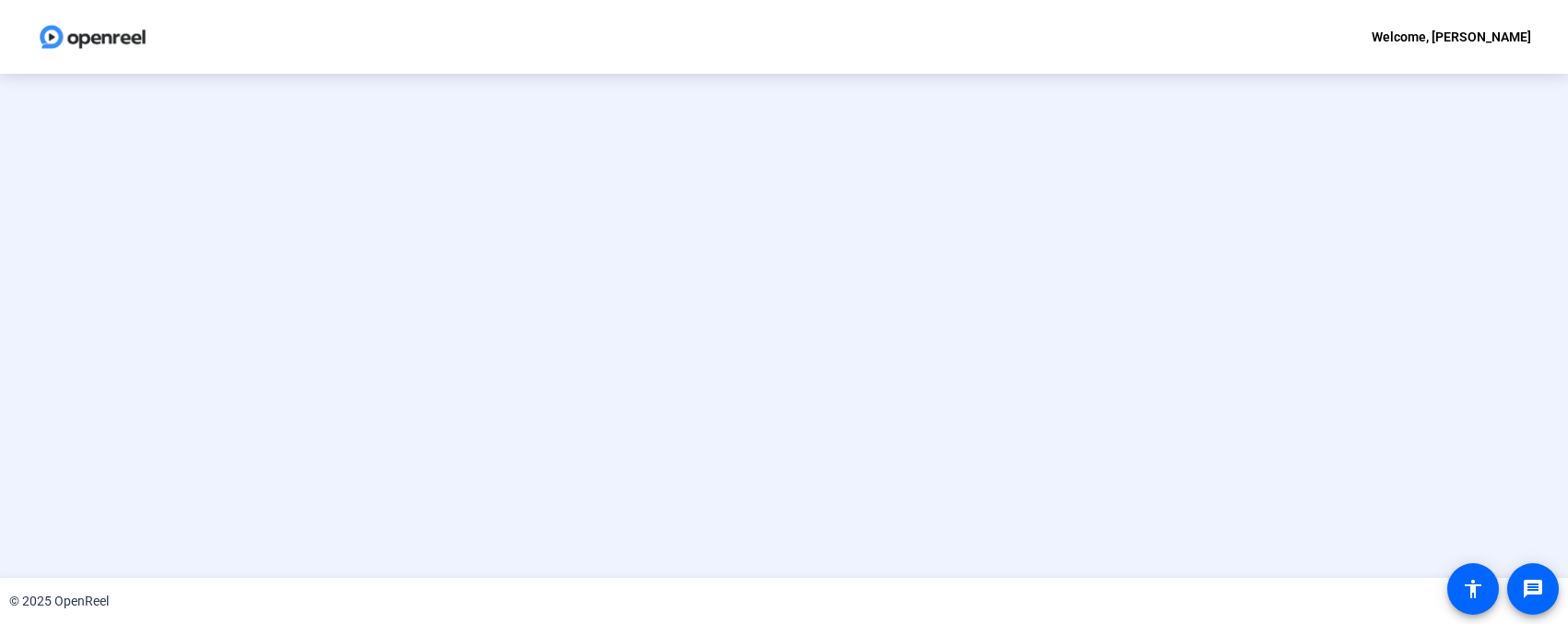scroll, scrollTop: 0, scrollLeft: 0, axis: both 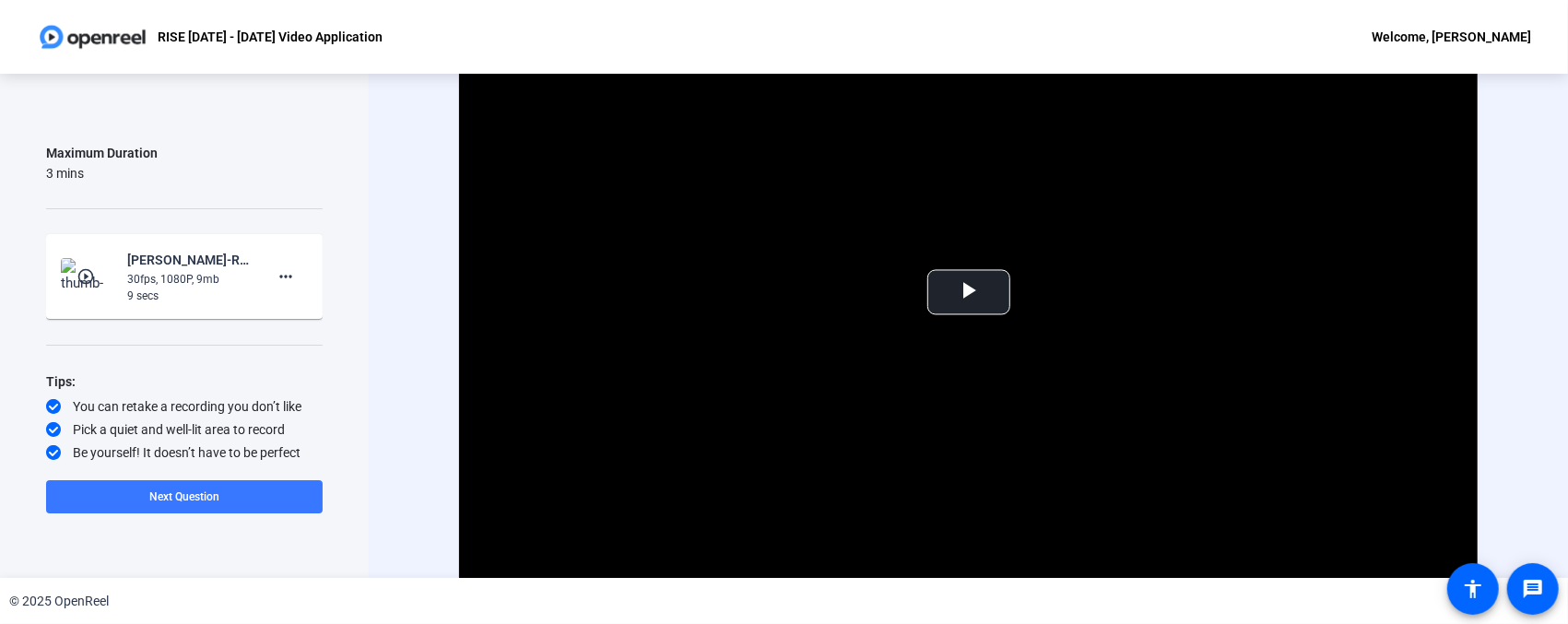 click on "more_horiz" 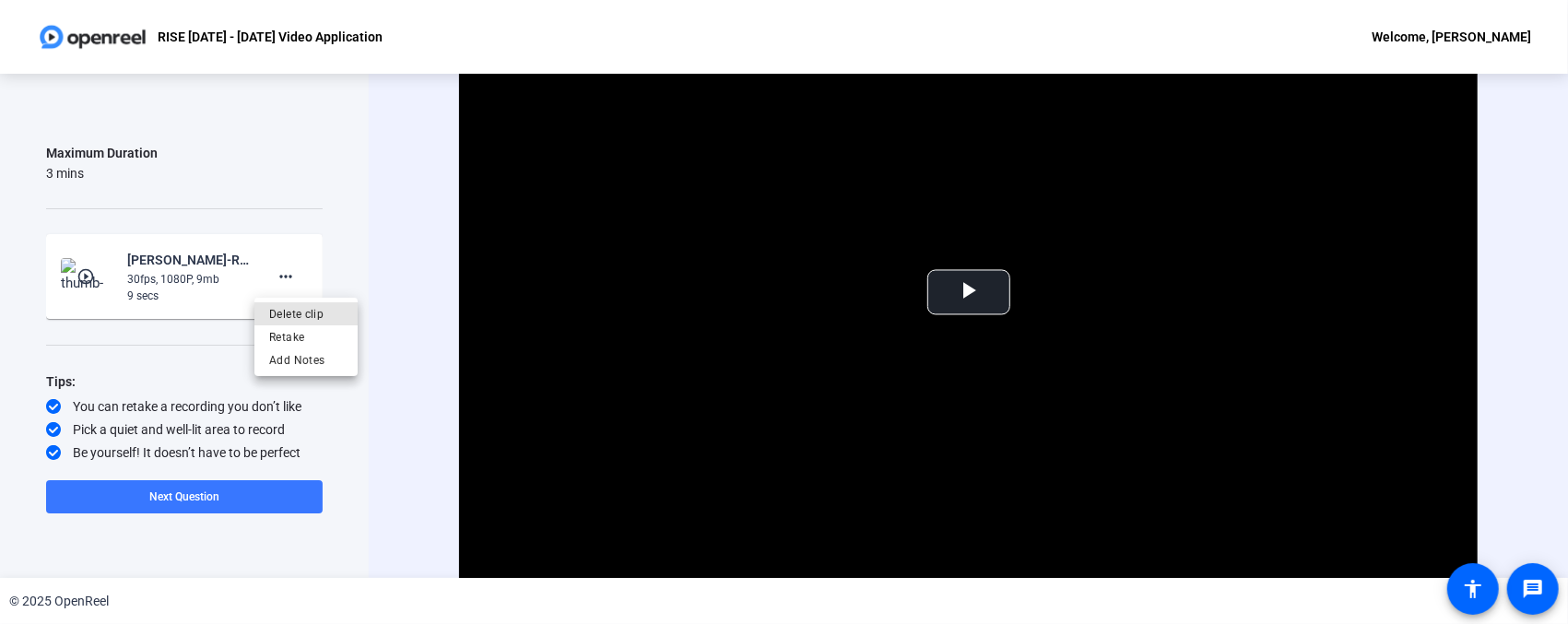 click on "Delete clip" at bounding box center [306, 313] 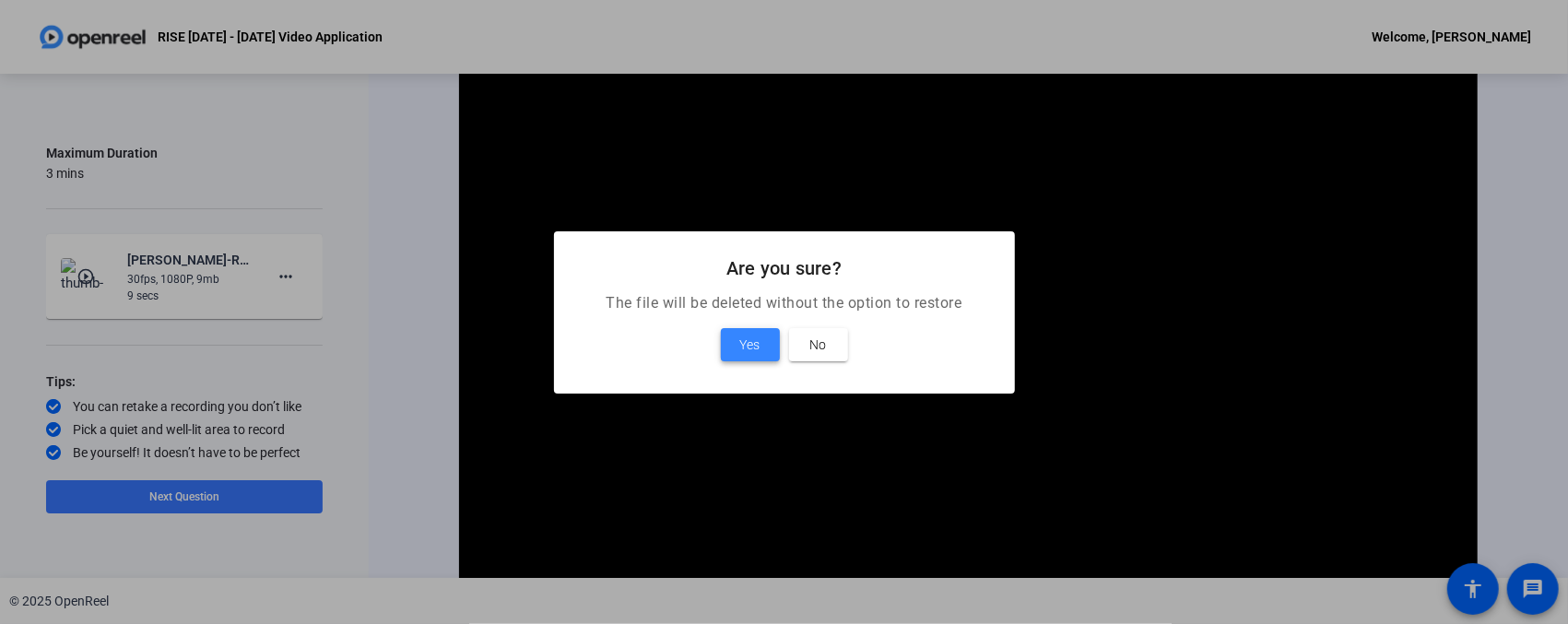 click on "Yes" at bounding box center (750, 345) 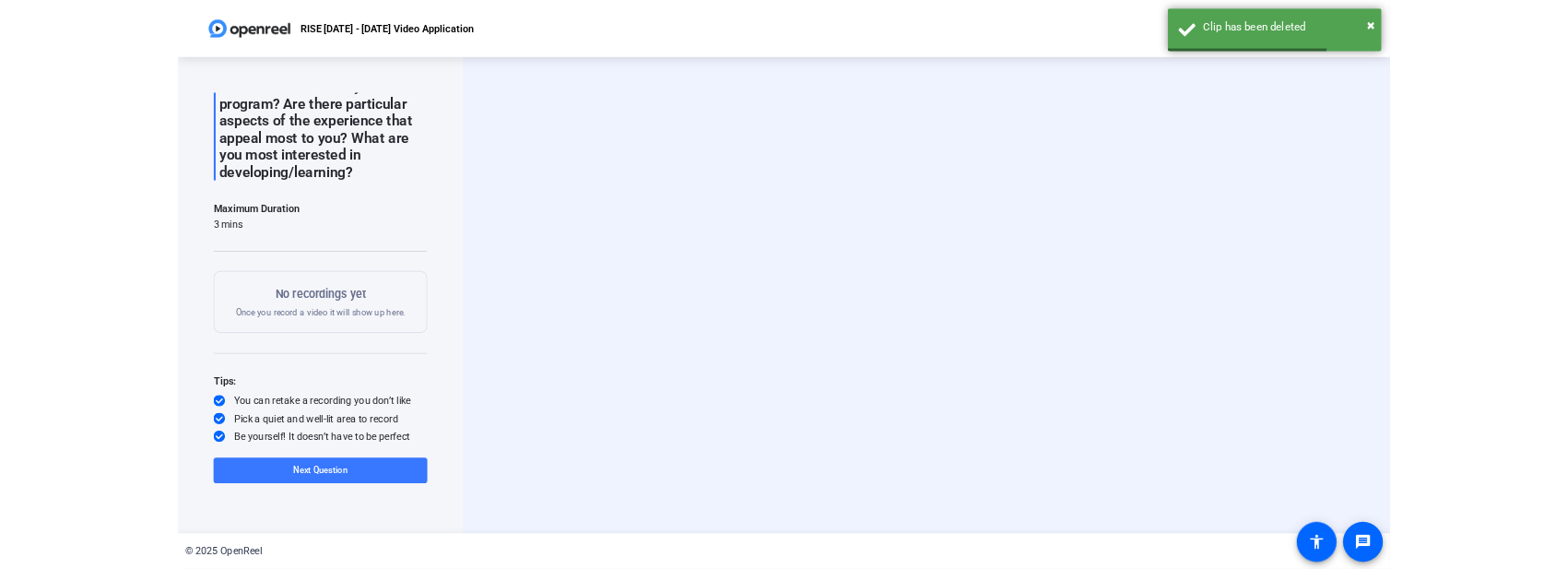 scroll, scrollTop: 0, scrollLeft: 0, axis: both 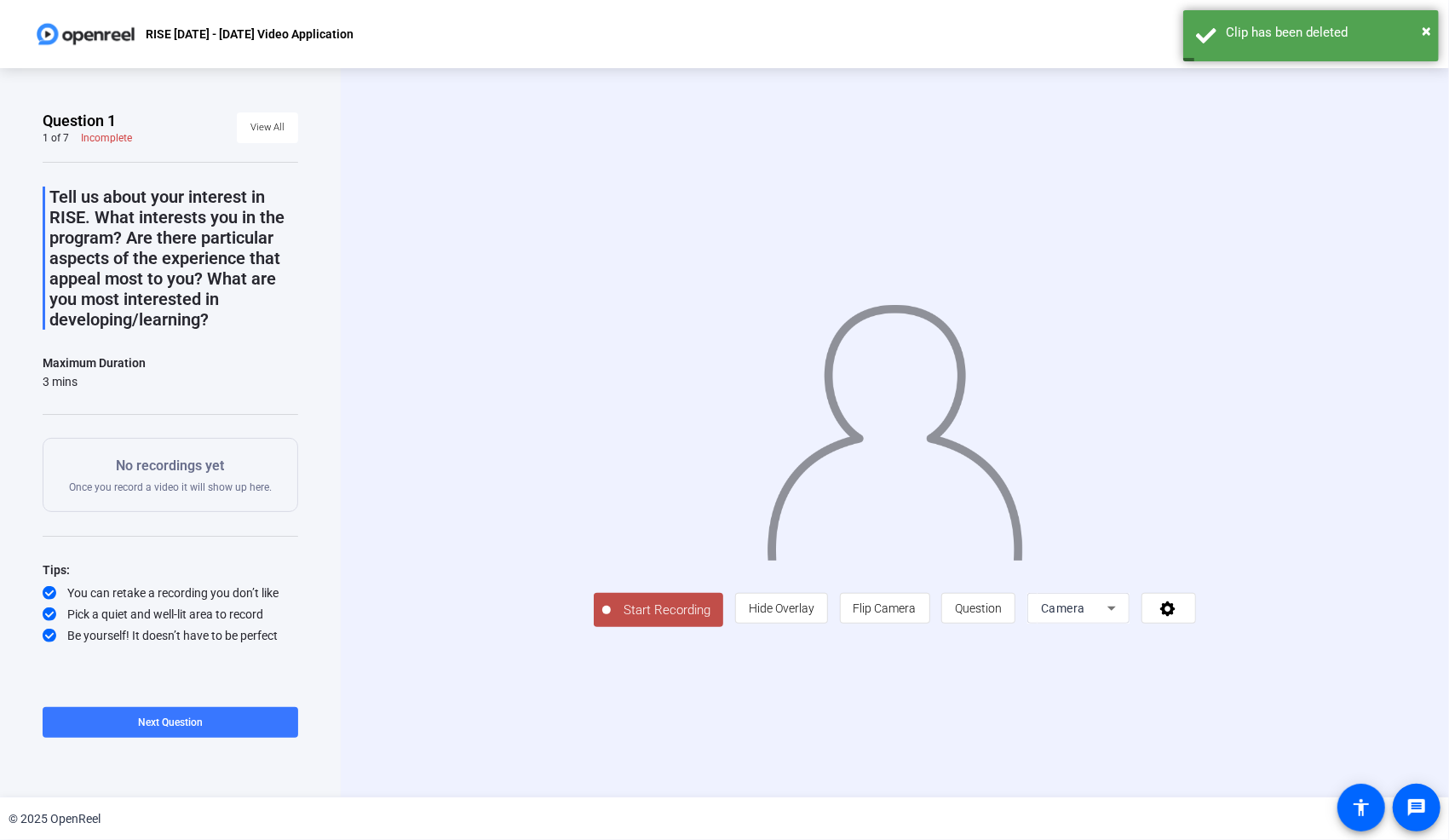 click 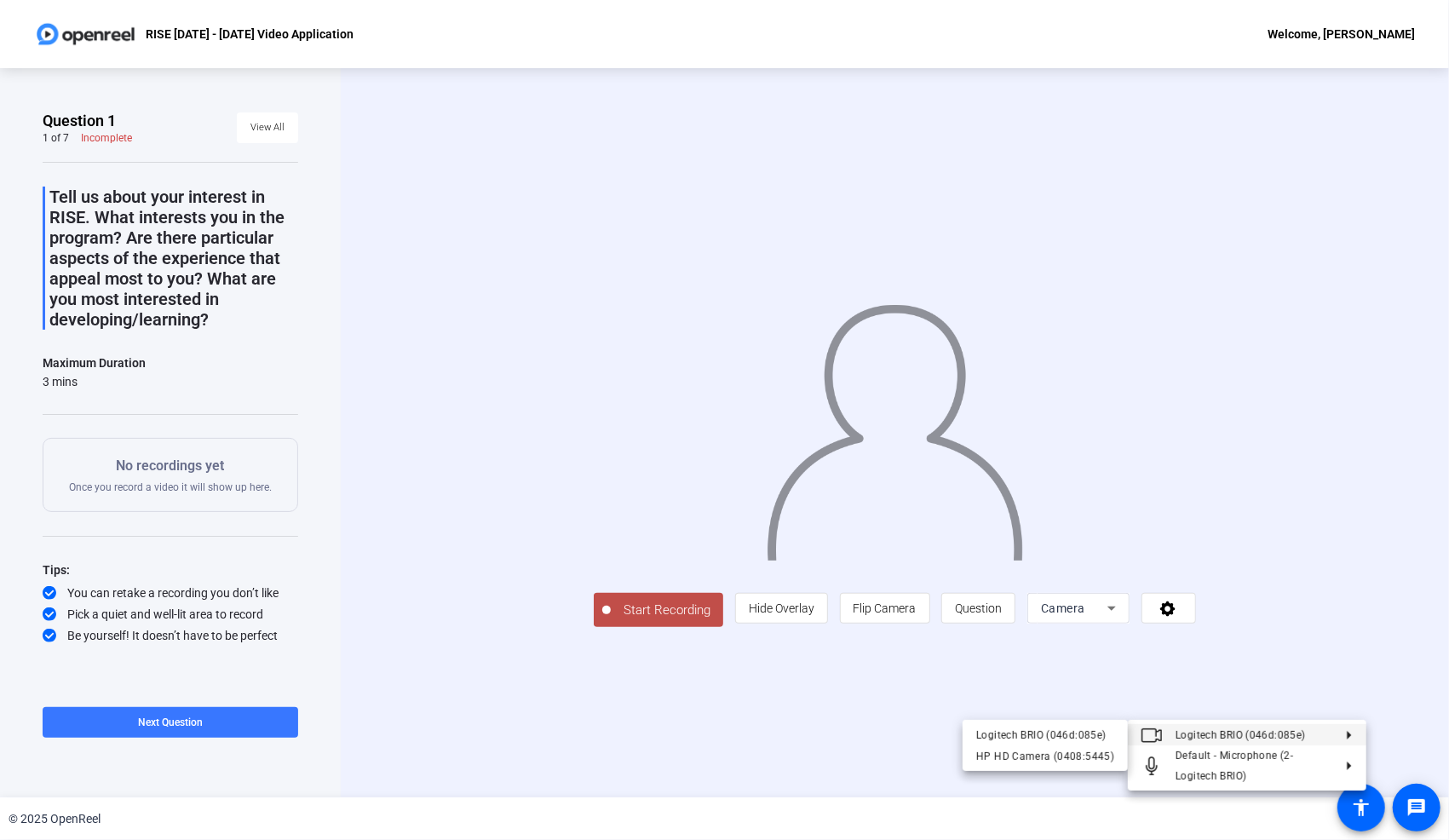 click at bounding box center (724, 420) 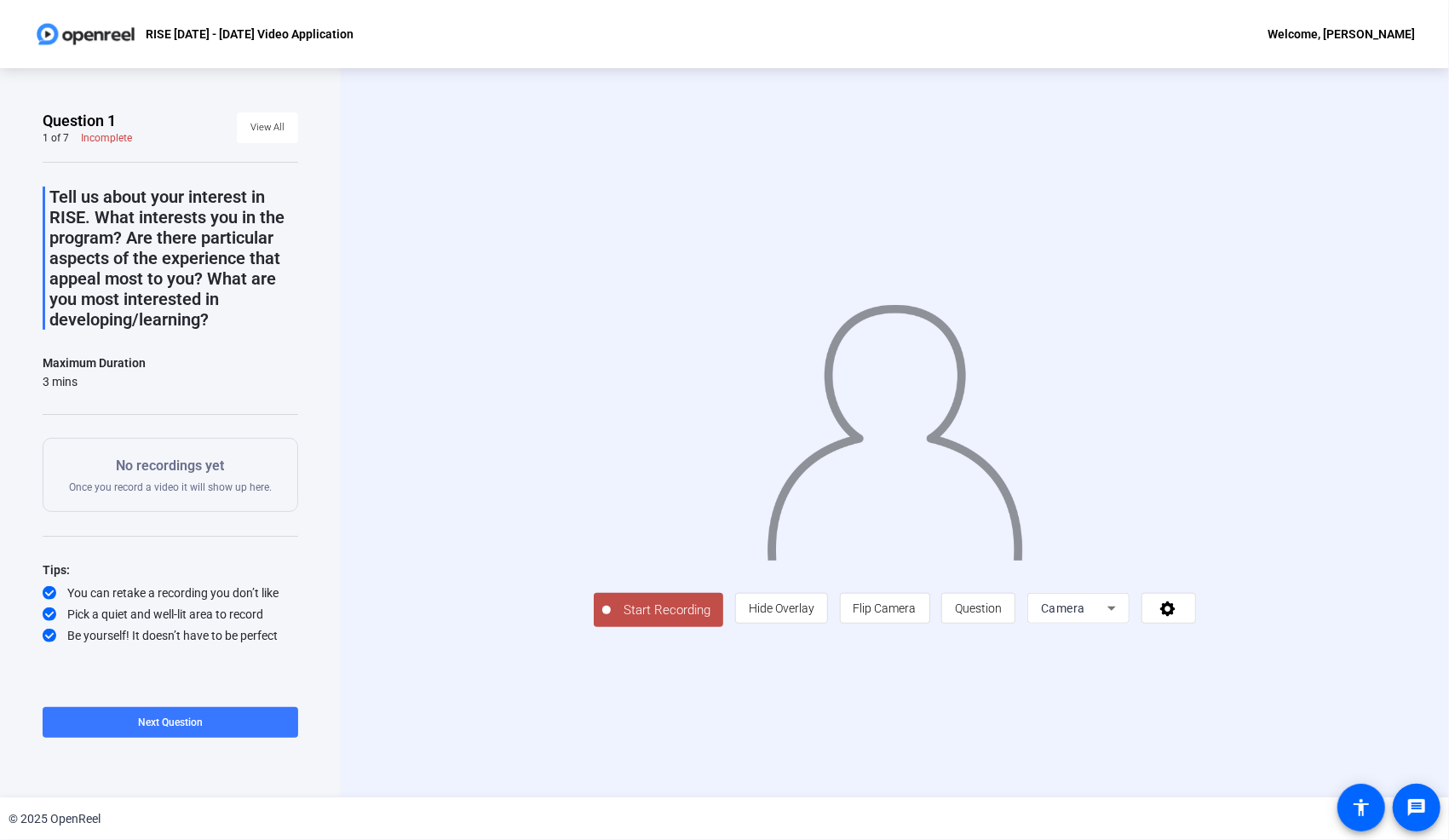 click 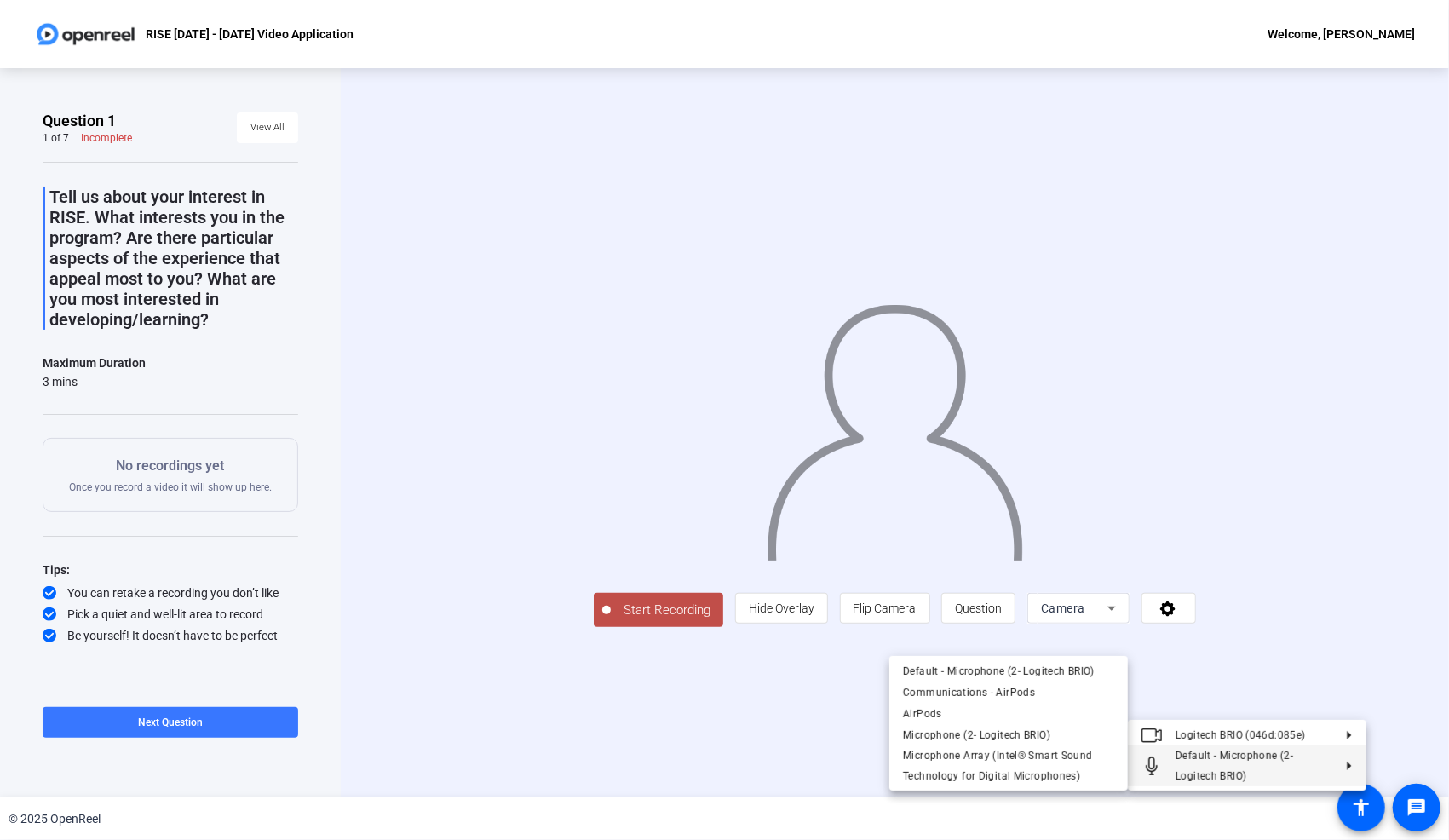 click on "Communications - AirPods" at bounding box center (969, 692) 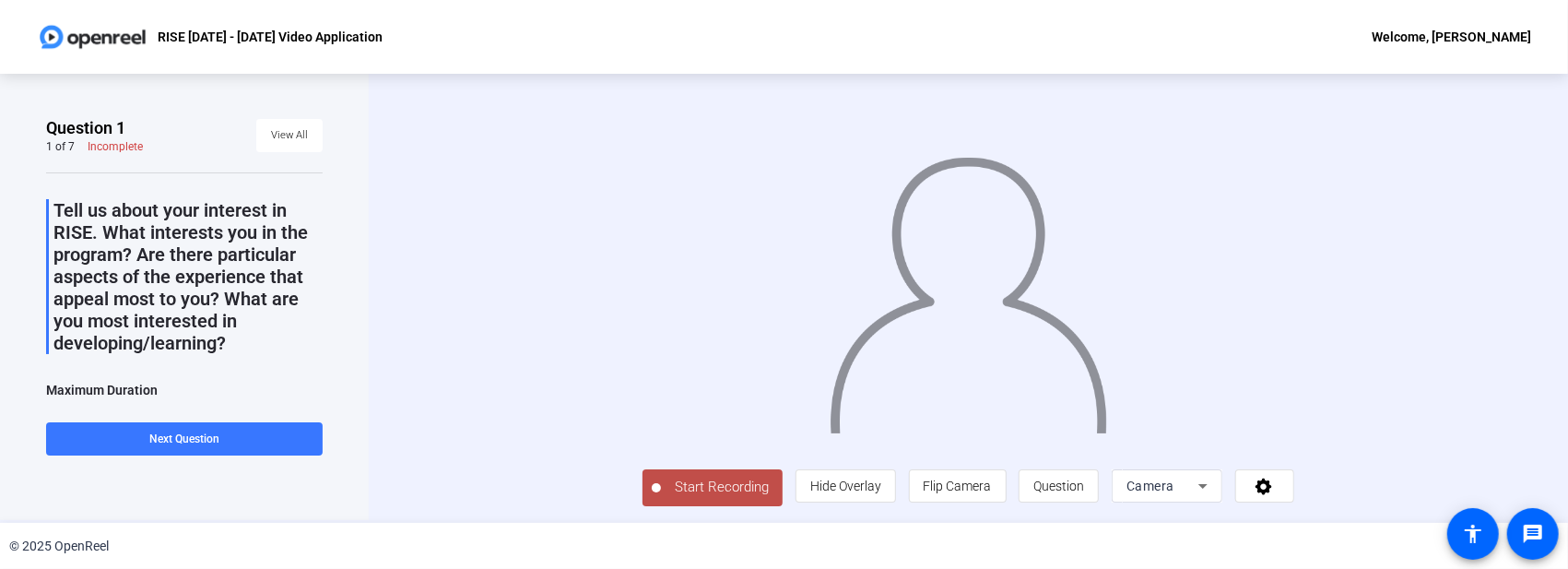 scroll, scrollTop: 103, scrollLeft: 0, axis: vertical 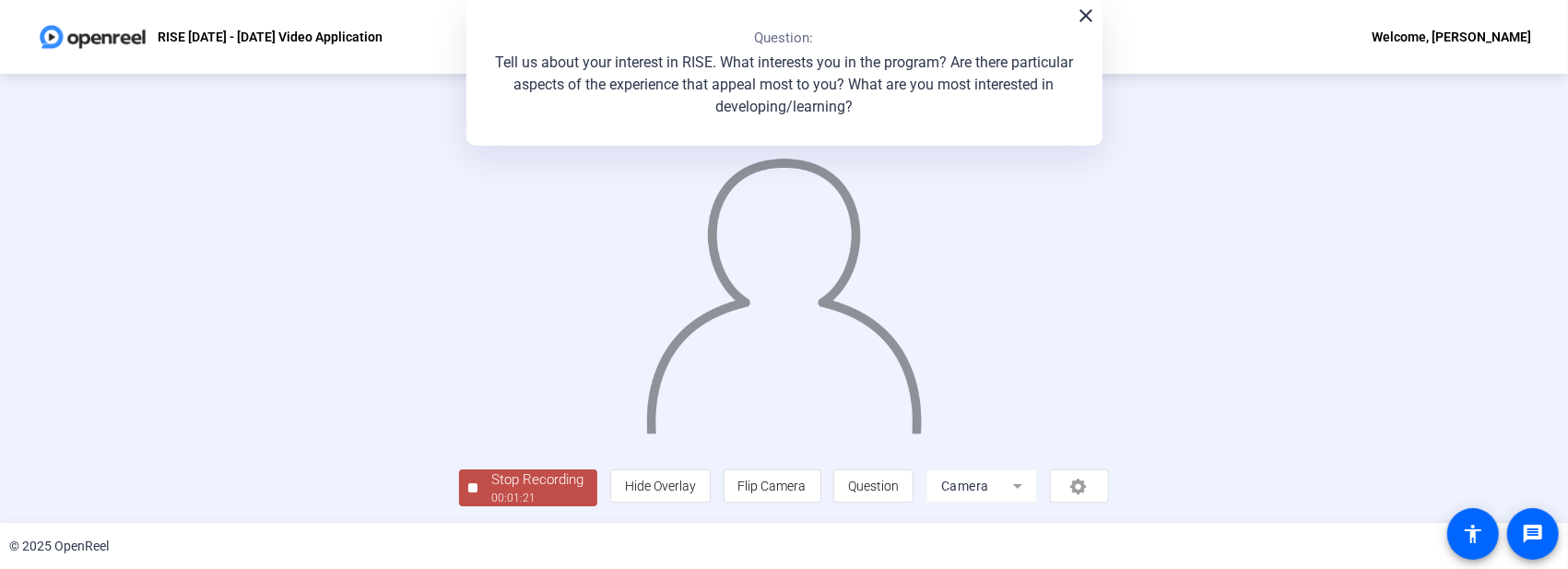 click on "Stop Recording  00:01:21  person  Hide Overlay flip Flip Camera question_mark  Question Camera" 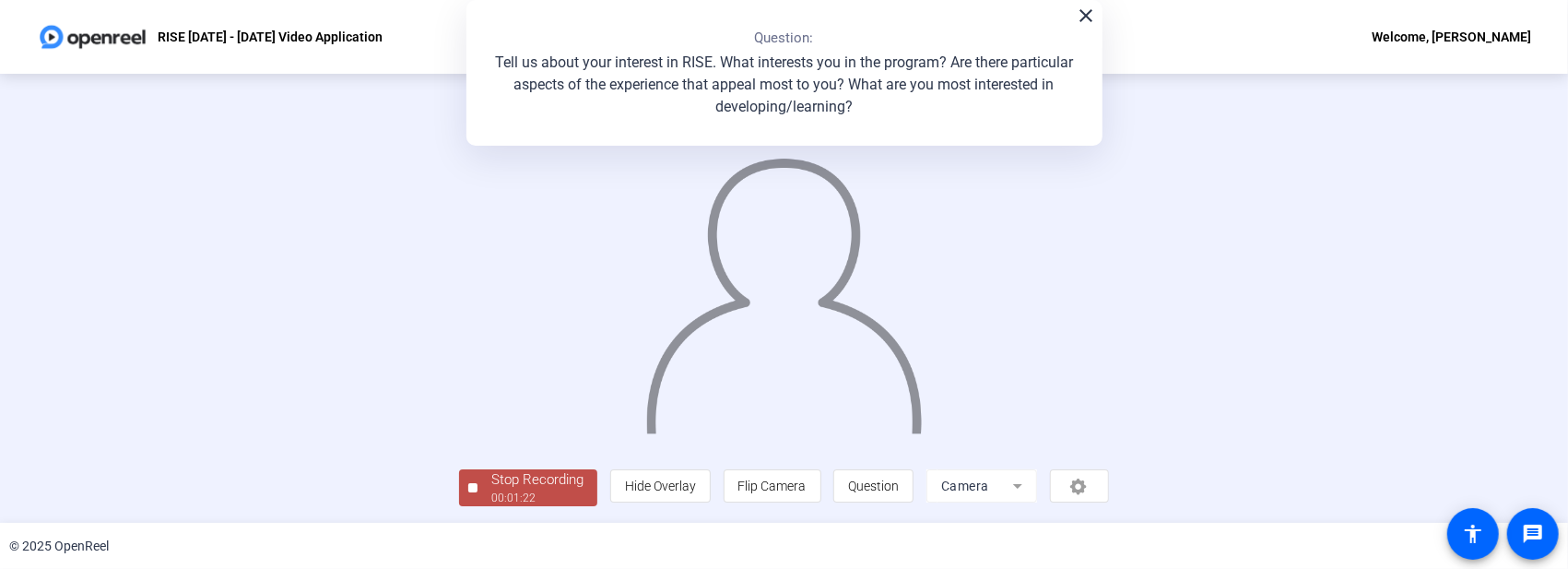 click on "Stop Recording" 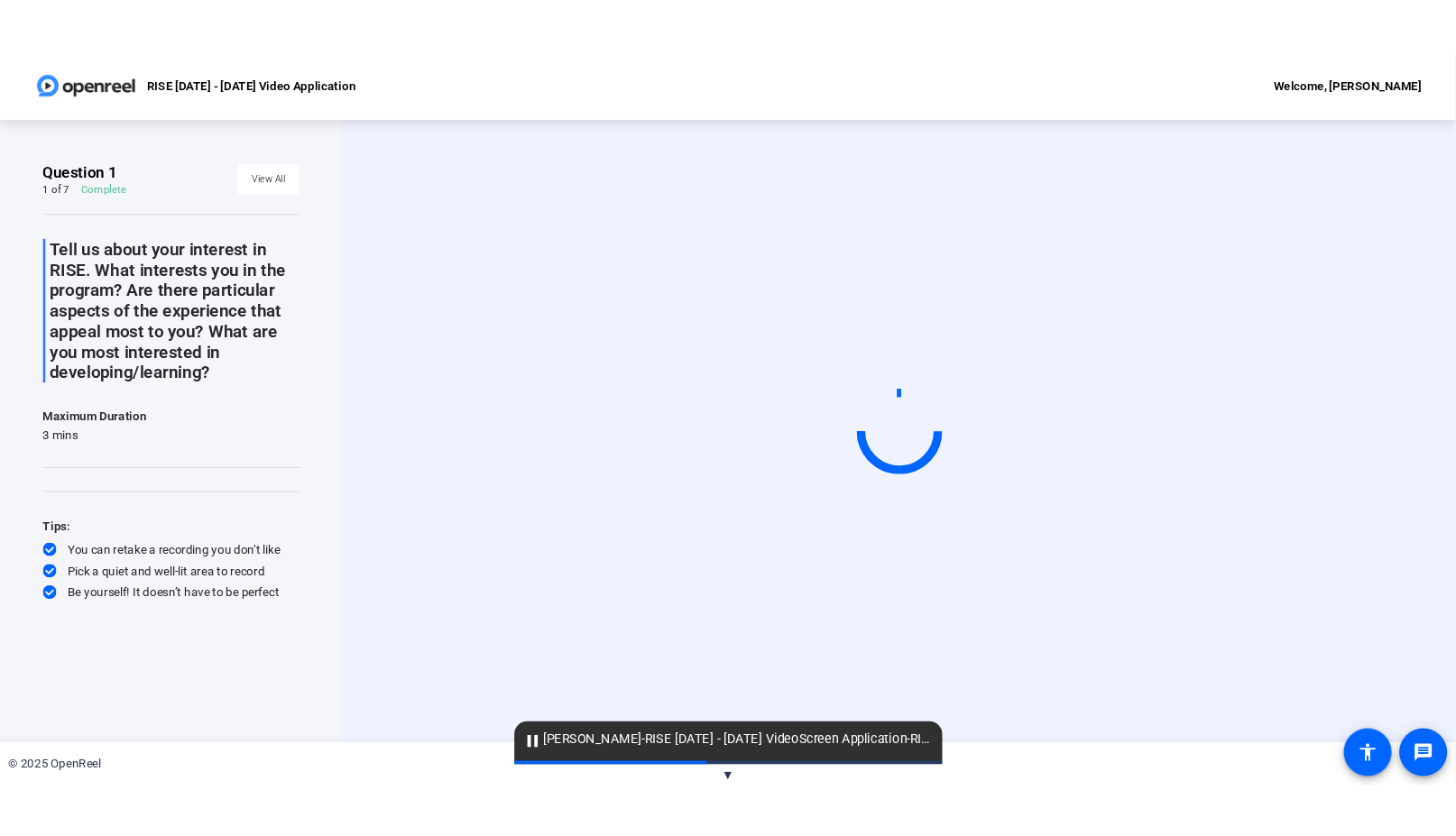 scroll, scrollTop: 0, scrollLeft: 0, axis: both 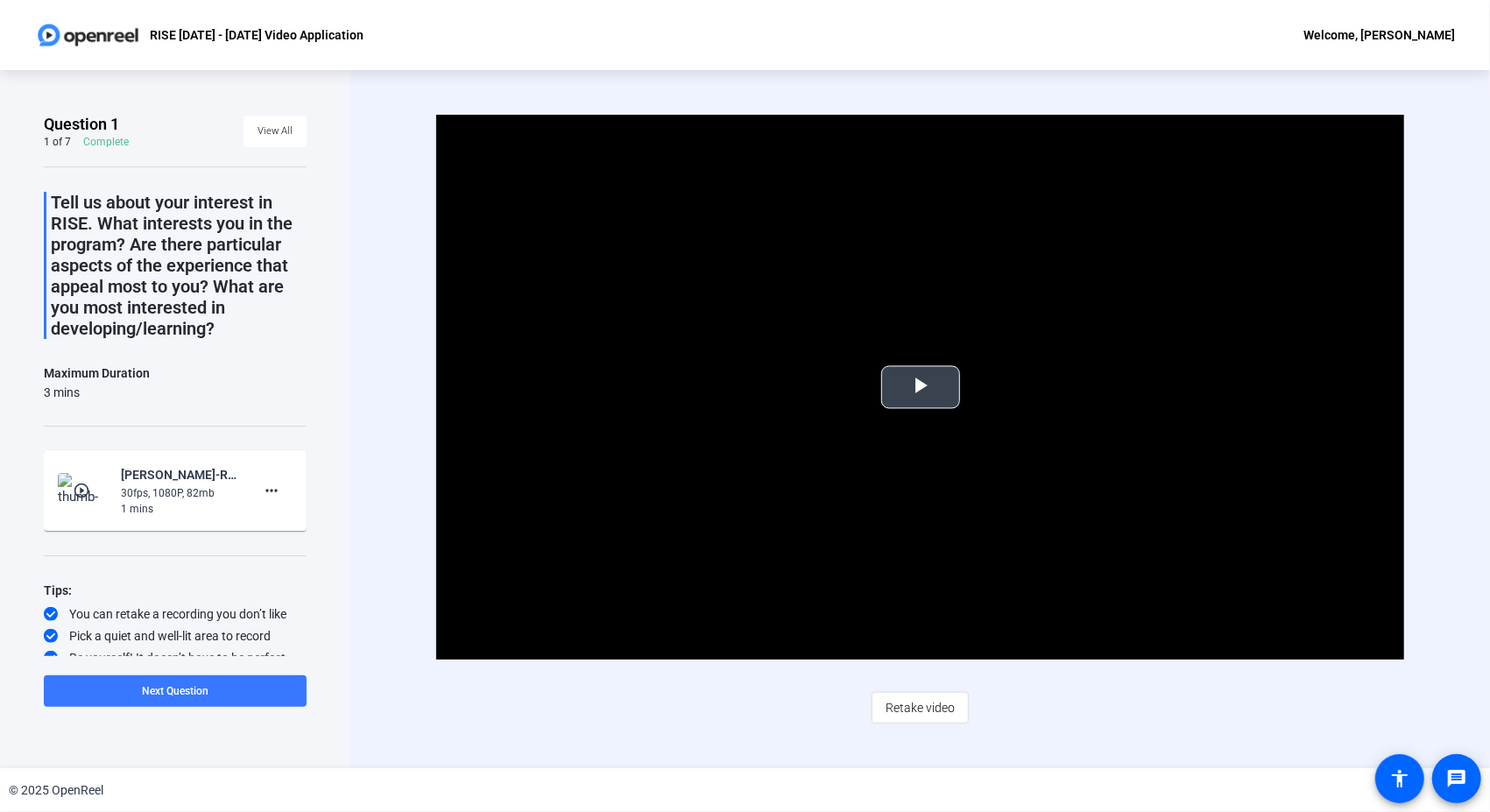 click at bounding box center (921, 387) 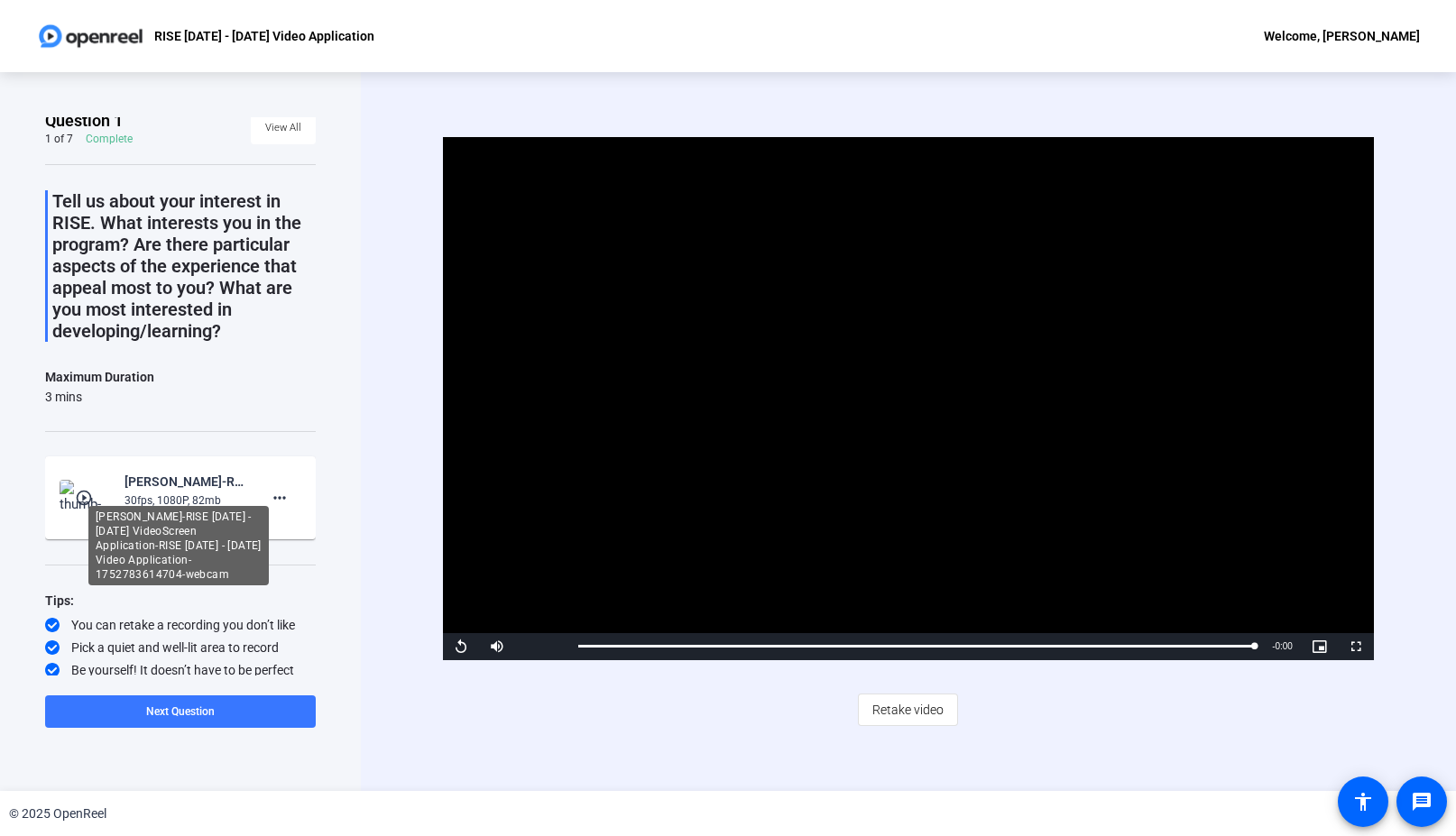 scroll, scrollTop: 9, scrollLeft: 0, axis: vertical 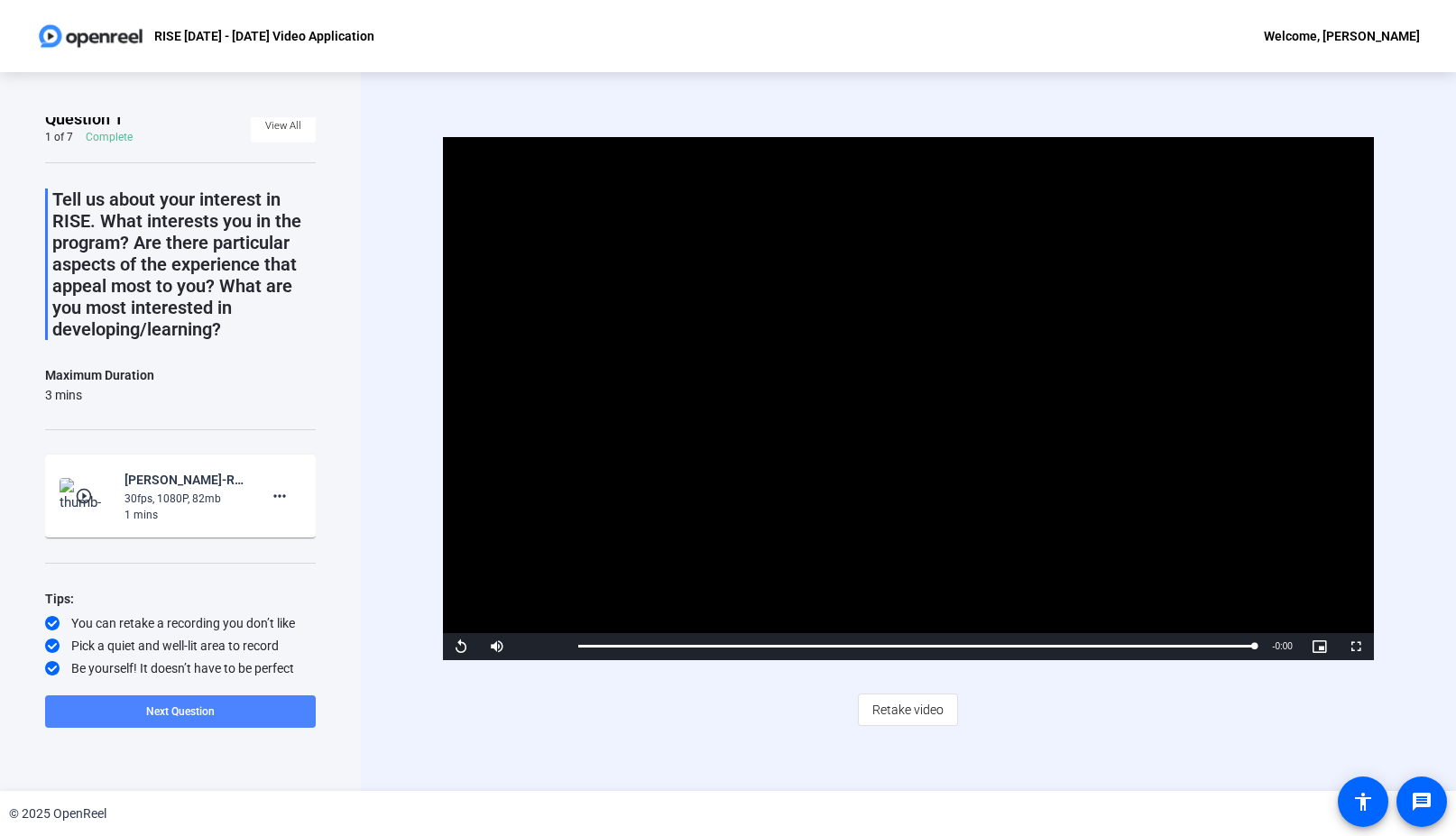 click on "Next Question" 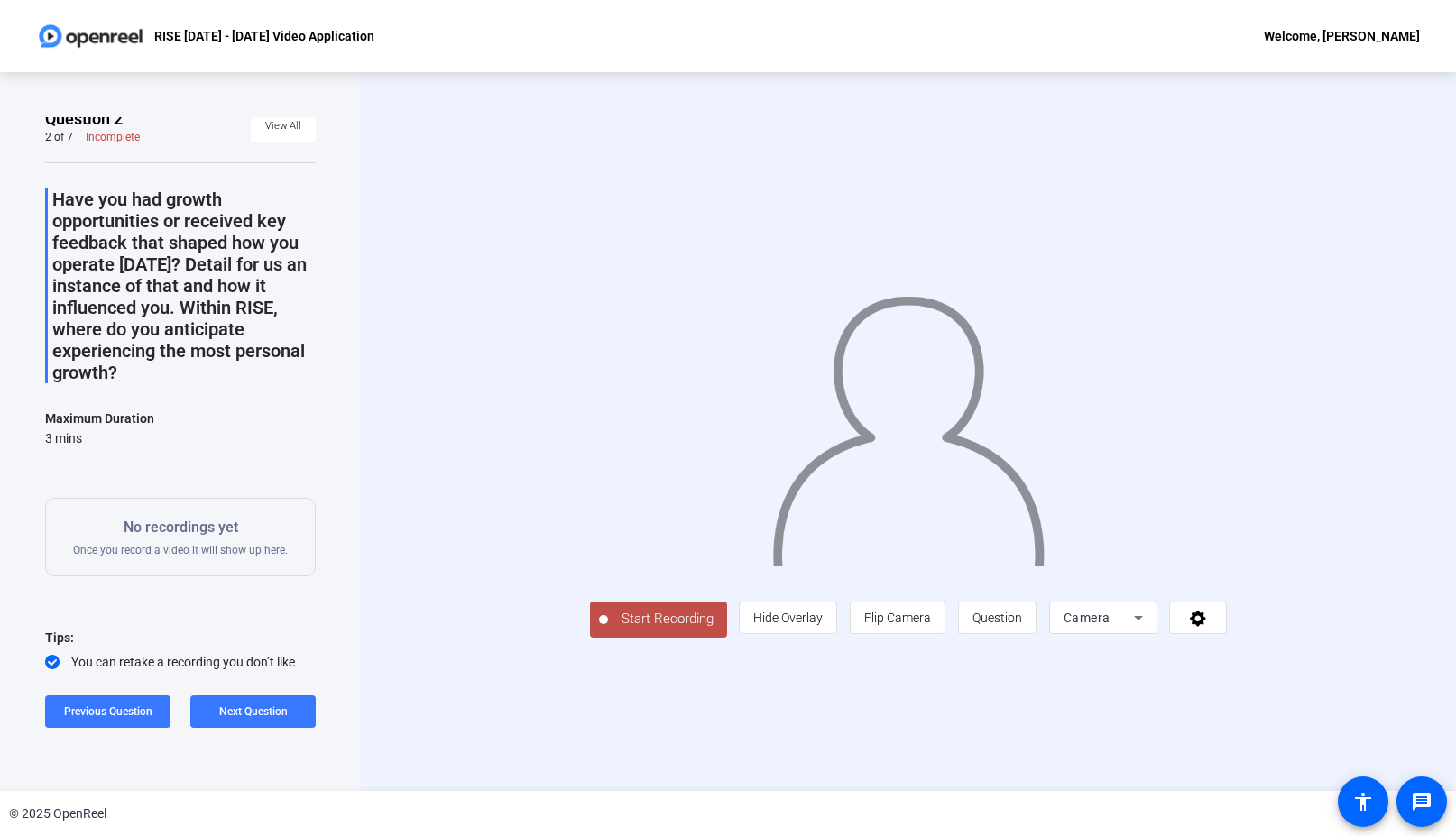 click on "Start Recording" 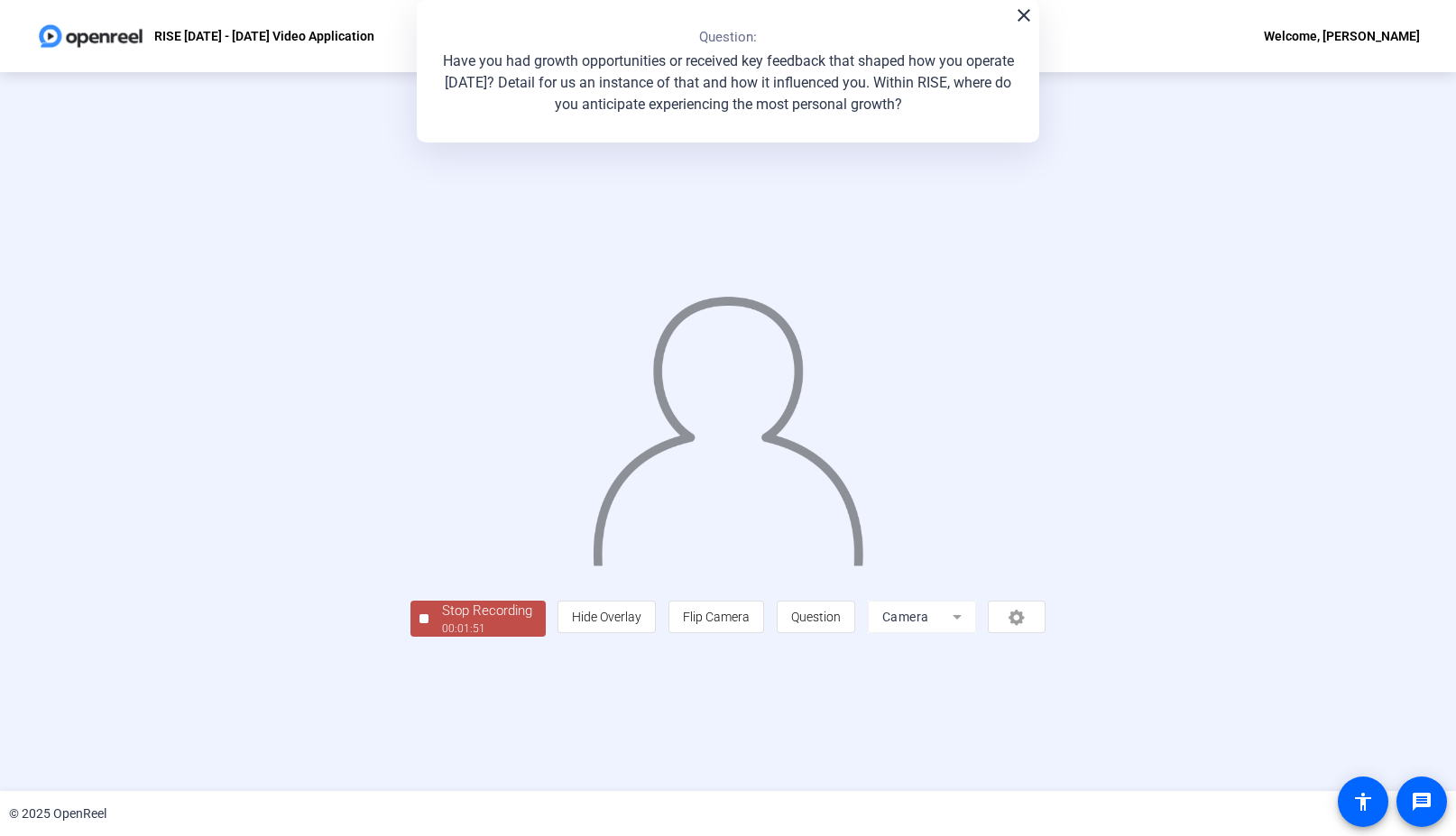 click on "Stop Recording" 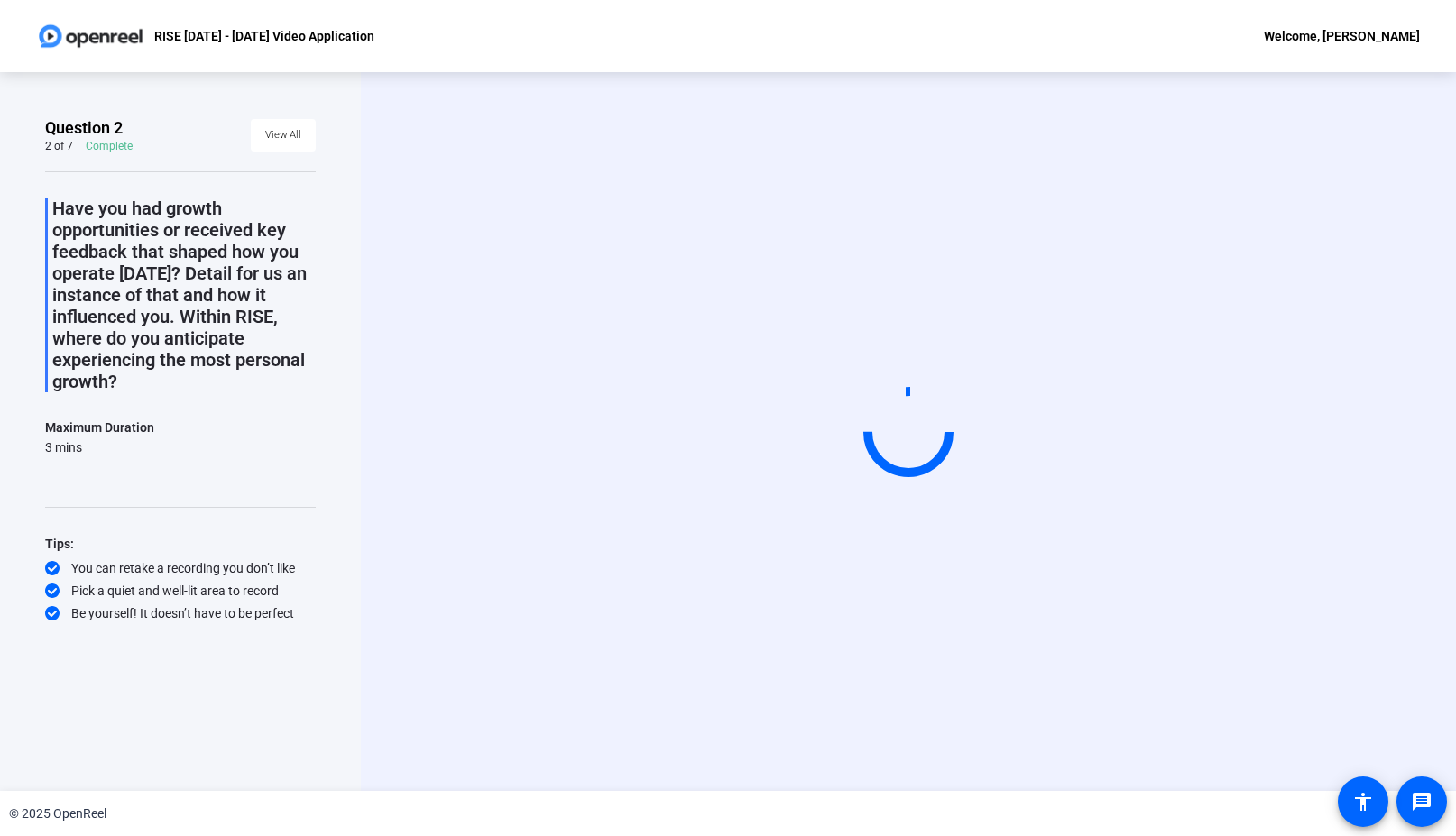 scroll, scrollTop: 0, scrollLeft: 0, axis: both 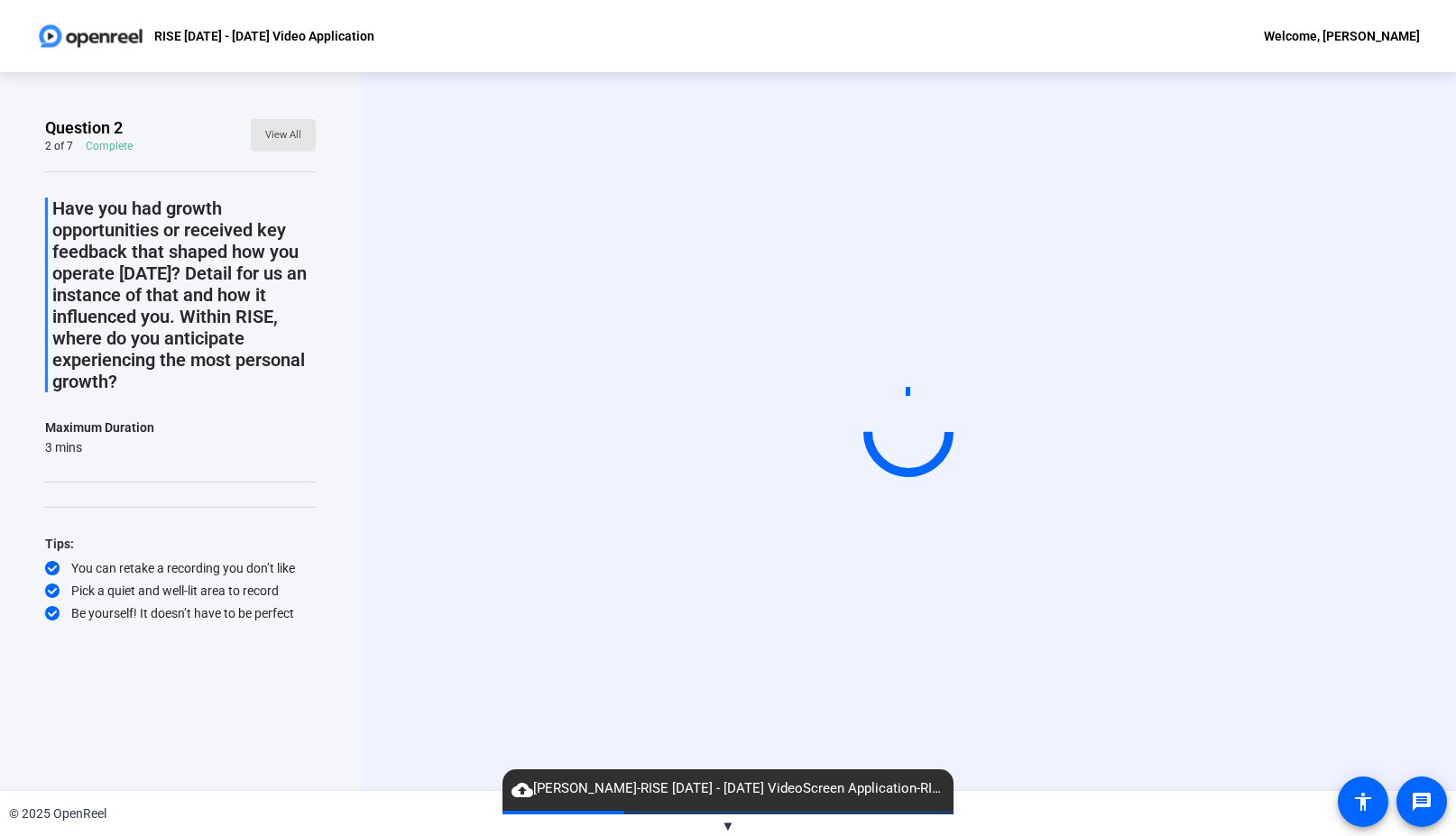 click on "View All" 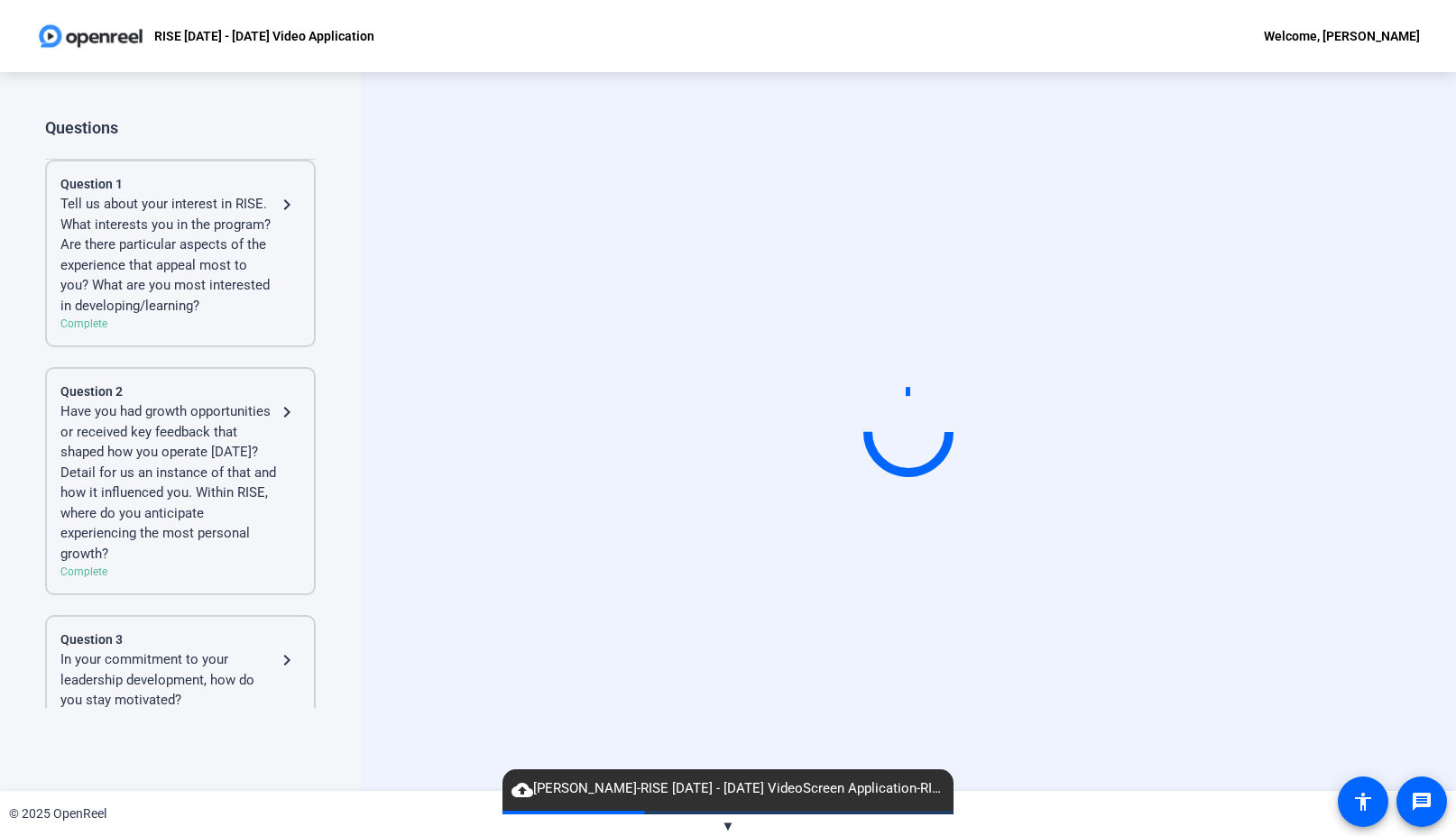 click on "Question 1 Tell us about your interest in RISE. What interests you in the program? Are there particular aspects of the experience that appeal most to you? What are you most interested in developing/learning?  navigate_next  Complete" 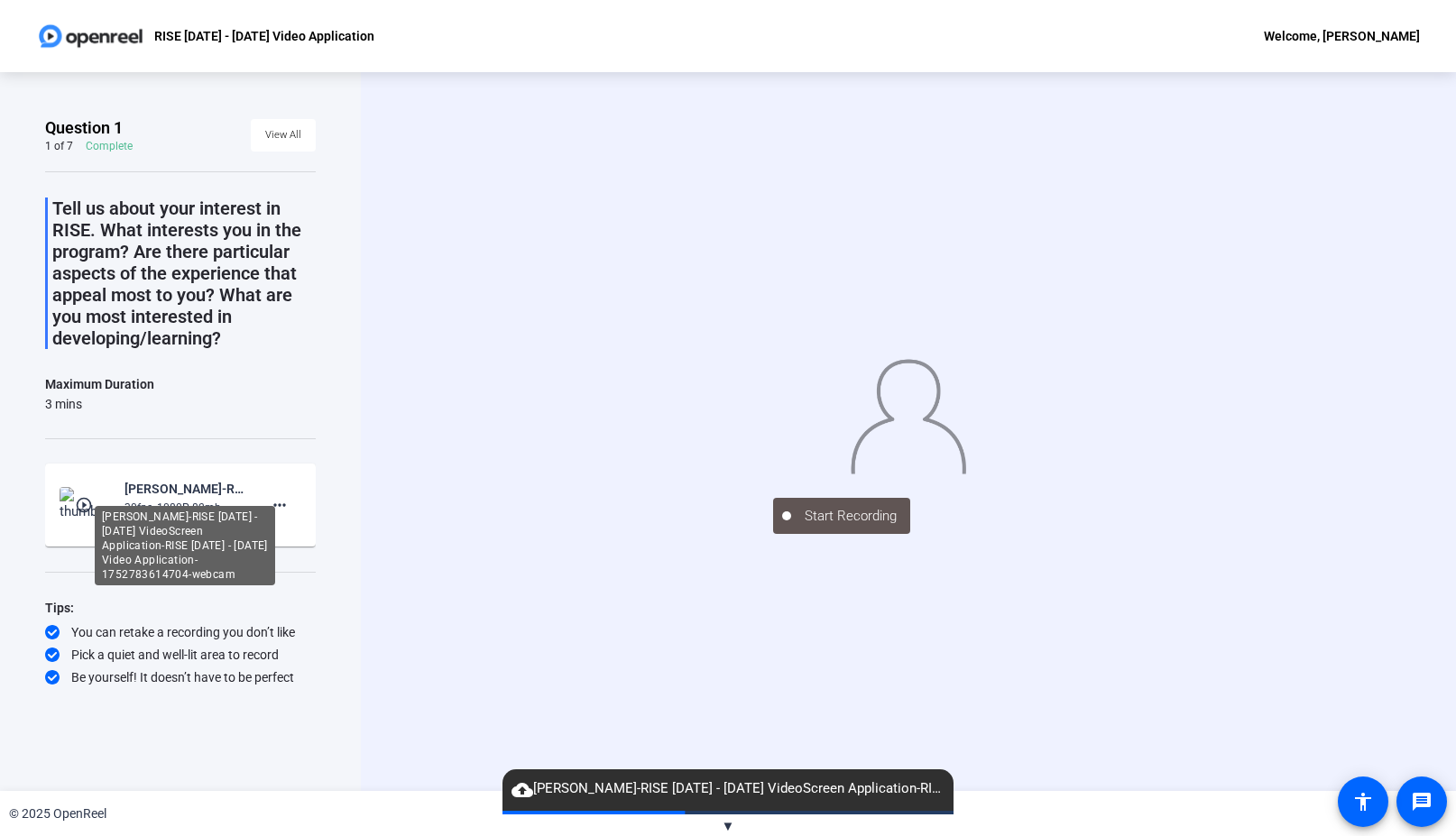 click on "[PERSON_NAME]-RISE [DATE] - [DATE] VideoScreen Application-RISE [DATE] - [DATE] Video Application-1752783614704-webcam" 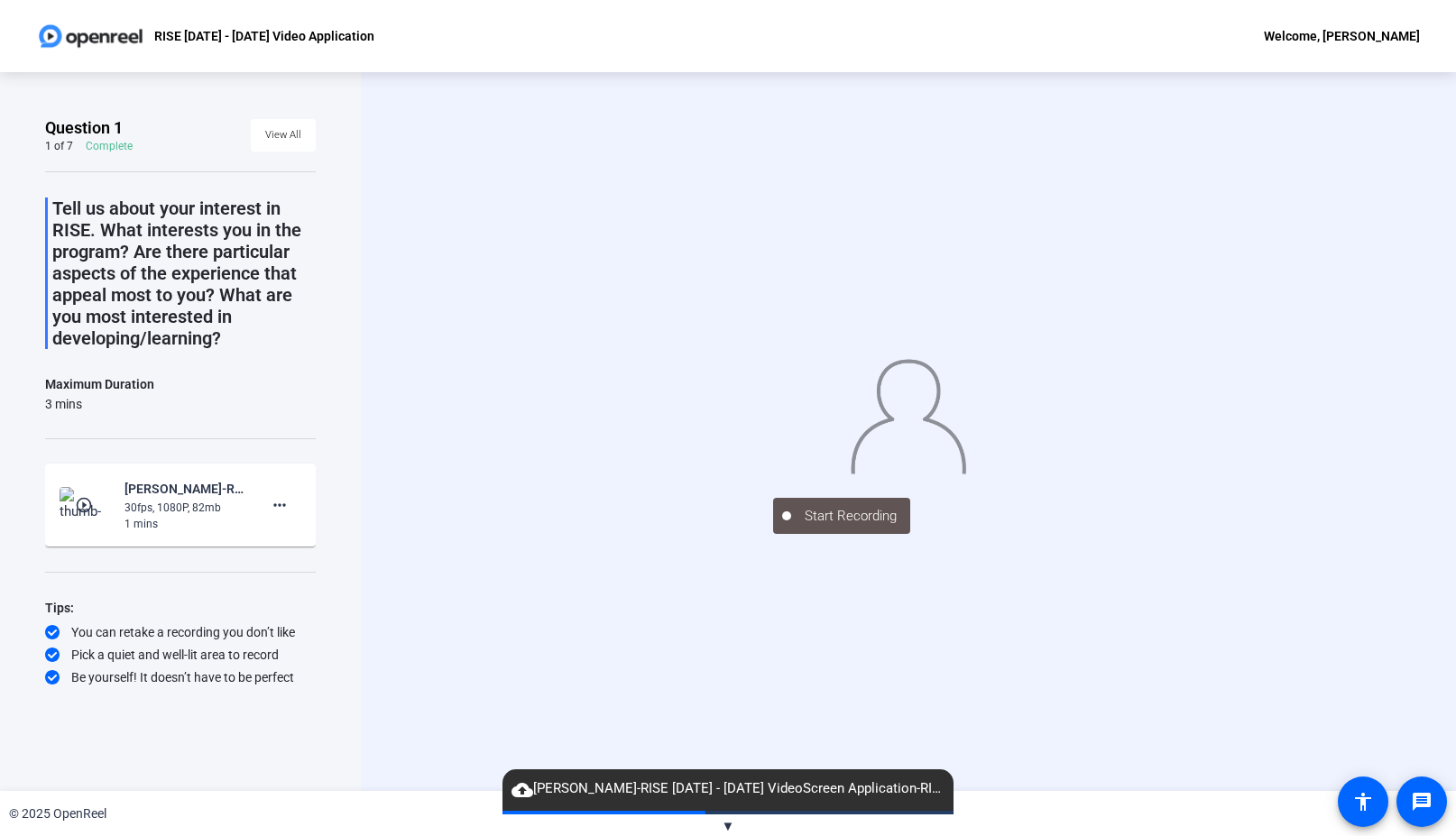 click on "play_circle_outline" 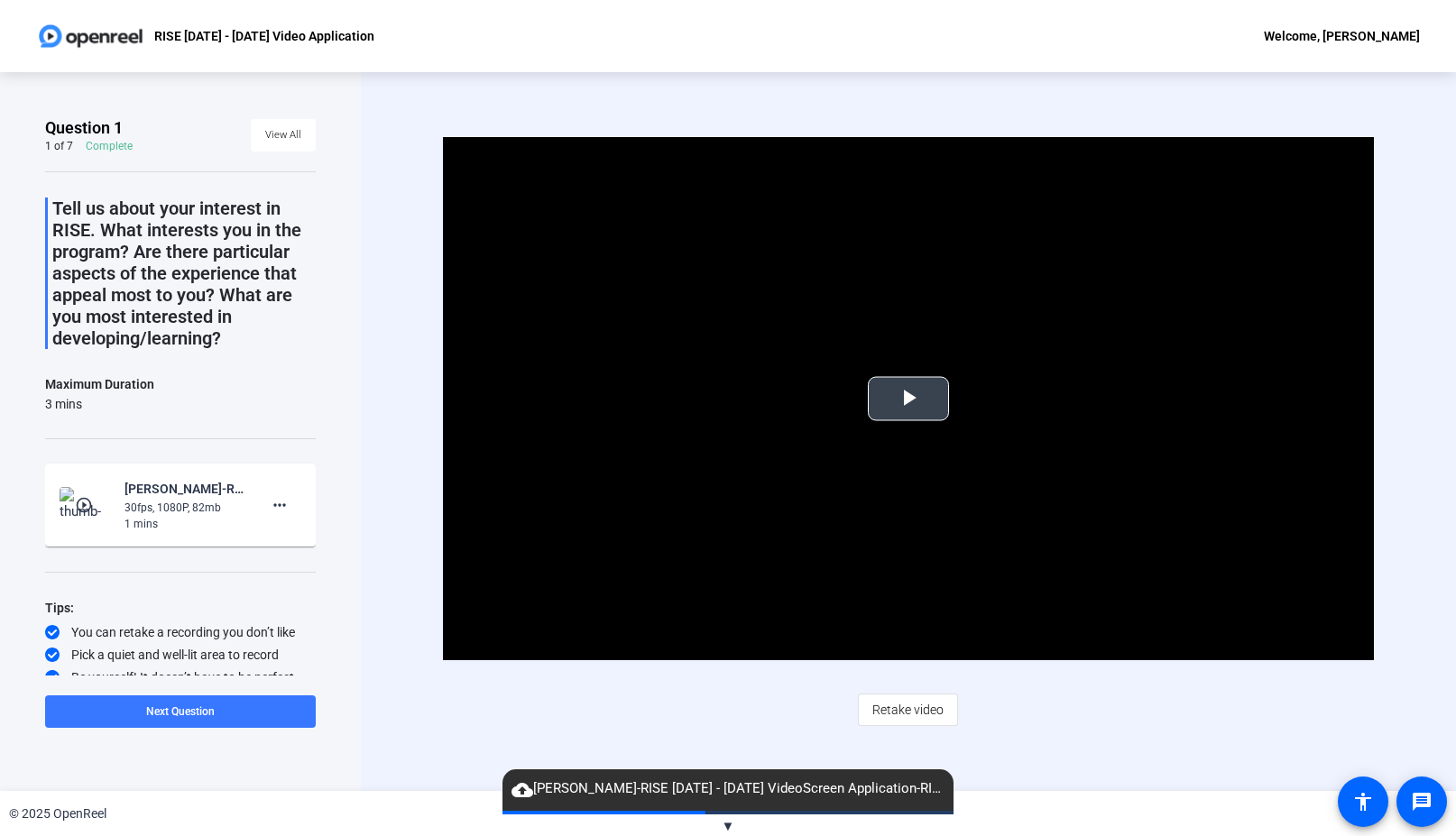 click at bounding box center [908, 399] 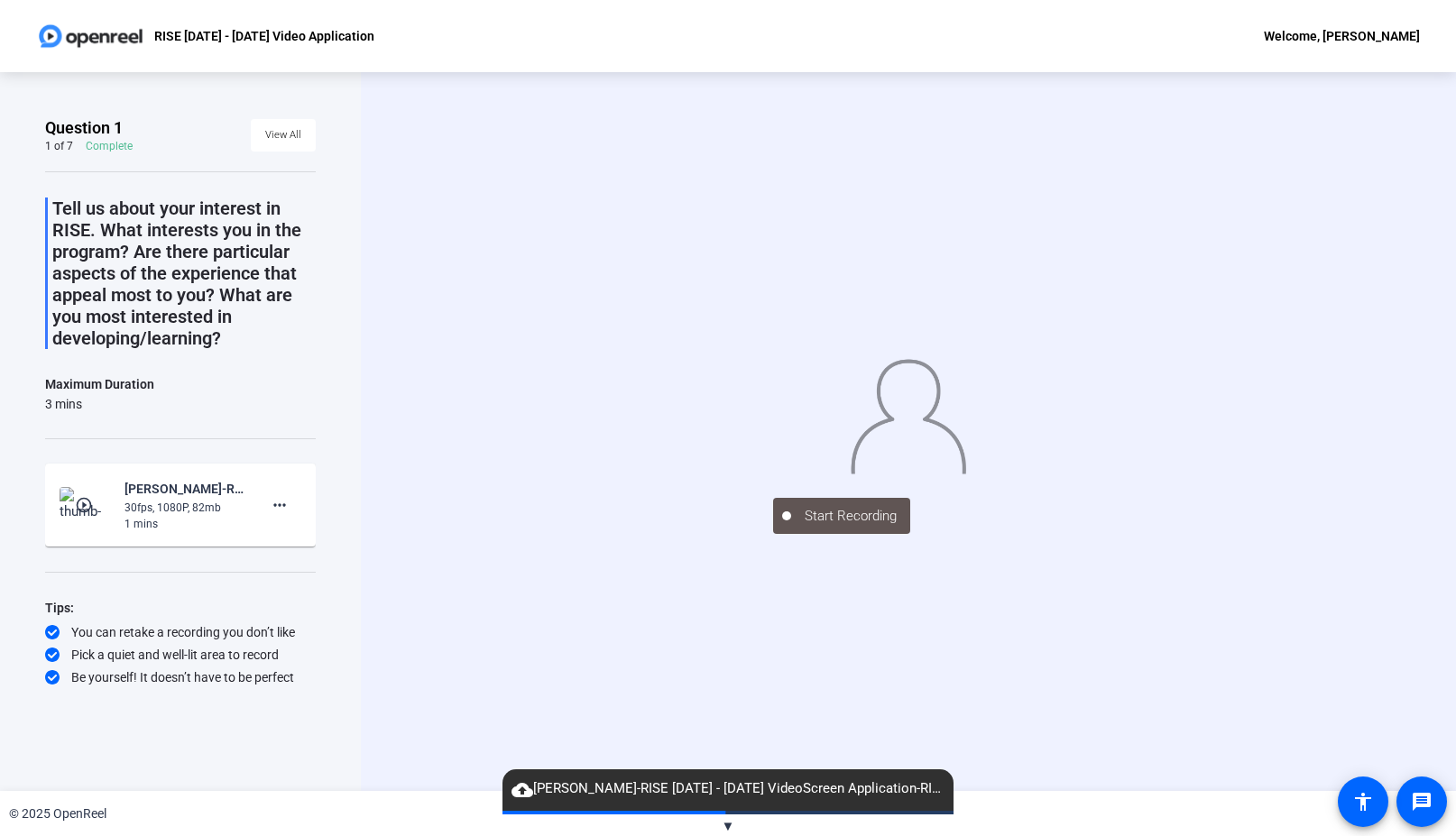 click on "play_circle_outline" 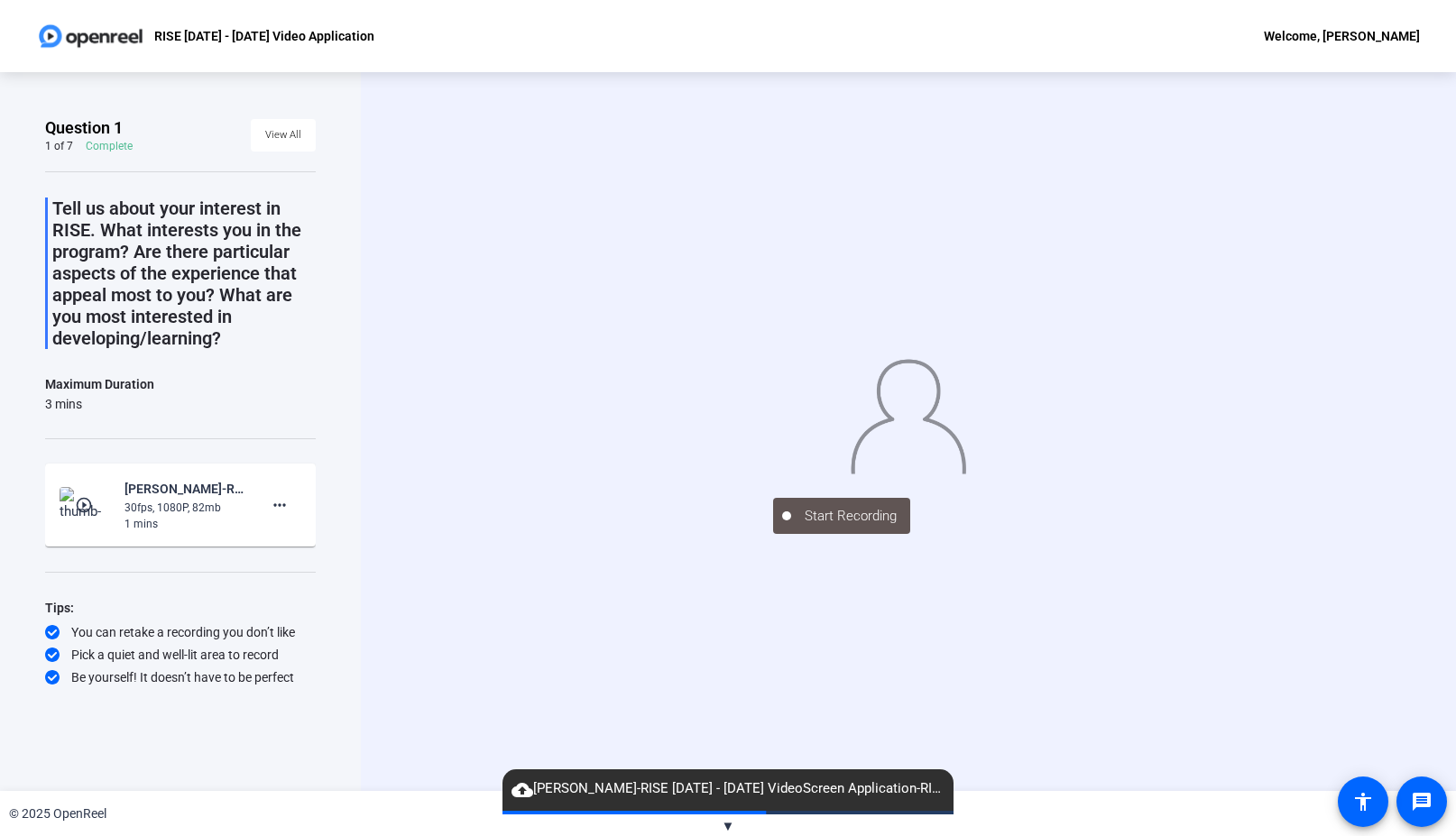 click on "more_horiz" 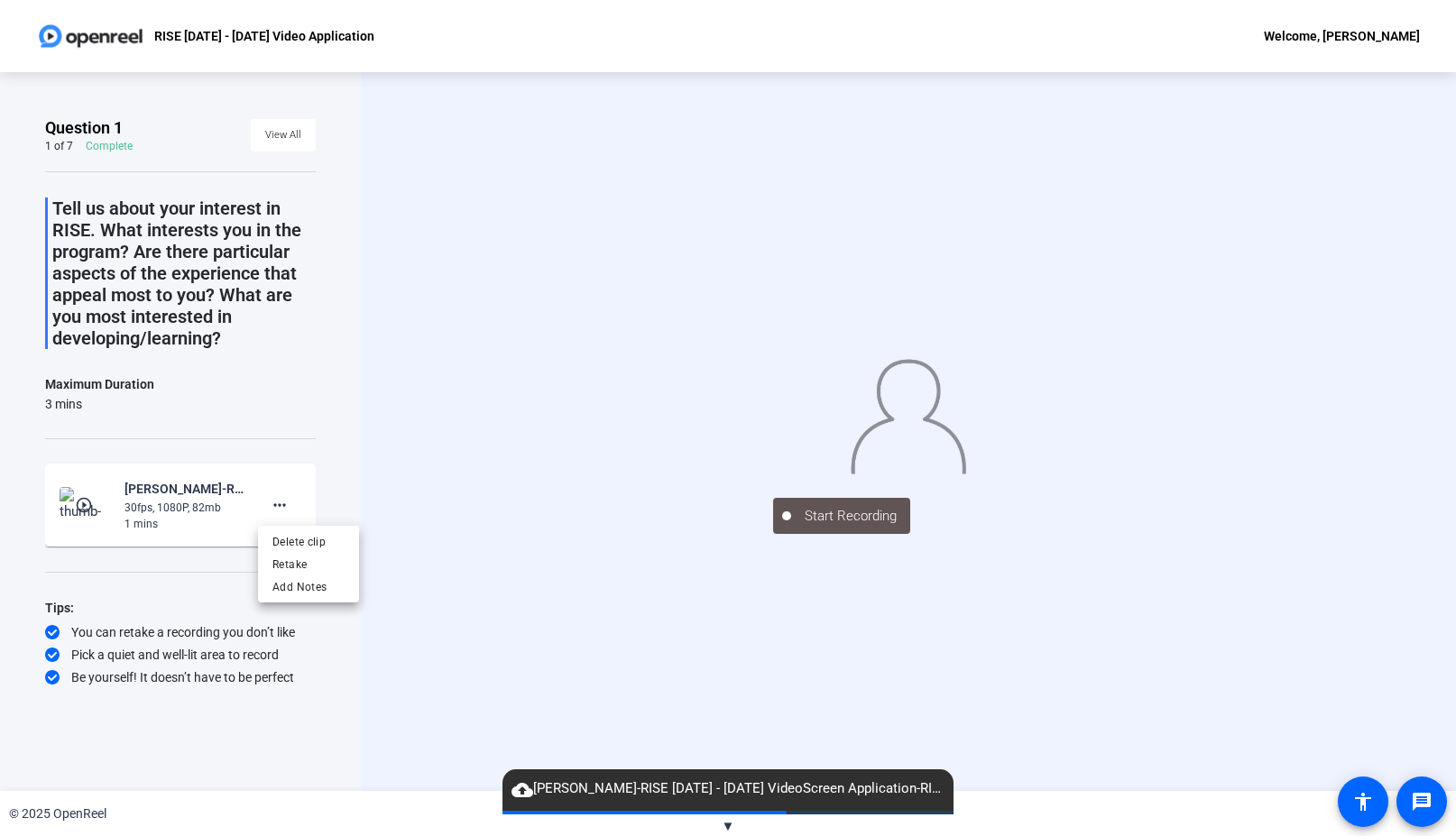 click at bounding box center [728, 418] 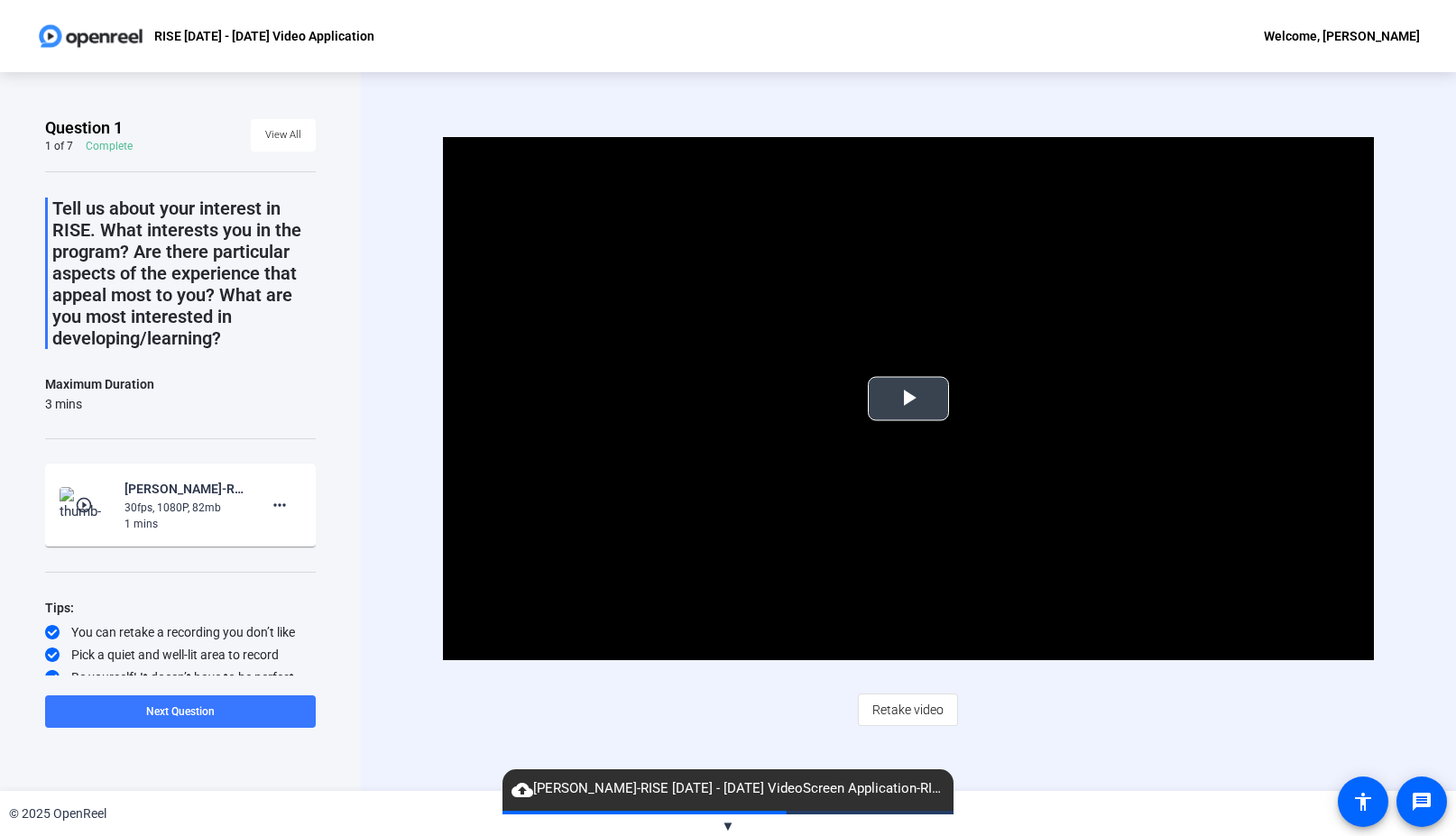 click at bounding box center (908, 399) 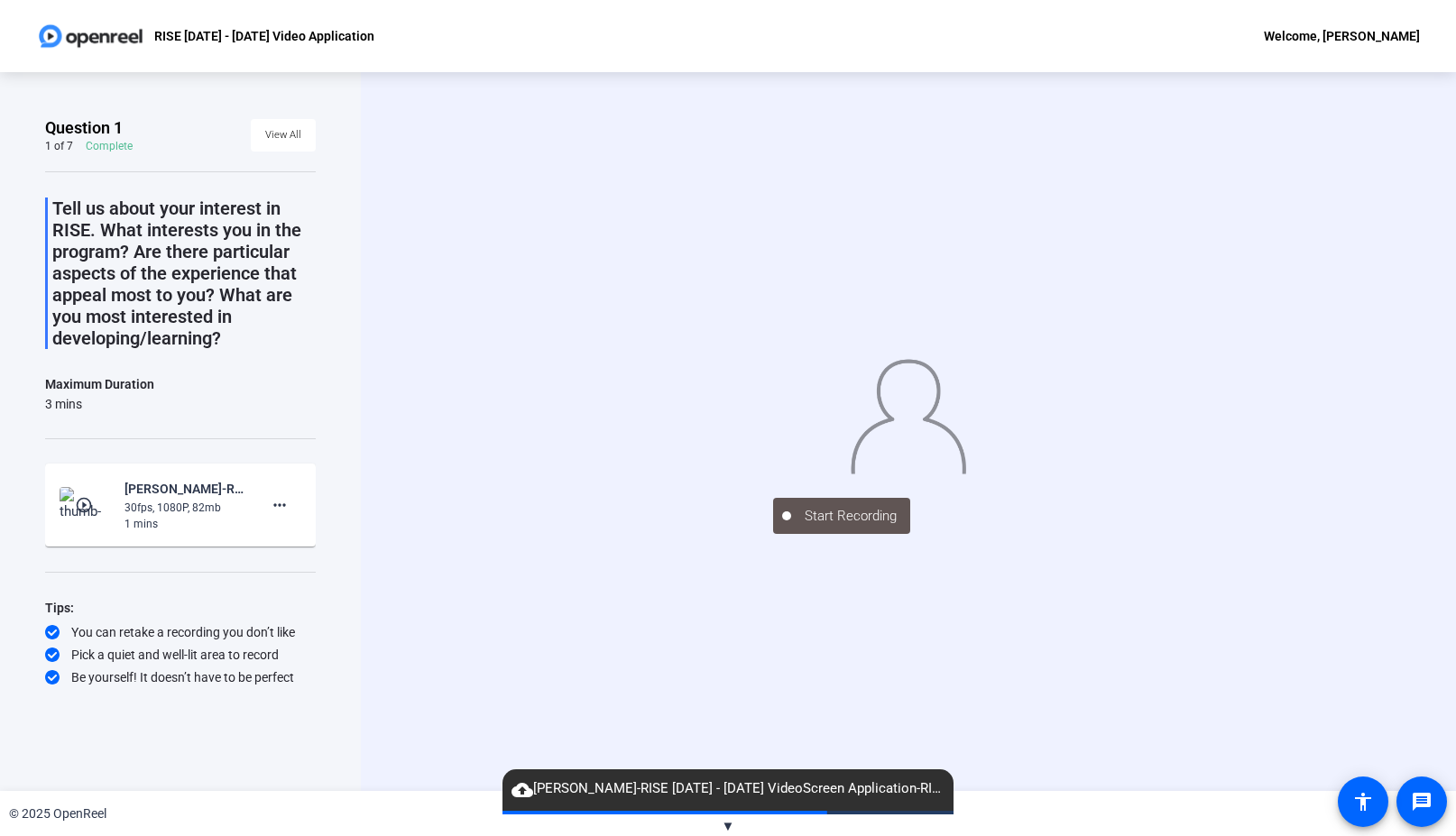 click on "View All" 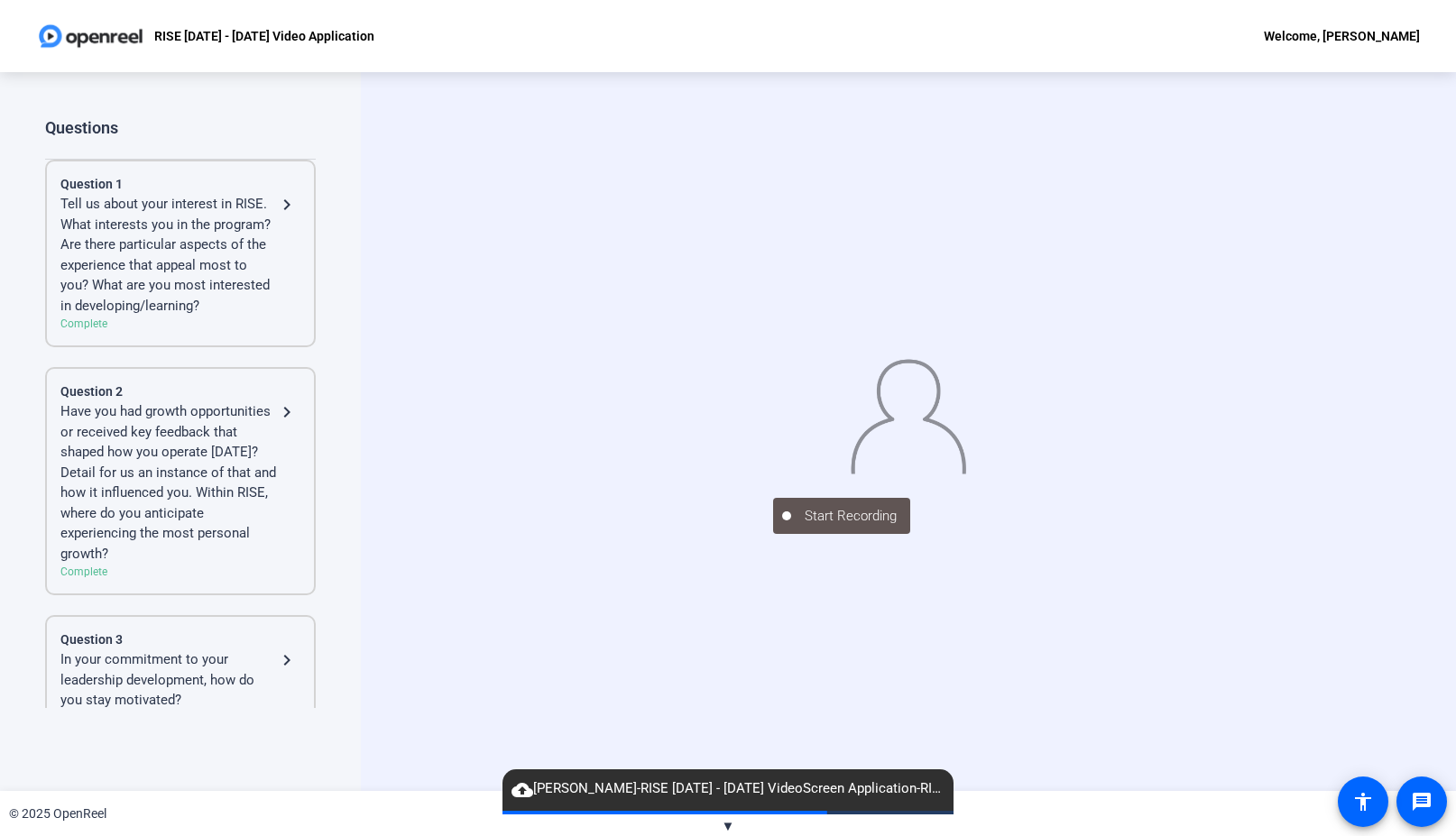 click on "Have you had growth opportunities or received key feedback that shaped how you operate [DATE]? Detail for us an instance of that and how it influenced you. Within RISE, where do you anticipate experiencing the most personal growth?" 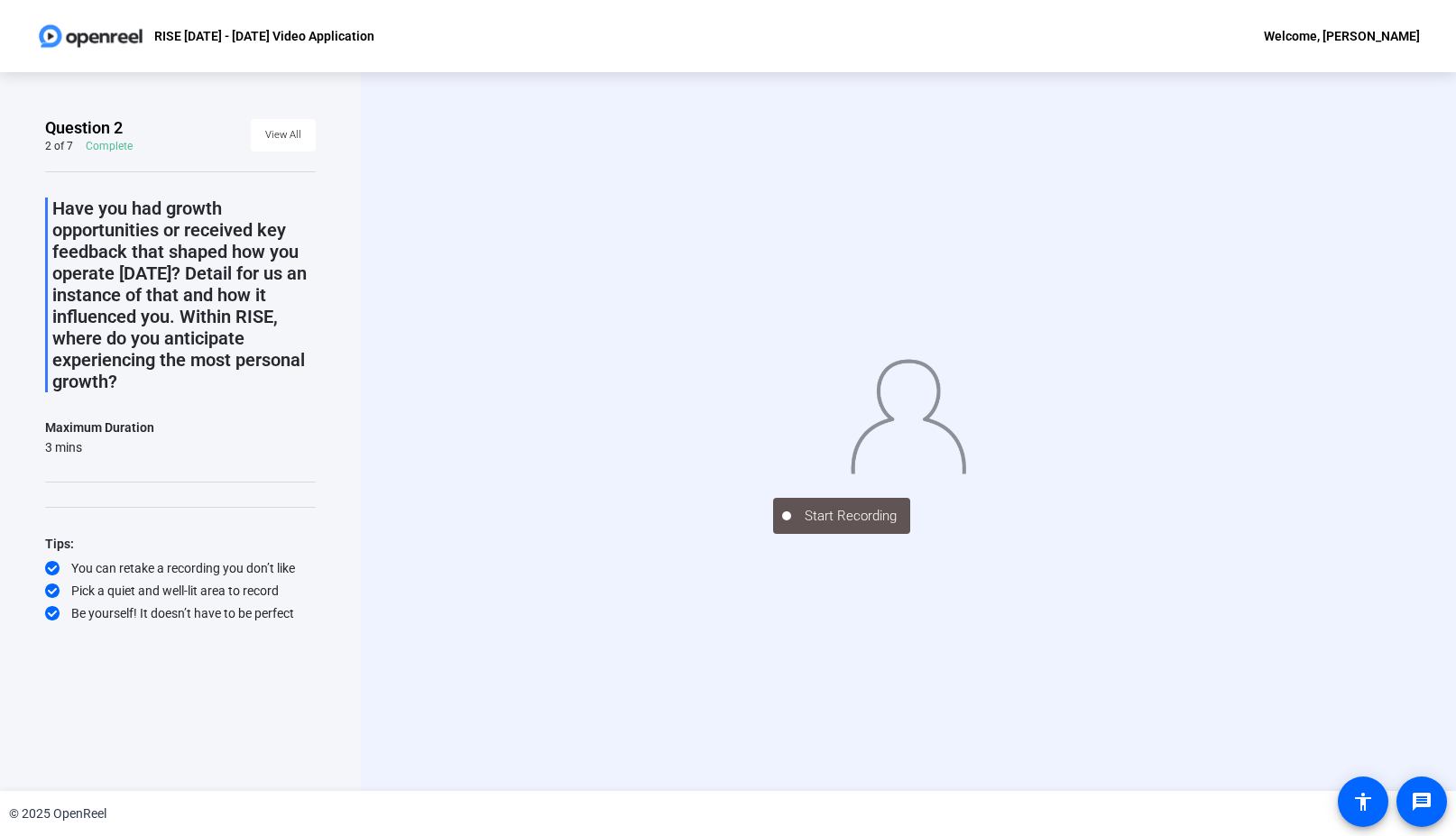 click on "View All" 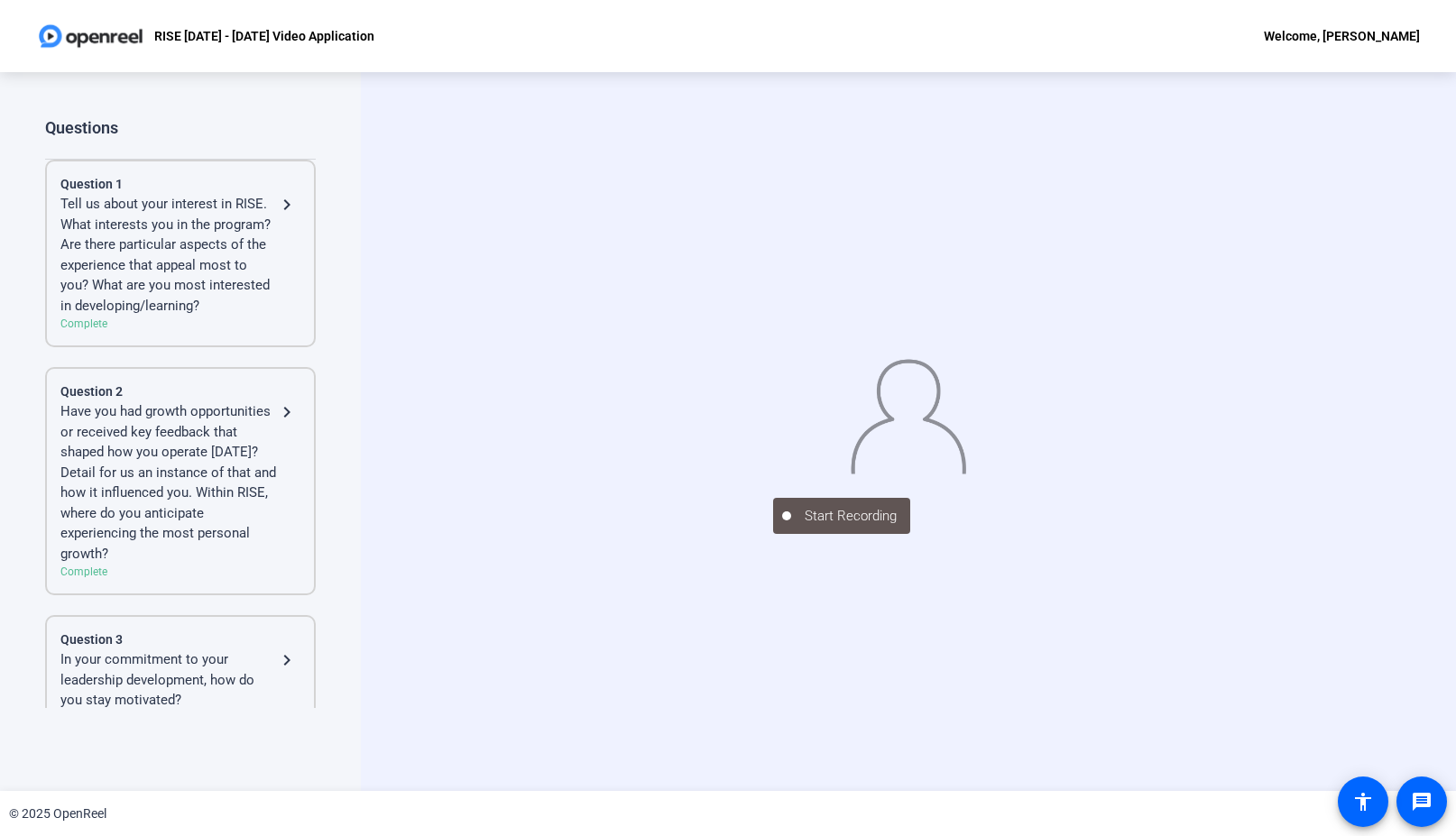 click on "Tell us about your interest in RISE. What interests you in the program? Are there particular aspects of the experience that appeal most to you? What are you most interested in developing/learning?" 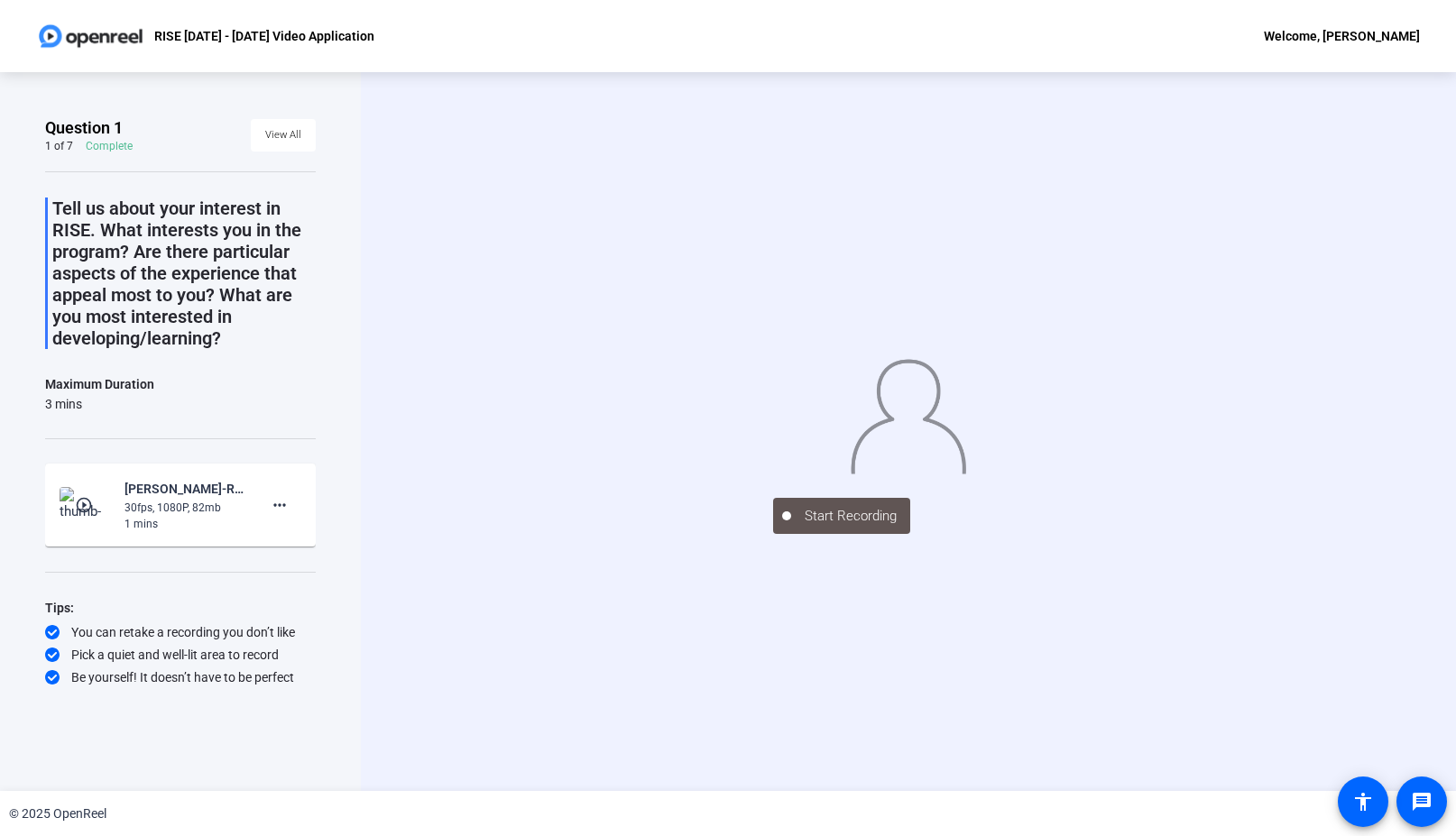 click 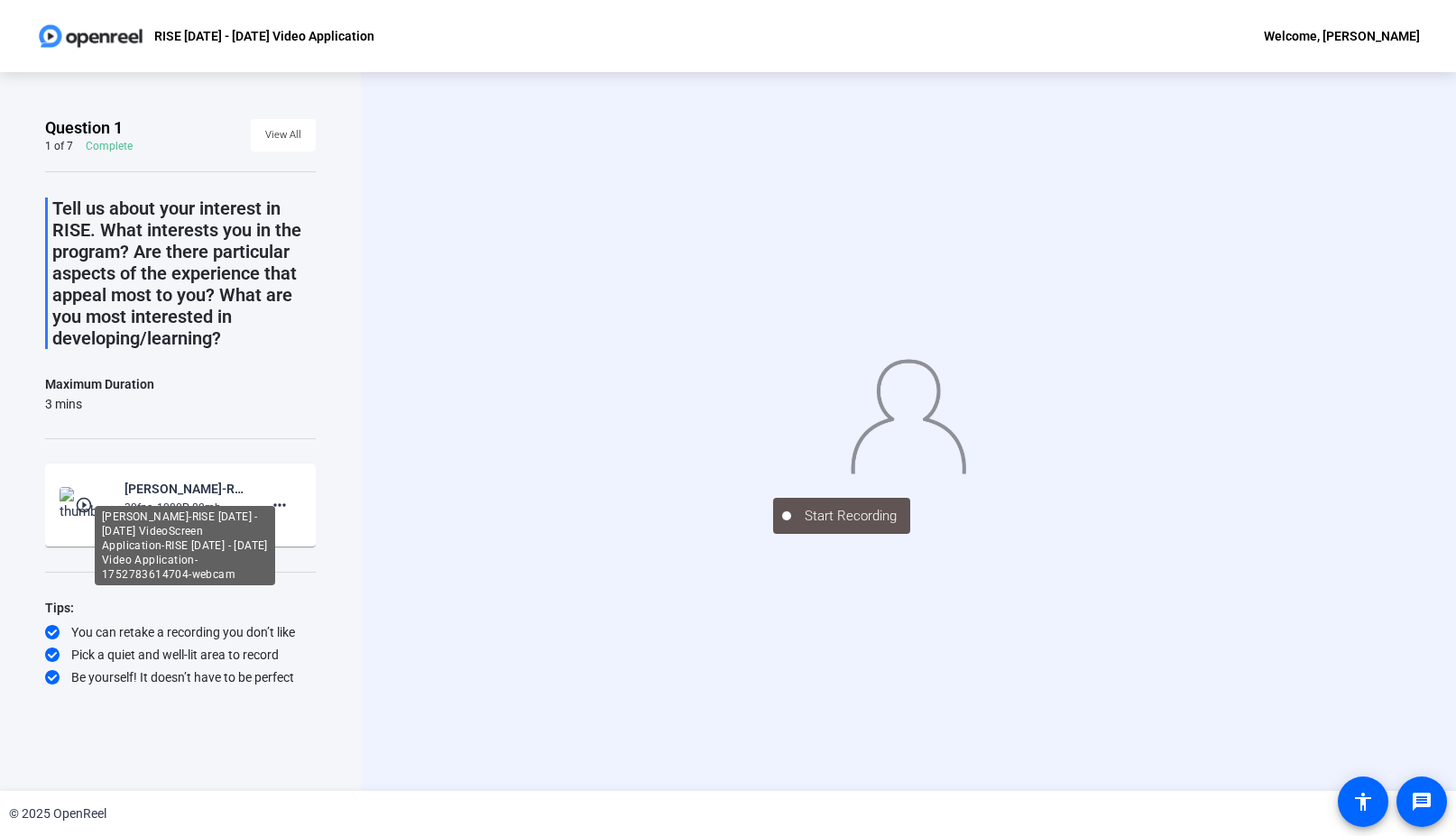 click on "[PERSON_NAME]-RISE [DATE] - [DATE] VideoScreen Application-RISE [DATE] - [DATE] Video Application-1752783614704-webcam" at bounding box center (185, 546) 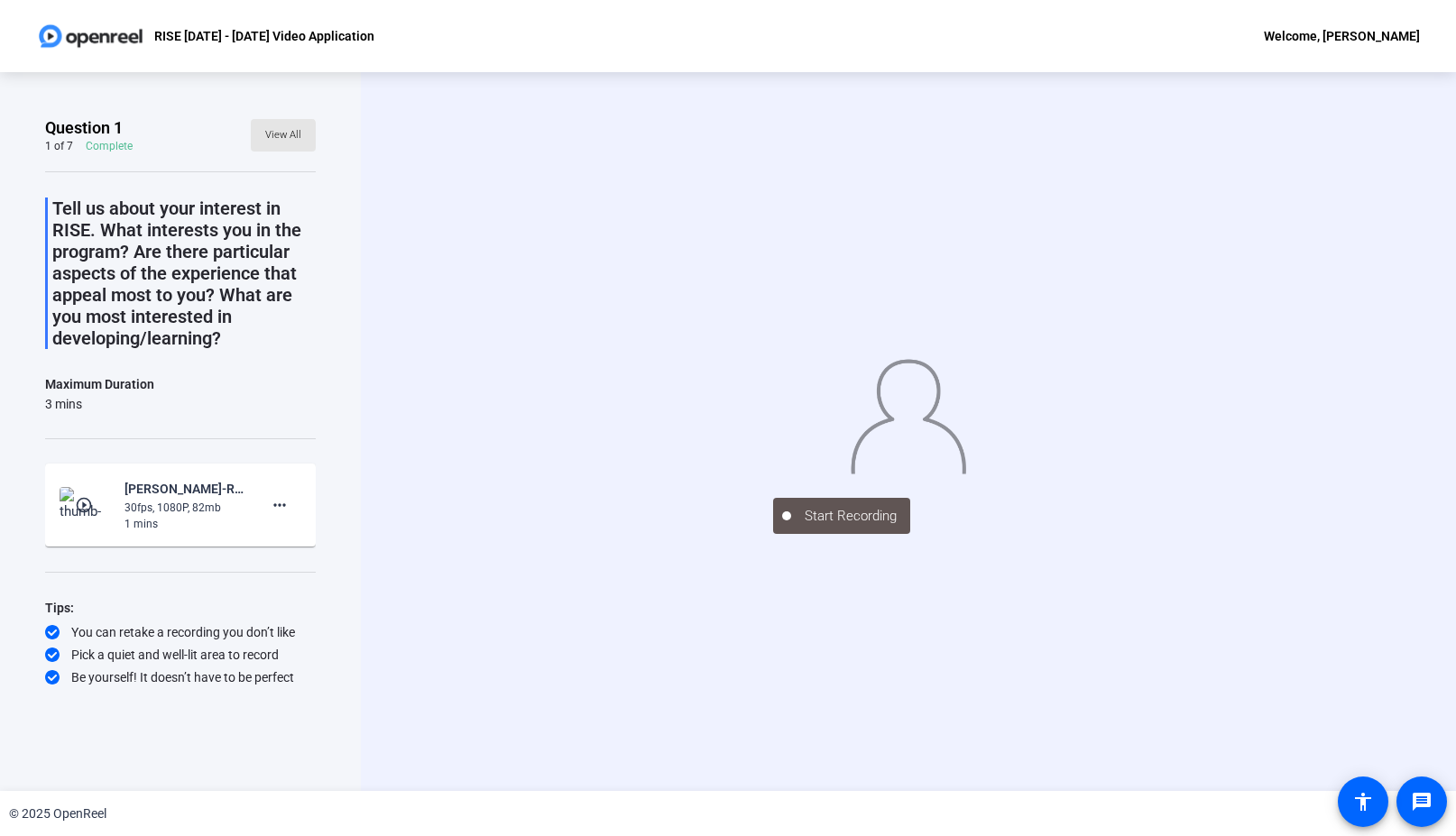 click on "View All" 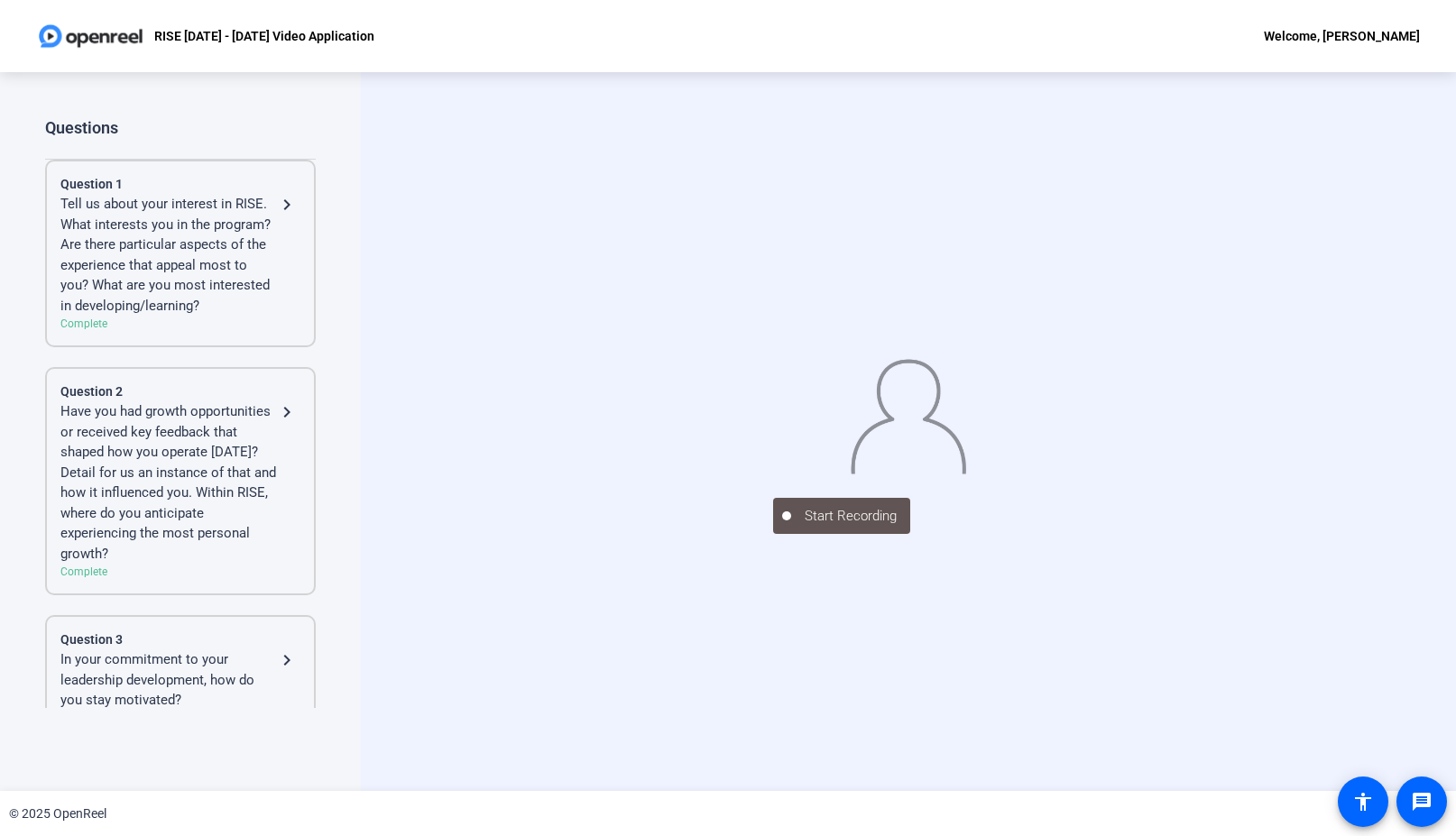 click on "Have you had growth opportunities or received key feedback that shaped how you operate [DATE]? Detail for us an instance of that and how it influenced you. Within RISE, where do you anticipate experiencing the most personal growth?" 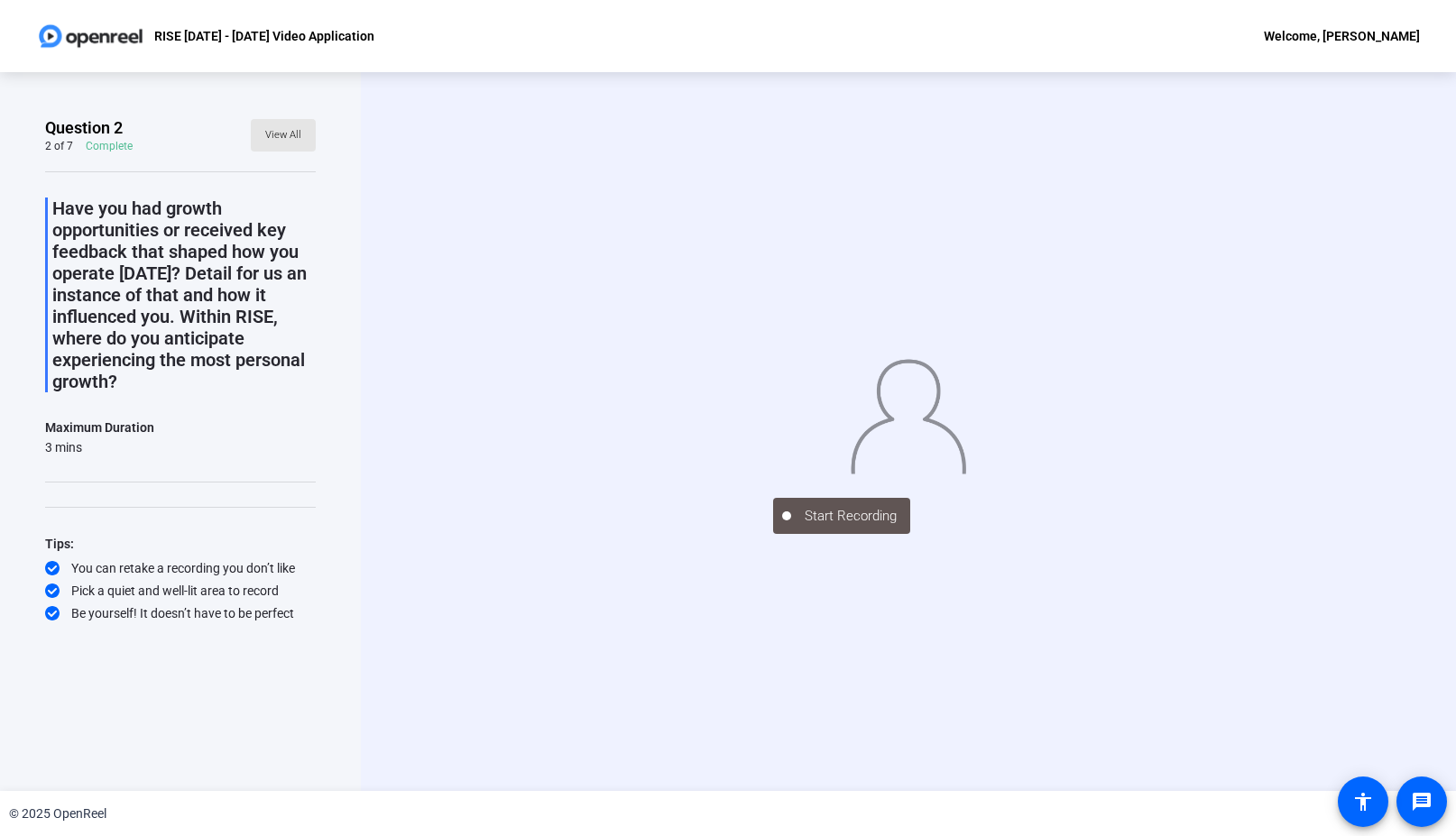 click on "View All" 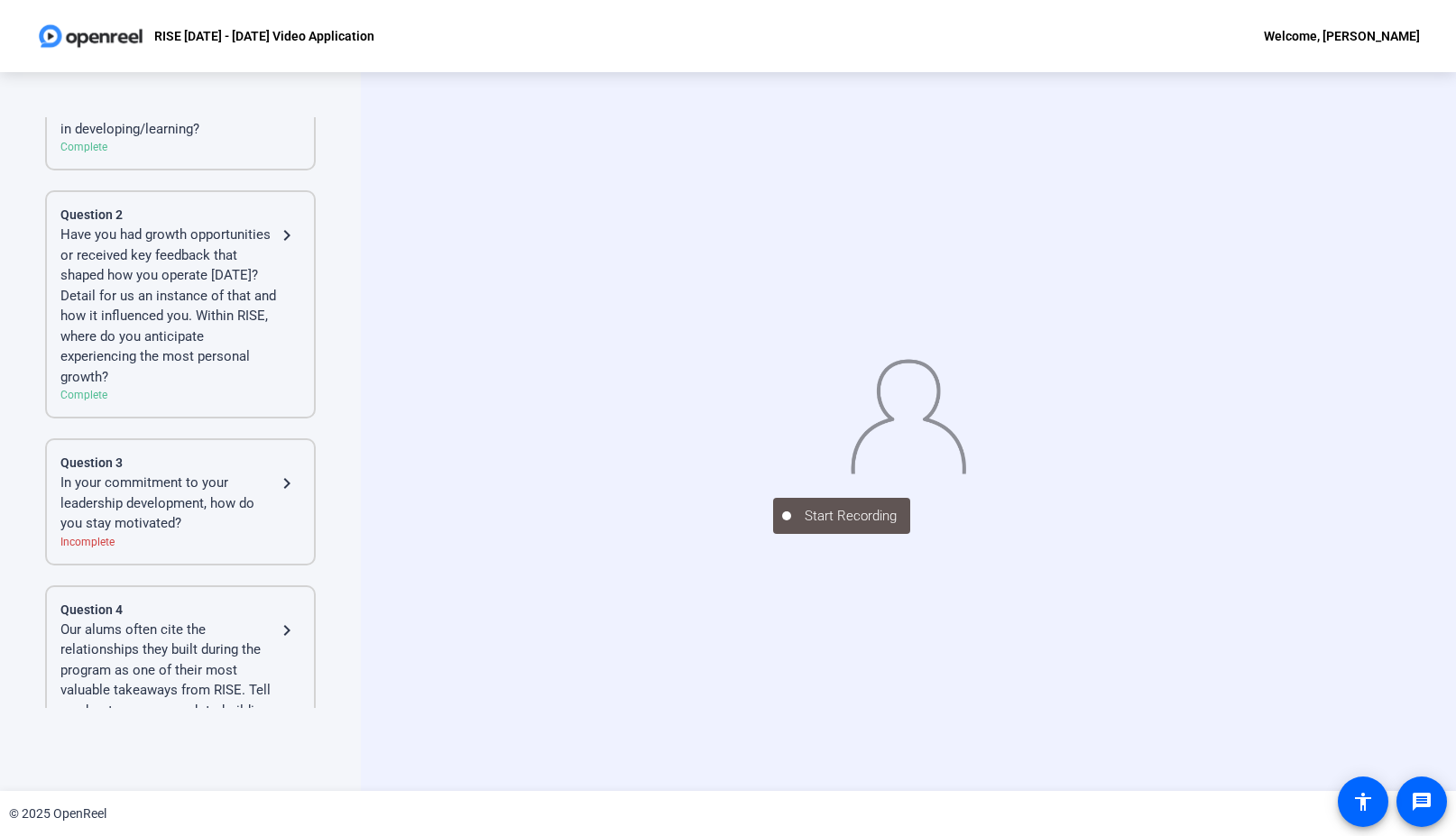 scroll, scrollTop: 180, scrollLeft: 0, axis: vertical 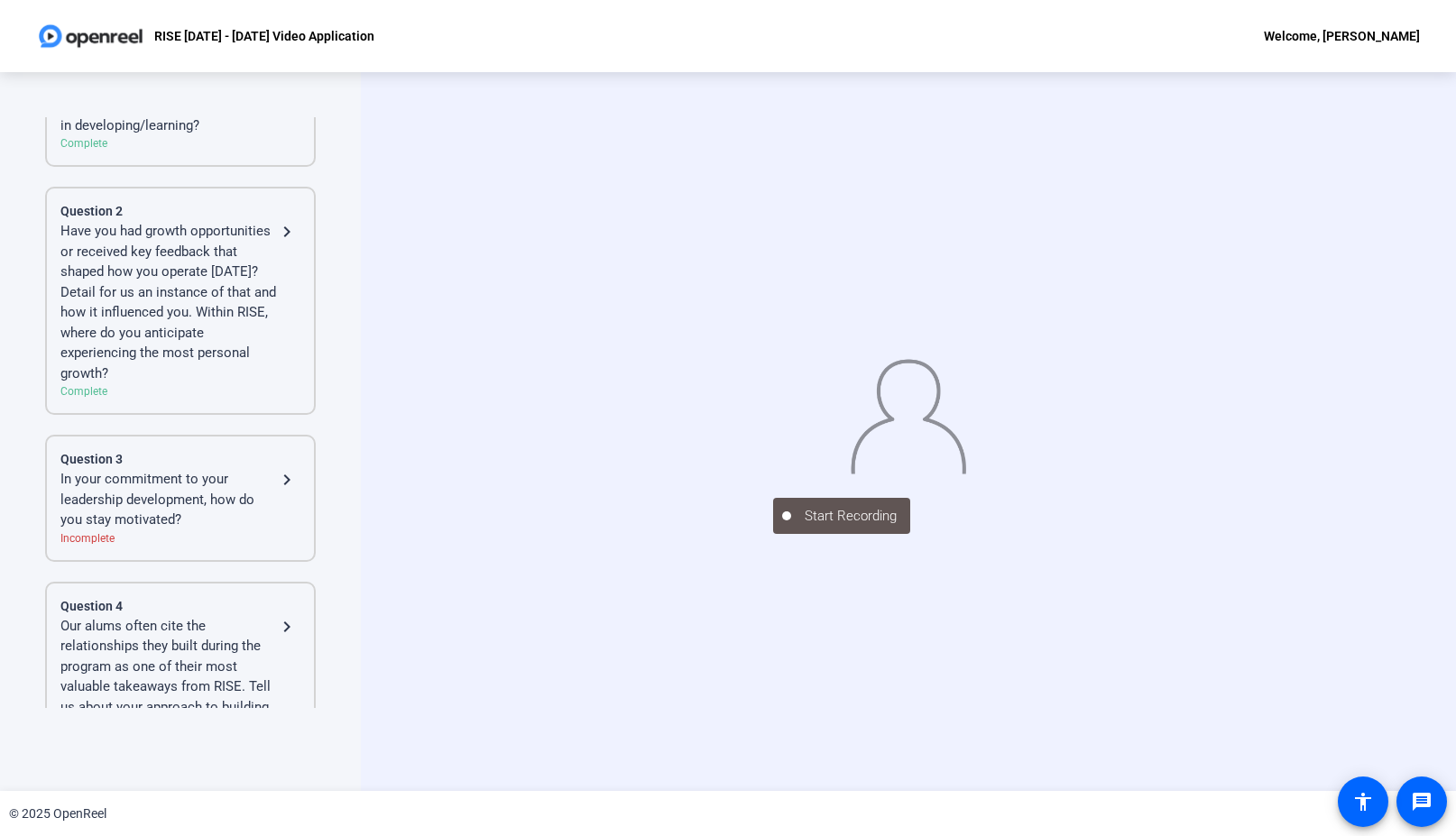 click on "Have you had growth opportunities or received key feedback that shaped how you operate [DATE]? Detail for us an instance of that and how it influenced you. Within RISE, where do you anticipate experiencing the most personal growth?" 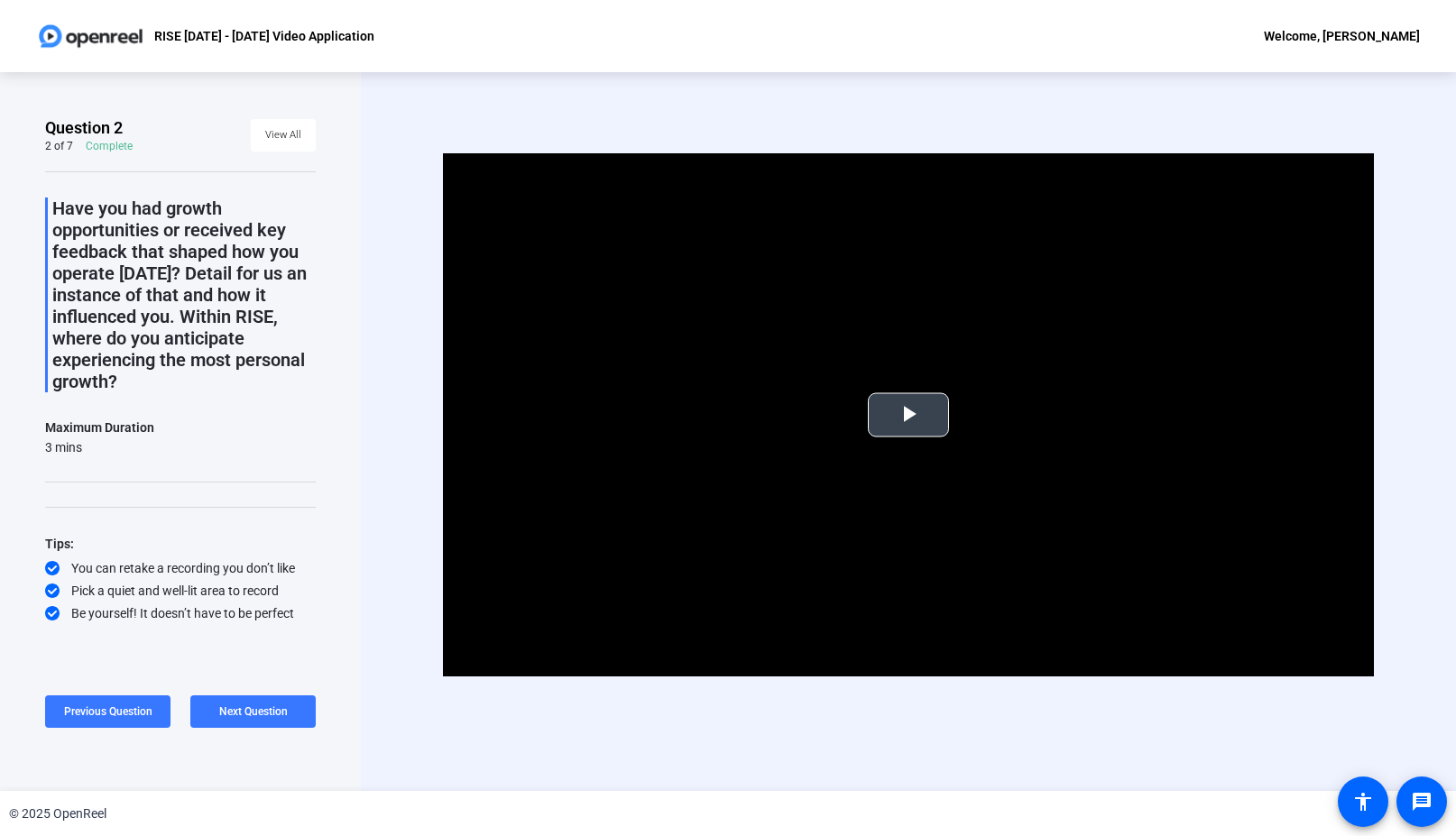 drag, startPoint x: 903, startPoint y: 406, endPoint x: 913, endPoint y: 401, distance: 11.18034 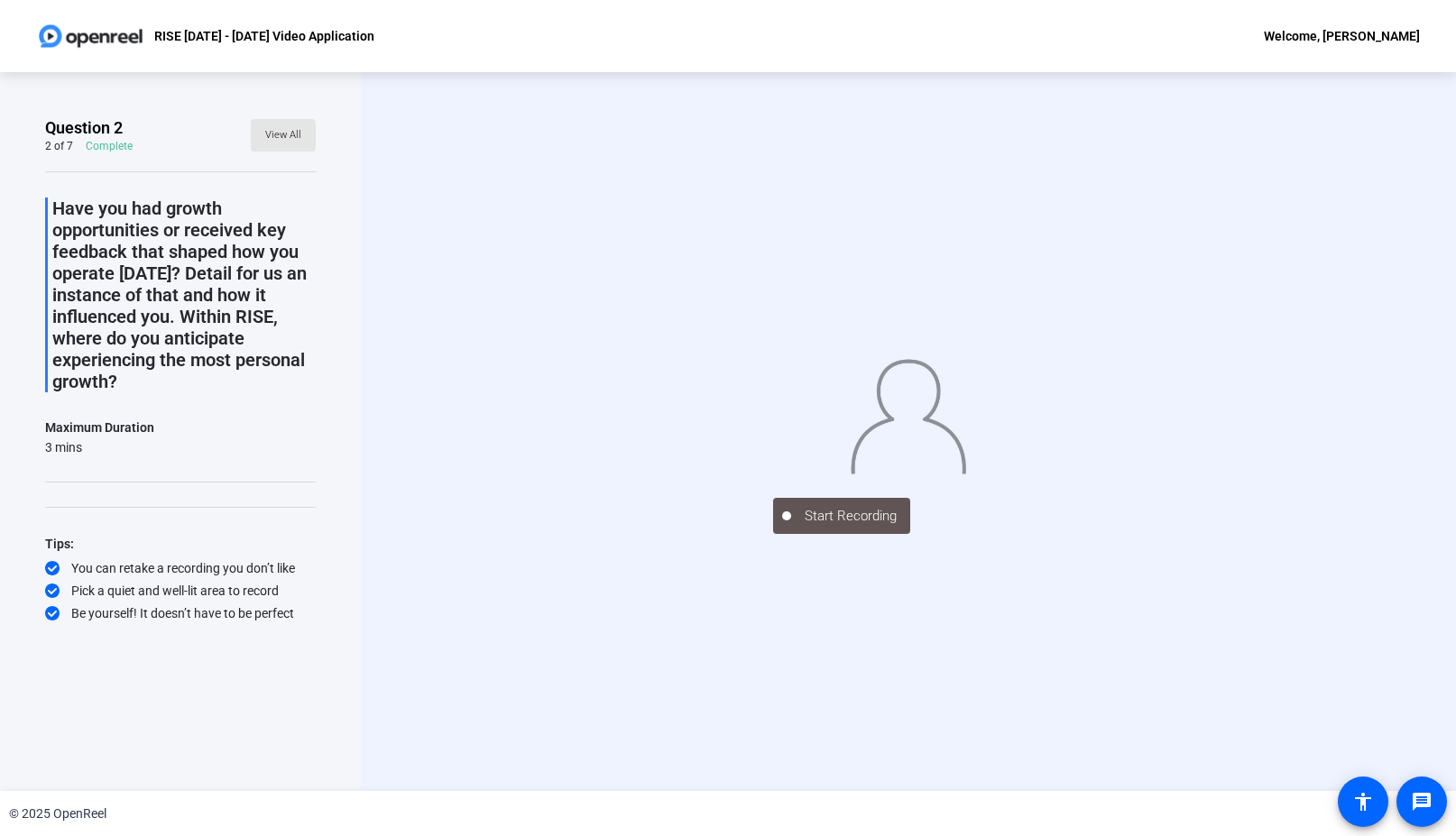 click on "View All" 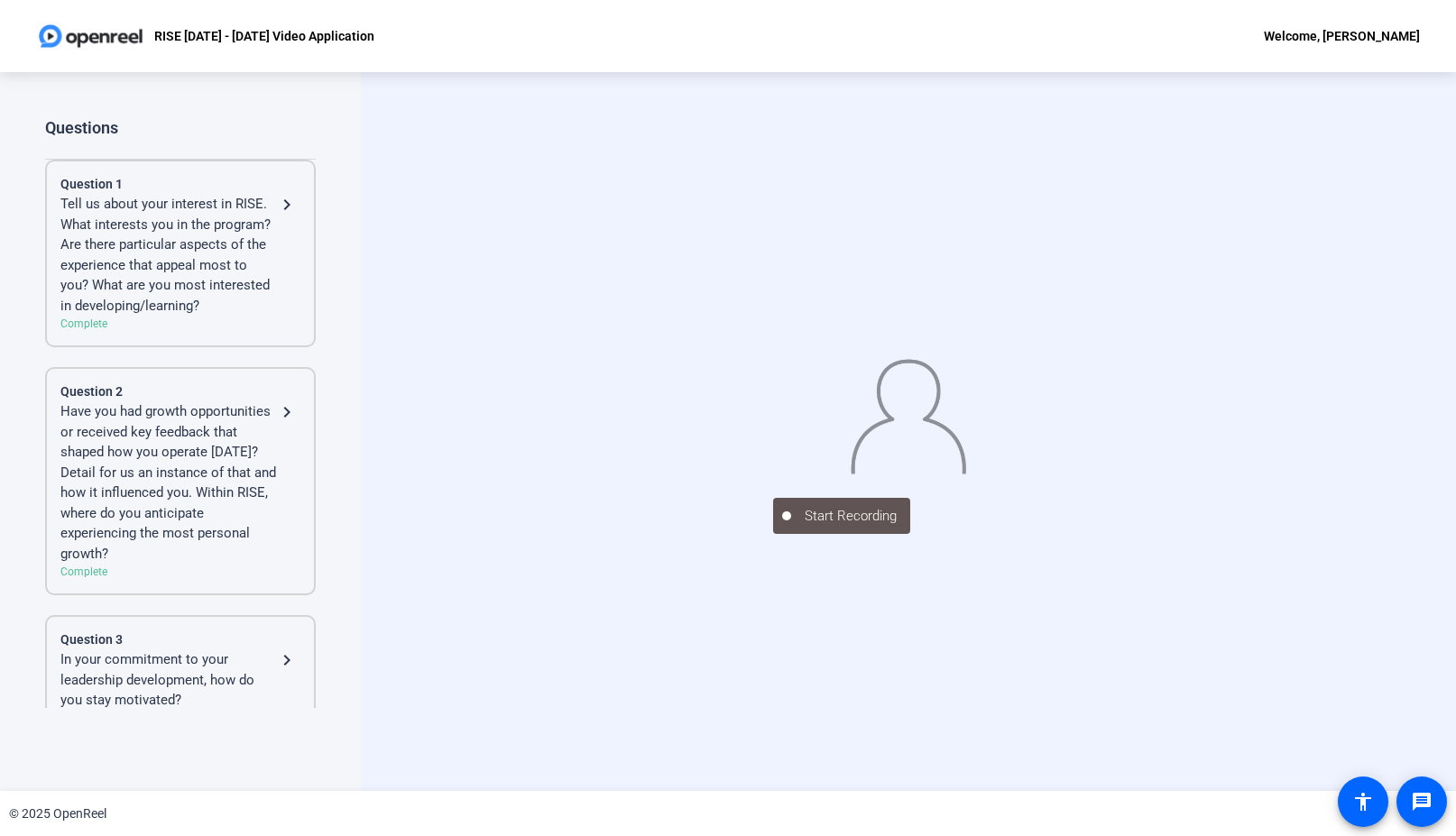 click on "Have you had growth opportunities or received key feedback that shaped how you operate [DATE]? Detail for us an instance of that and how it influenced you. Within RISE, where do you anticipate experiencing the most personal growth?" 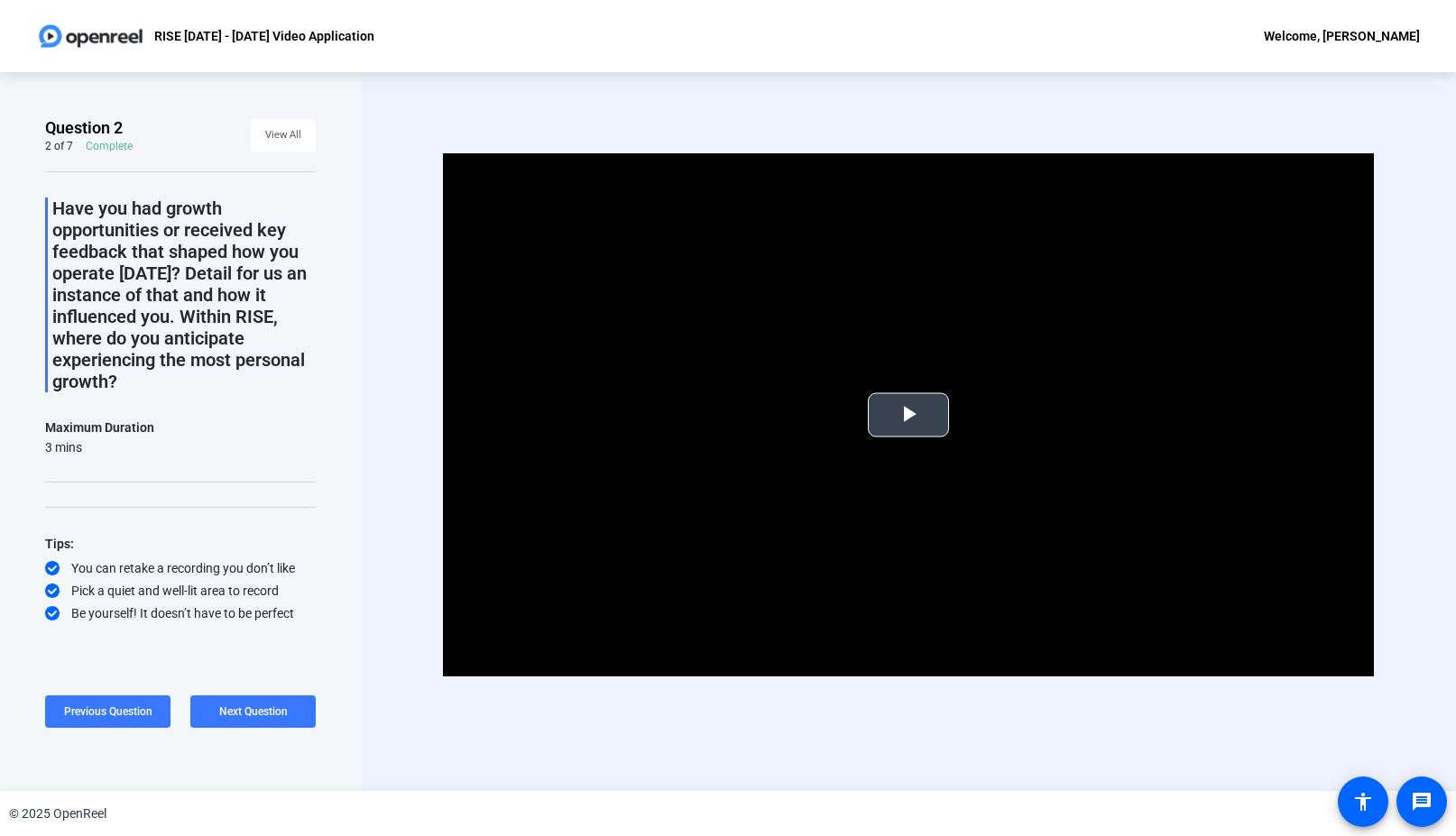 click at bounding box center (908, 415) 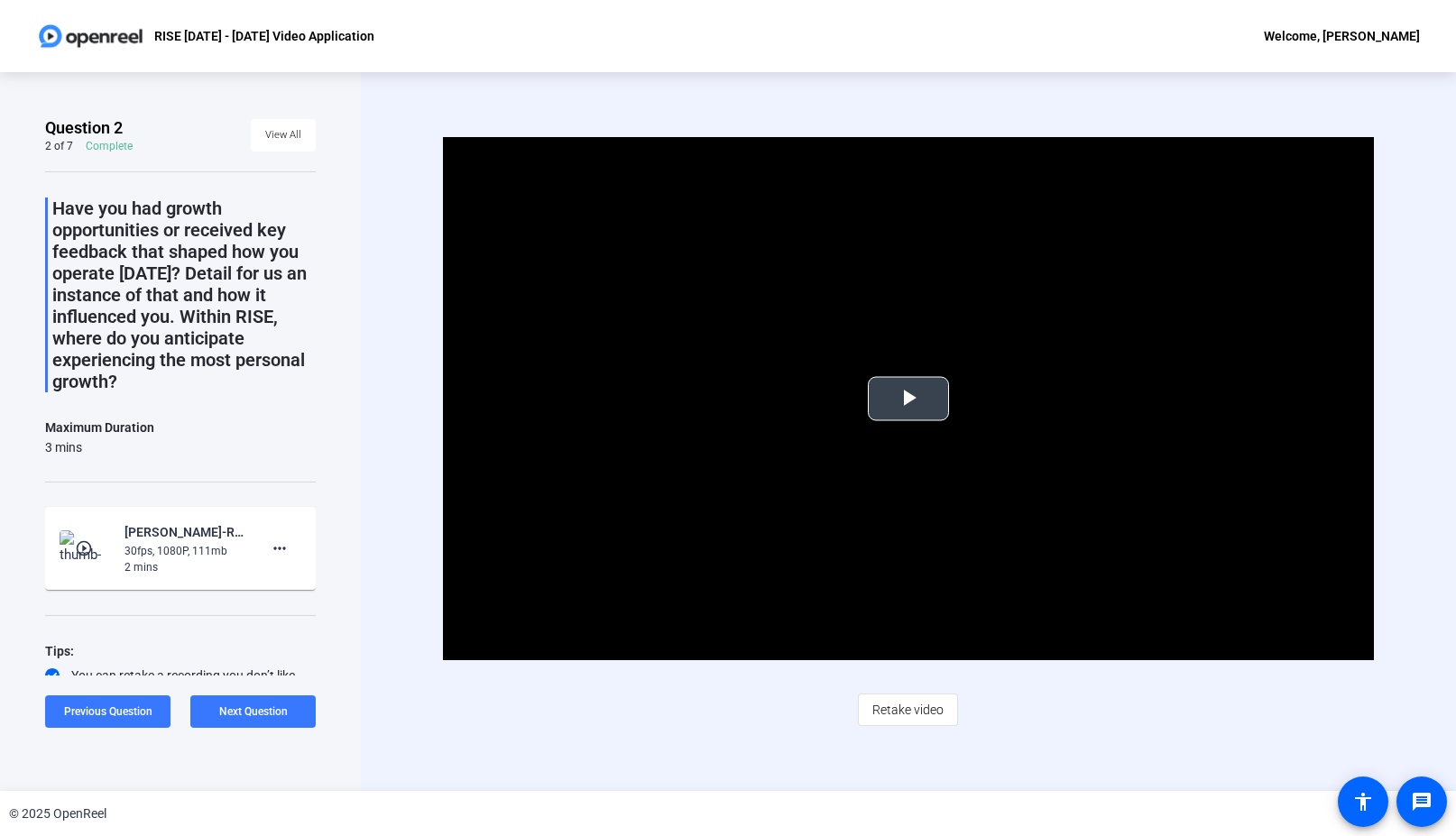 click at bounding box center (908, 399) 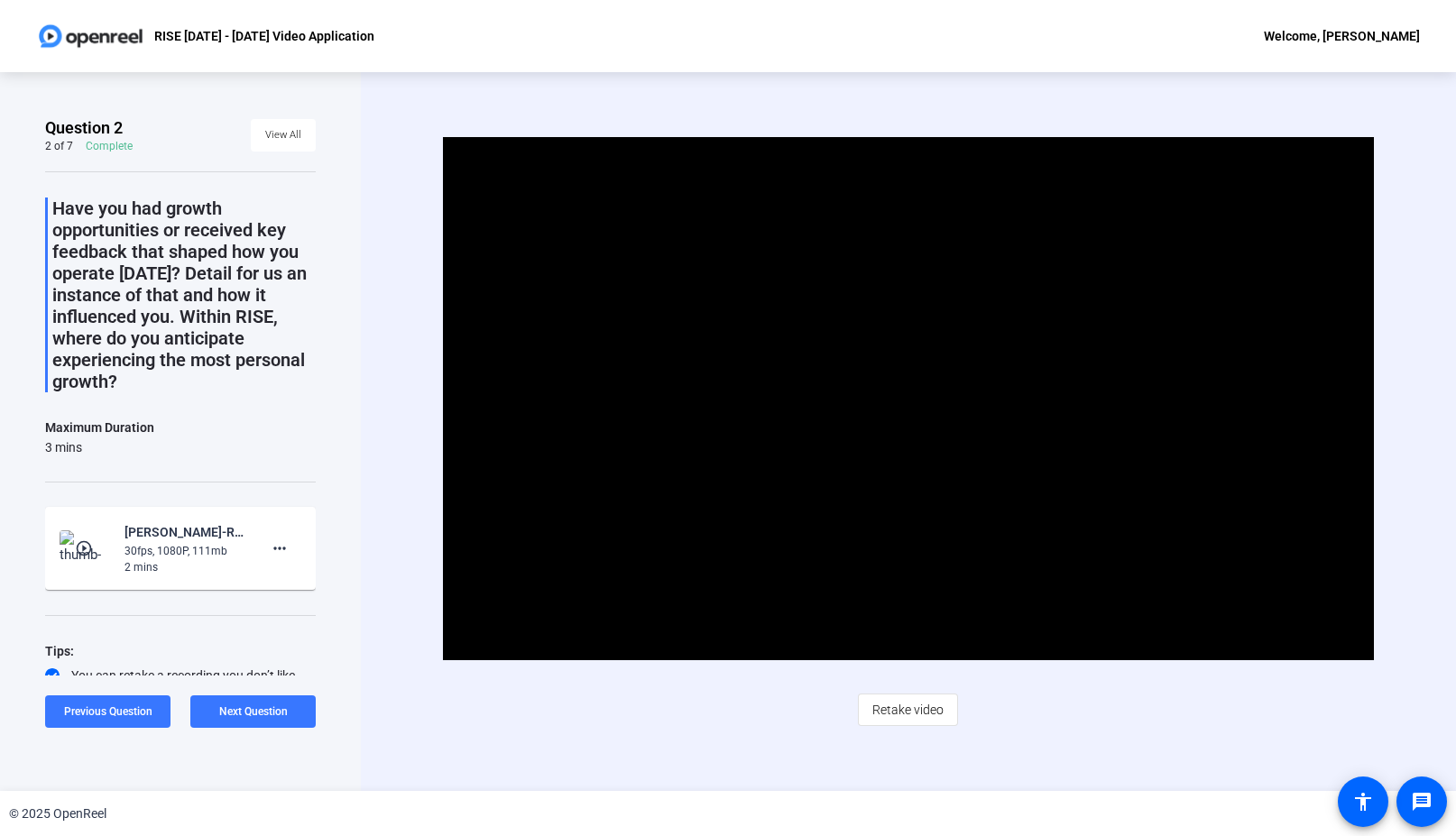 click on "Video Player is loading. Play Video Pause Mute 24% Current Time  1:01 / Duration  1:51 Loaded :  100.00% 1:10 1:02 Stream Type  LIVE Seek to live, currently behind live LIVE Remaining Time  - 0:50   1x Playback Rate Chapters Chapters Descriptions descriptions off , selected Captions captions settings , opens captions settings dialog captions off , selected Audio Track Picture-in-Picture Fullscreen This is a modal window. Beginning of dialog window. Escape will cancel and close the window. Text Color White Black Red Green Blue Yellow Magenta Cyan Transparency Opaque Semi-Transparent Background Color Black White Red Green Blue Yellow Magenta Cyan Transparency Opaque Semi-Transparent Transparent Window Color Black White Red Green Blue Yellow Magenta Cyan Transparency Transparent Semi-Transparent Opaque Font Size 50% 75% 100% 125% 150% 175% 200% 300% 400% Text Edge Style None Raised Depressed Uniform Dropshadow Font Family Proportional Sans-Serif Monospace Sans-Serif Proportional Serif Monospace Serif Casual" 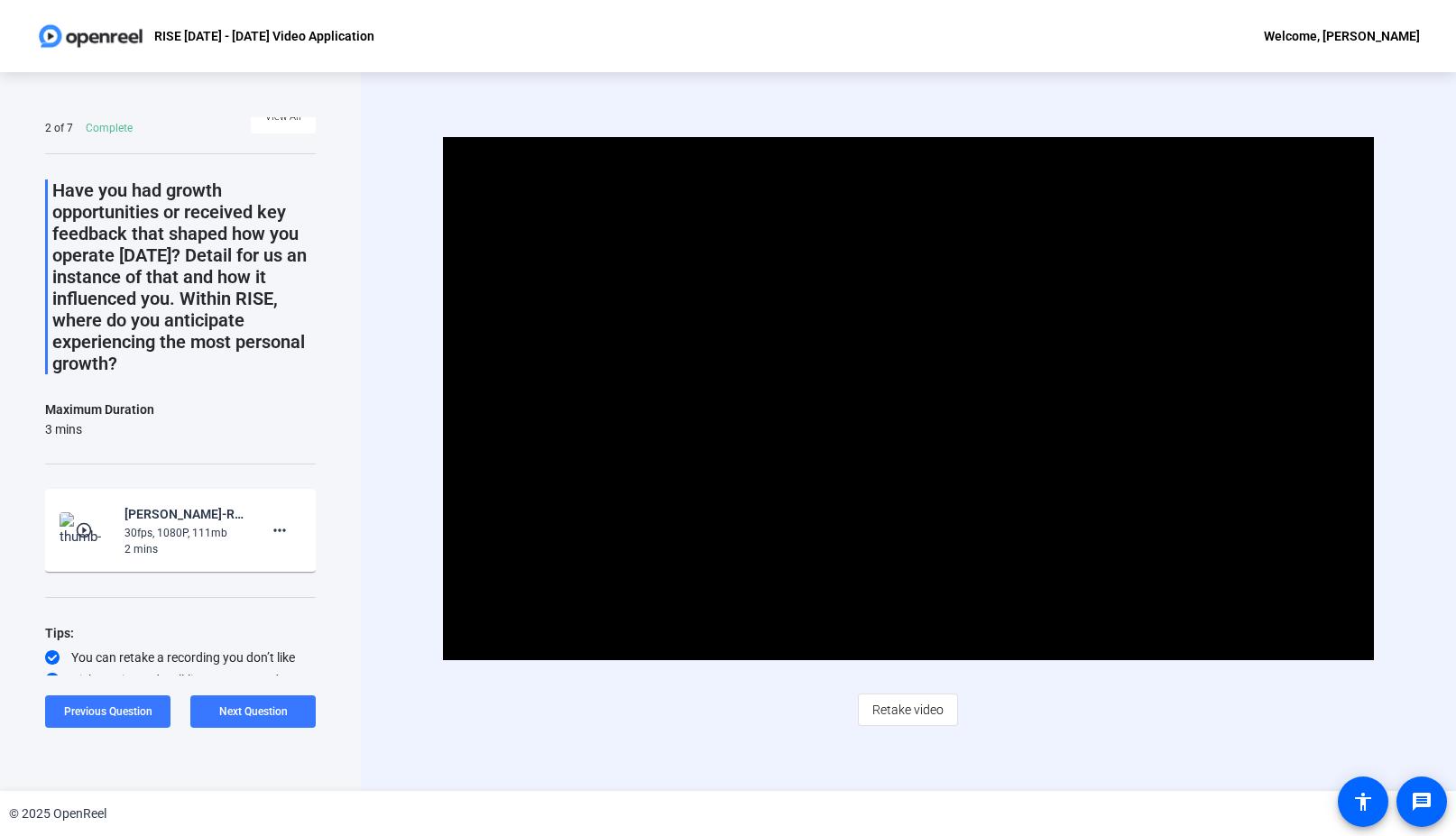 scroll, scrollTop: 0, scrollLeft: 0, axis: both 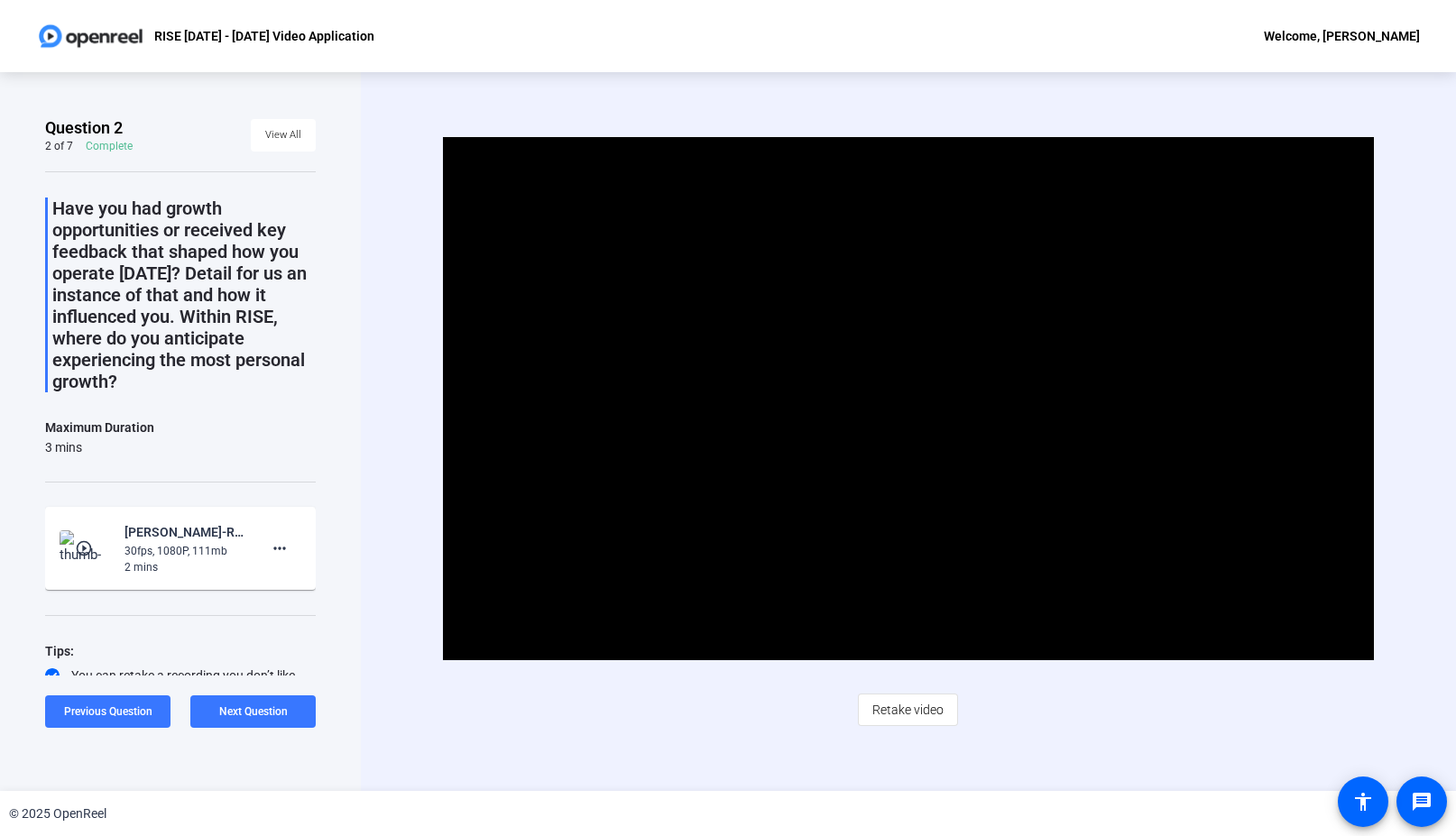 click on "View All" 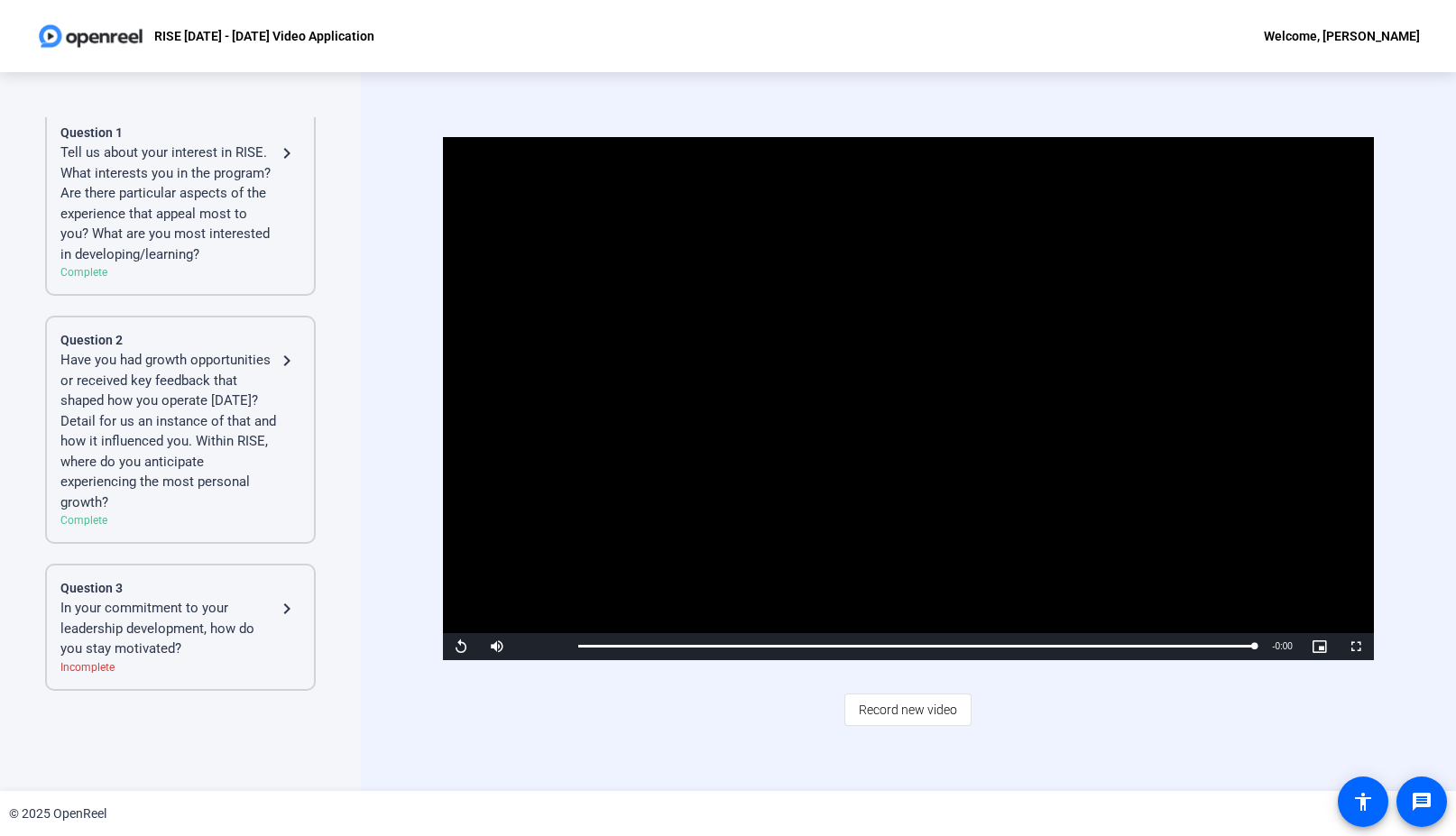 scroll, scrollTop: 90, scrollLeft: 0, axis: vertical 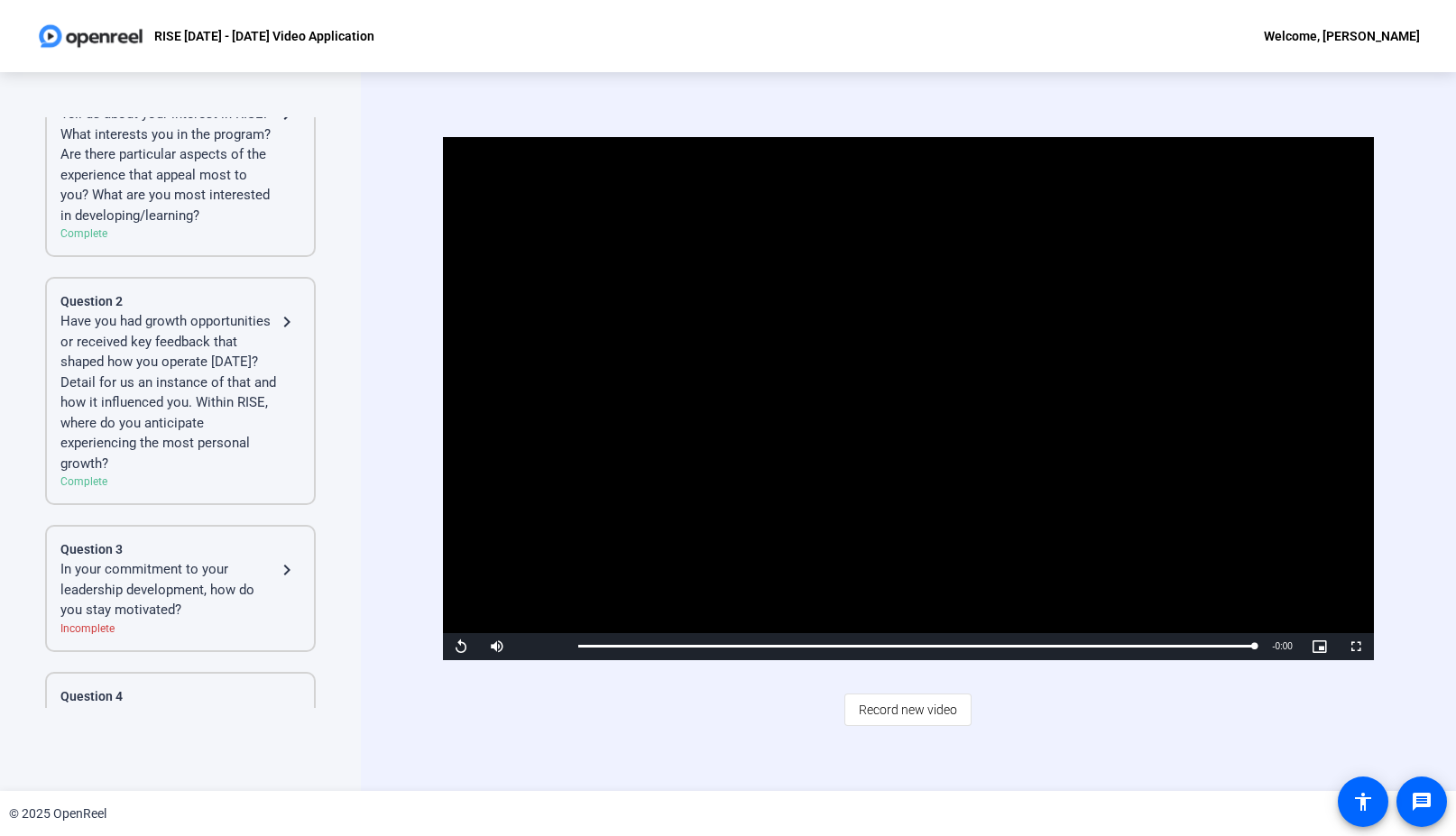 click on "In your commitment to your leadership development, how do you stay motivated?" 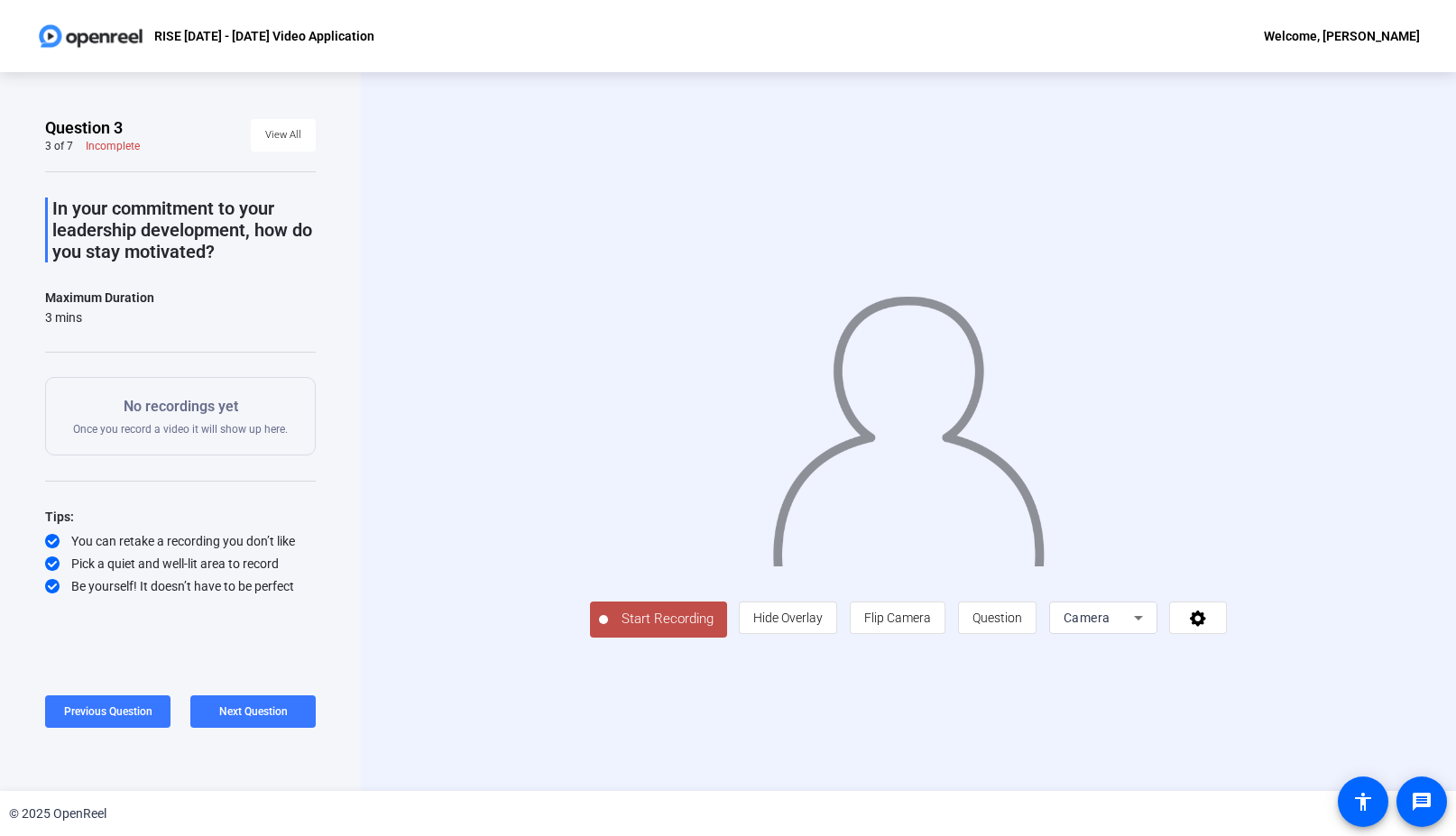 click on "Start Recording" 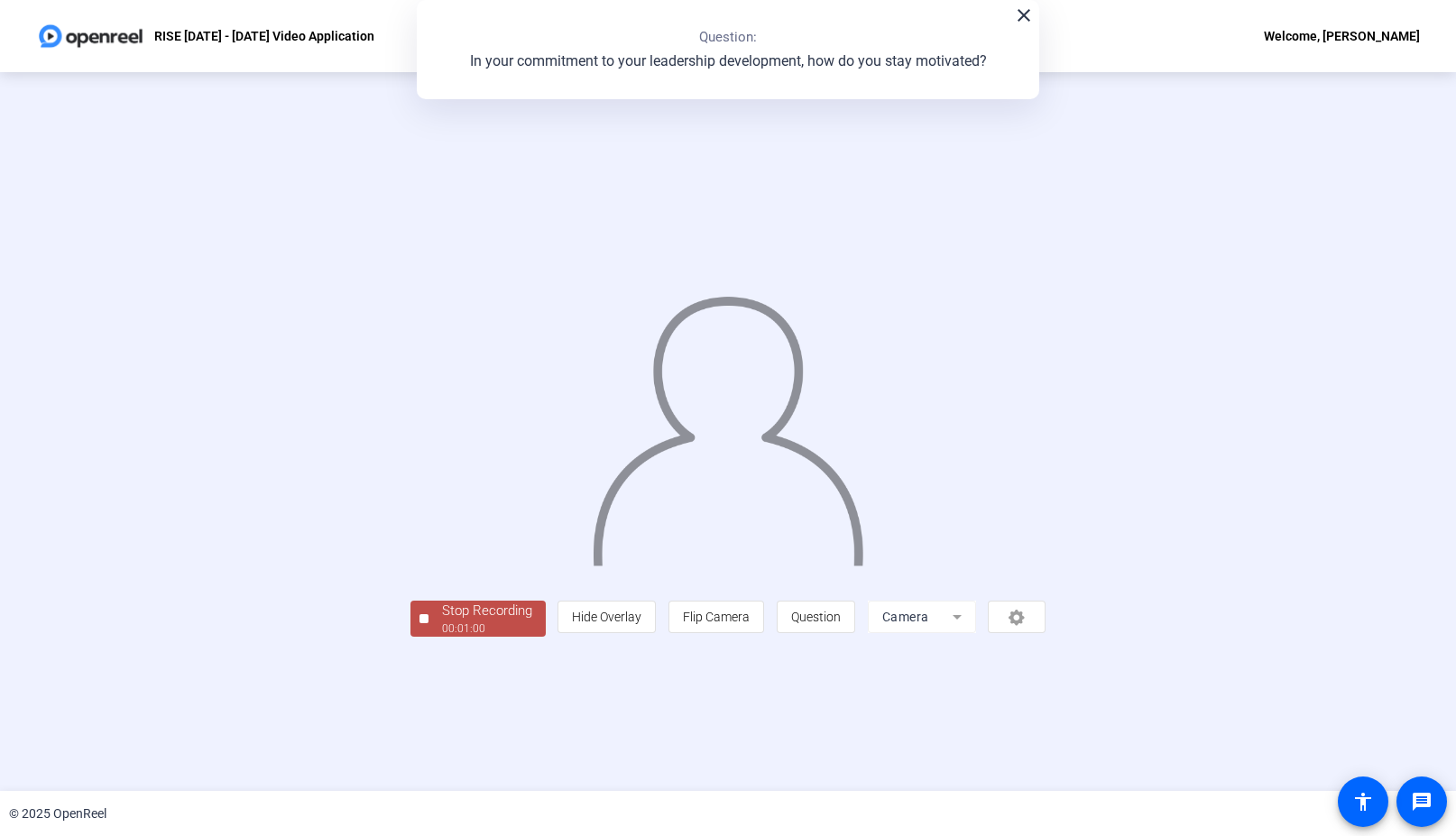click on "00:01:00" 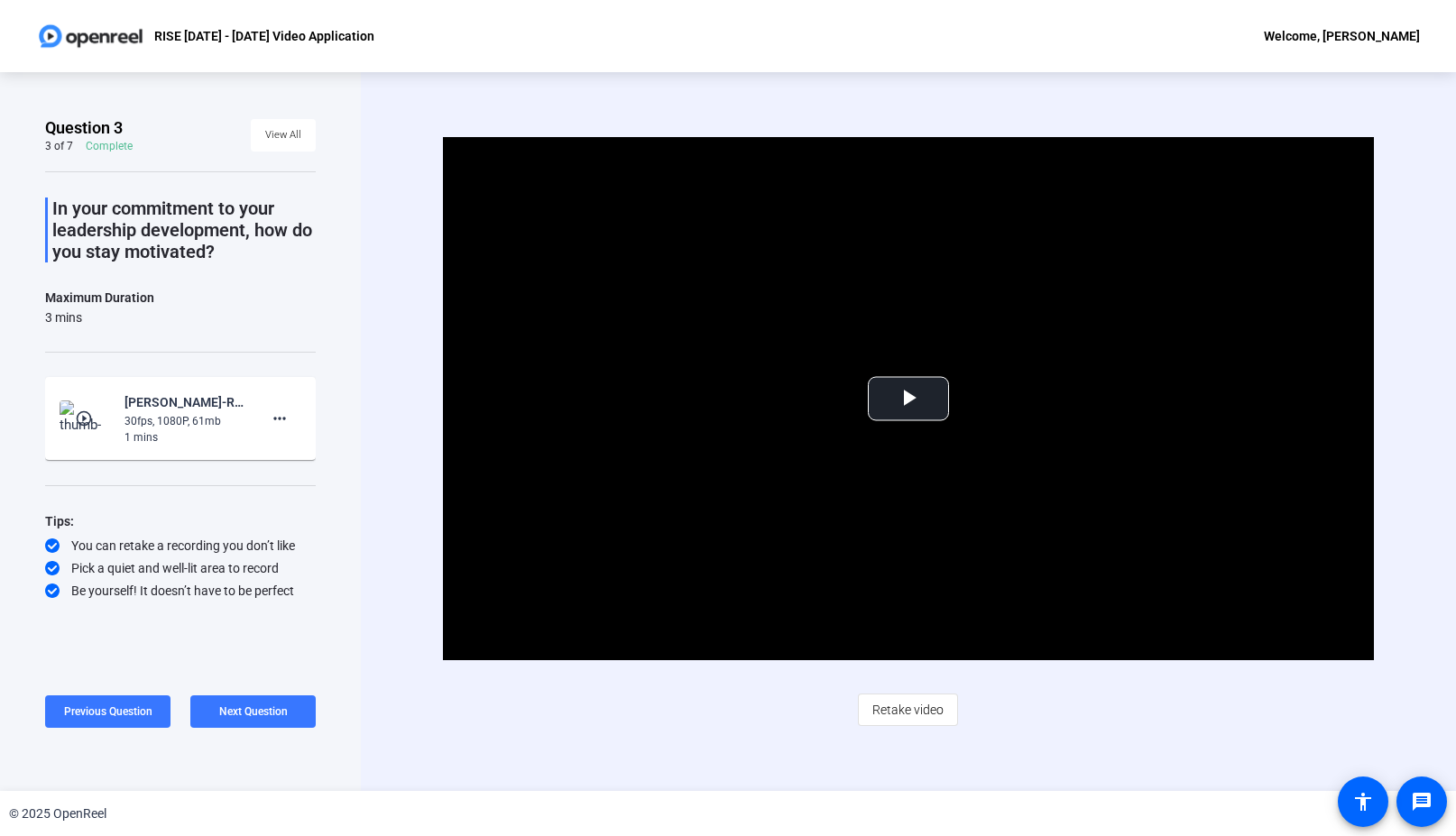 click at bounding box center (908, 399) 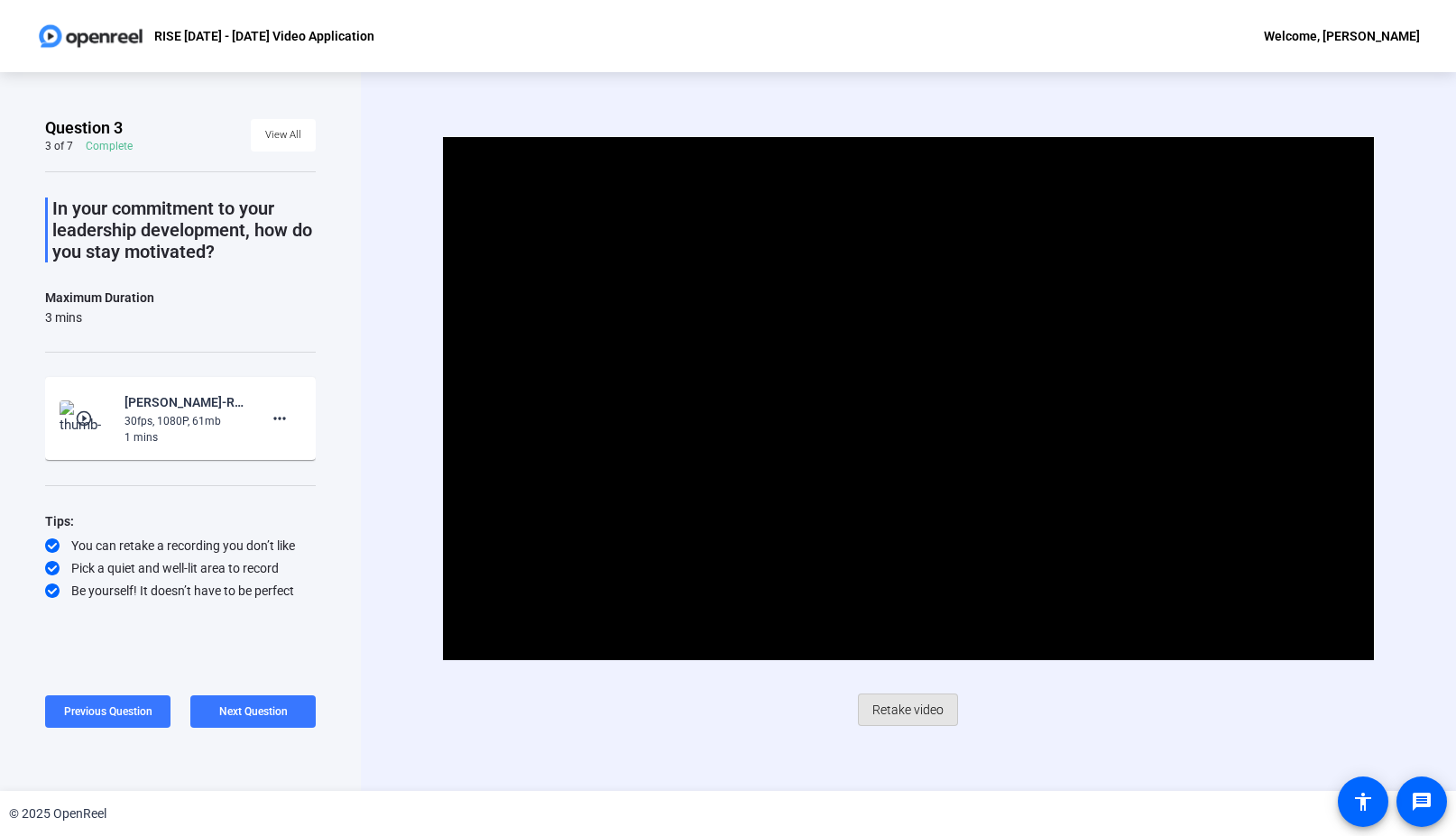 click on "Retake video" 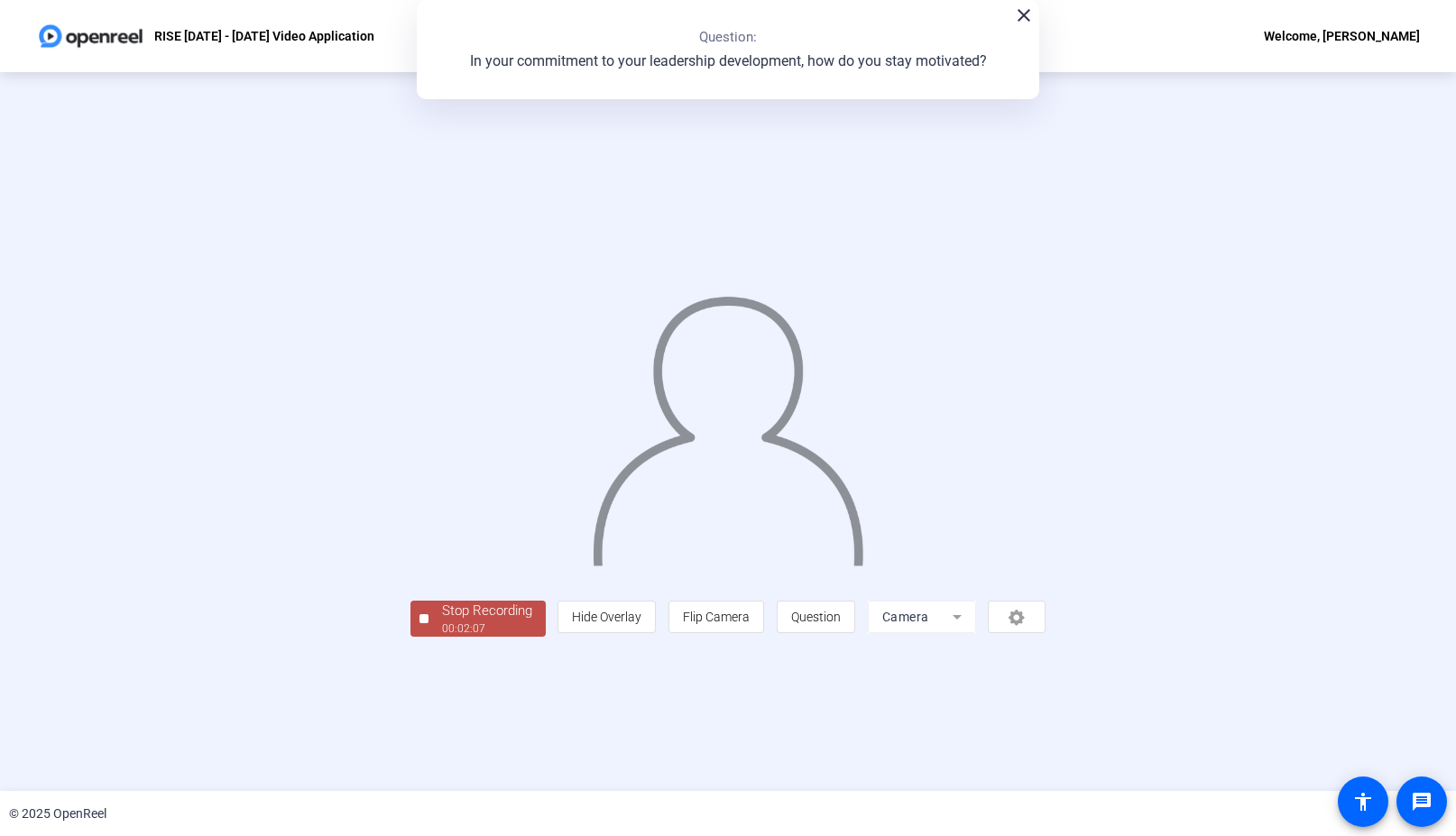 click on "00:02:07" 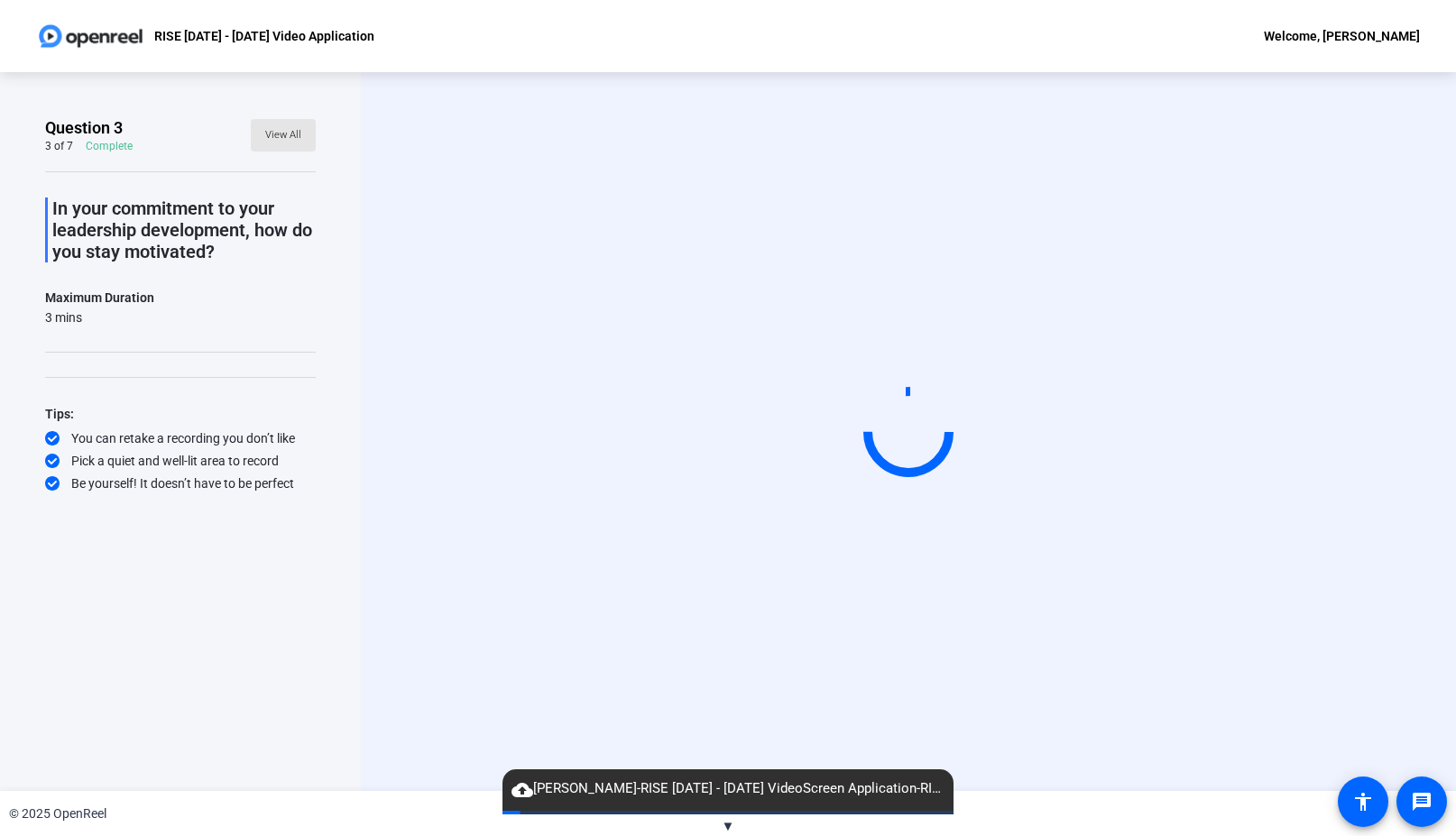 click on "View All" 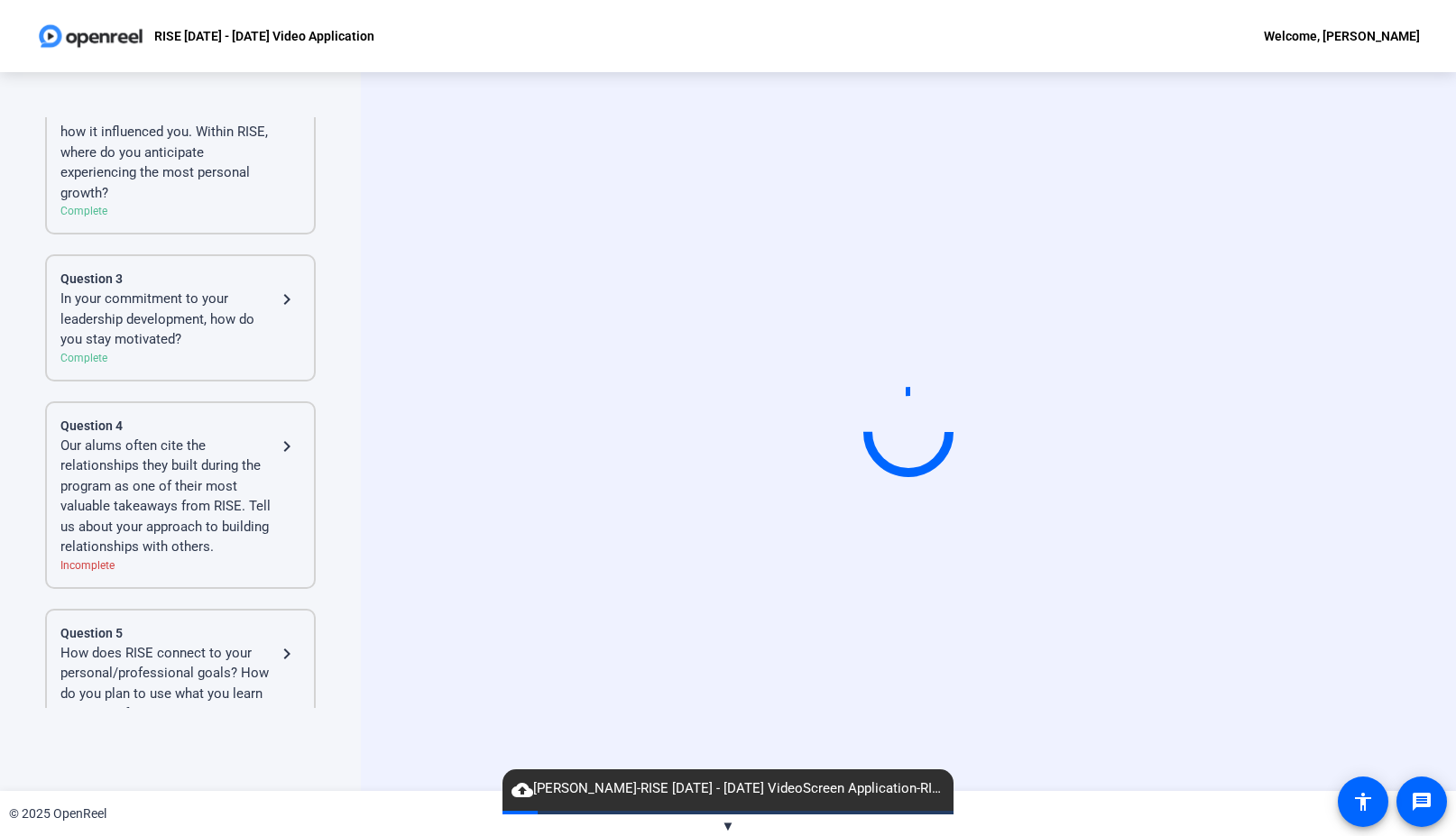 click on "Our alums often cite the relationships they built during the program as one of their most valuable takeaways from RISE. Tell us about your approach to building relationships with others." 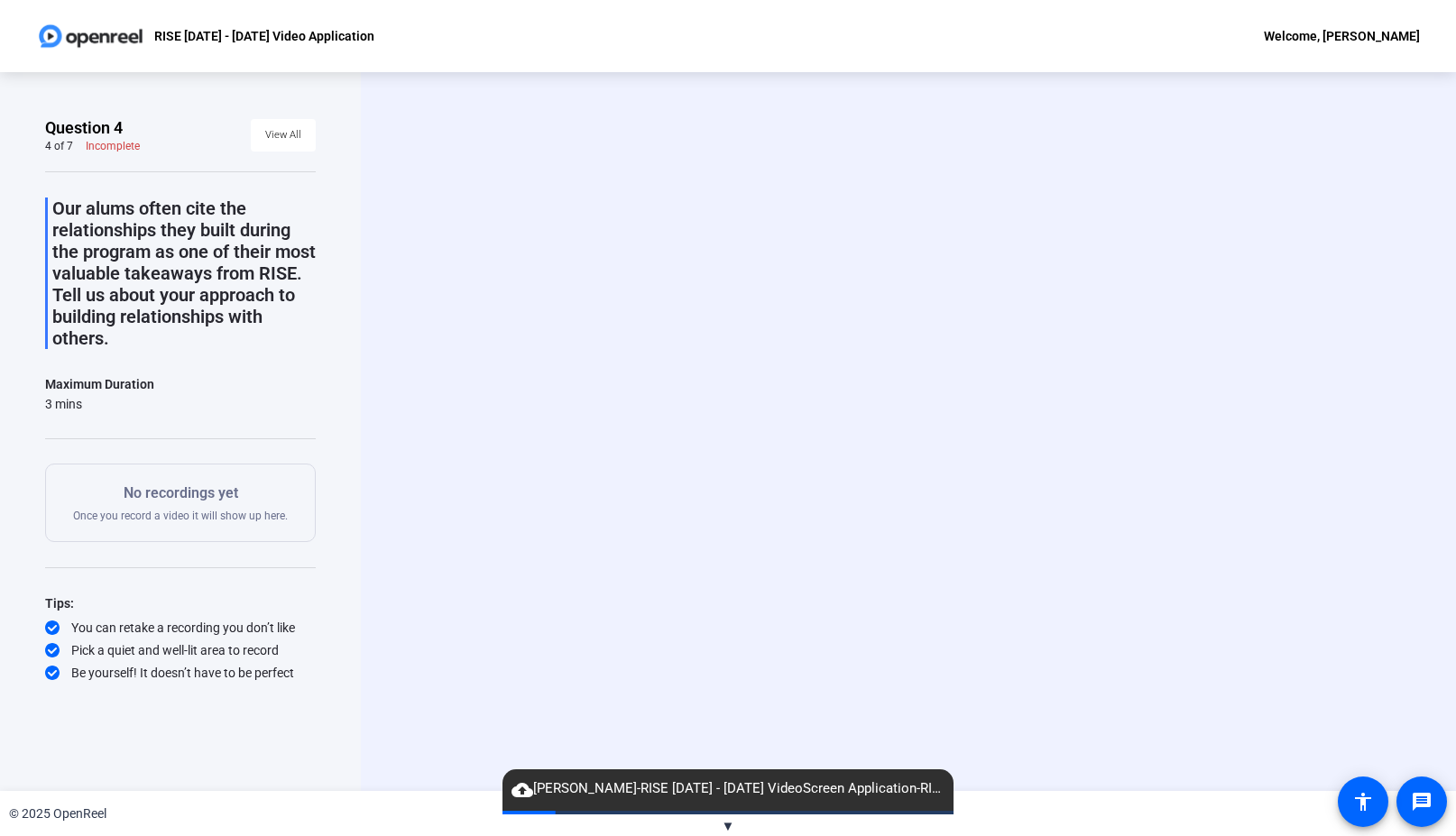 scroll, scrollTop: 0, scrollLeft: 0, axis: both 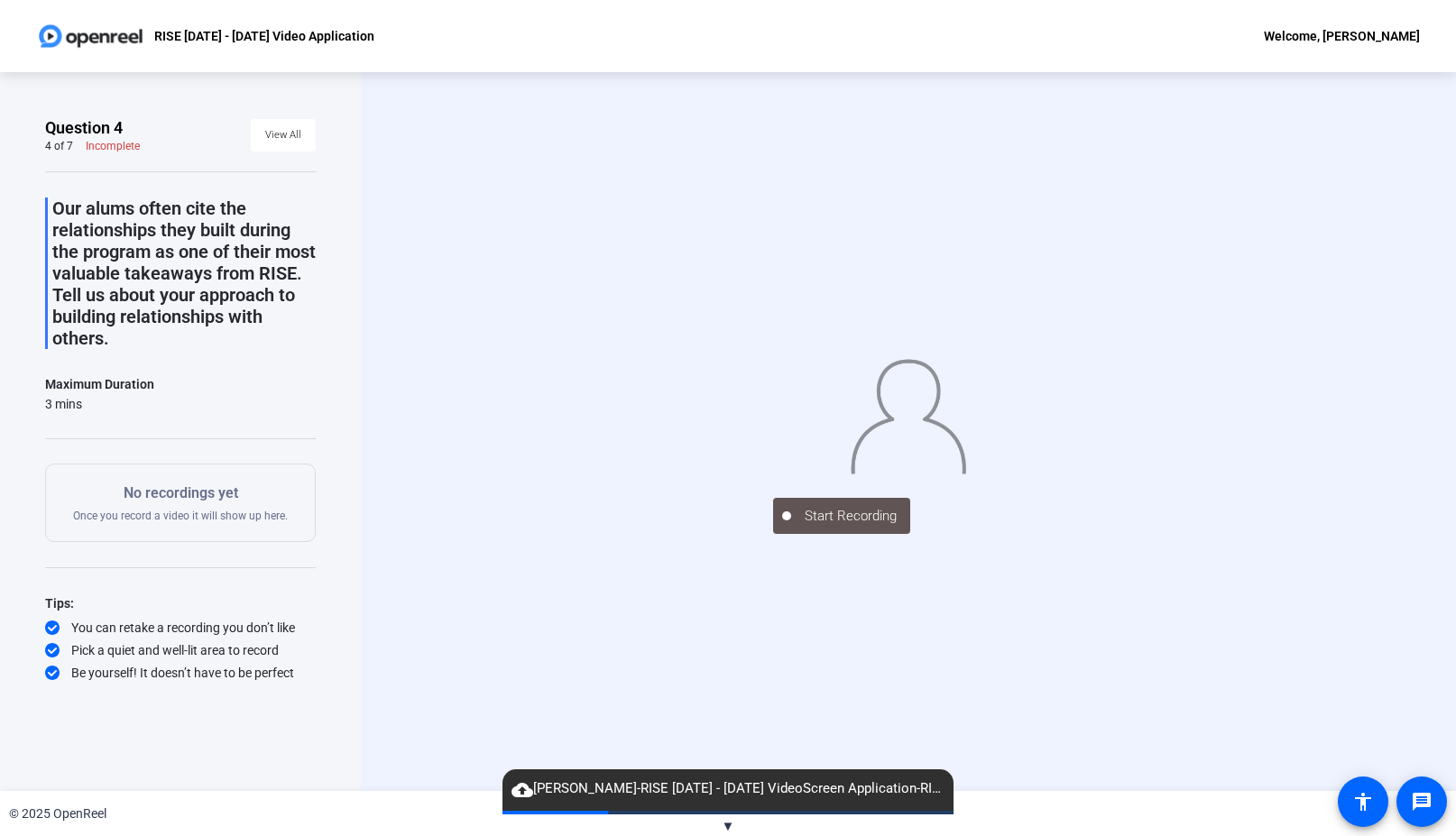click on "Start Recording" 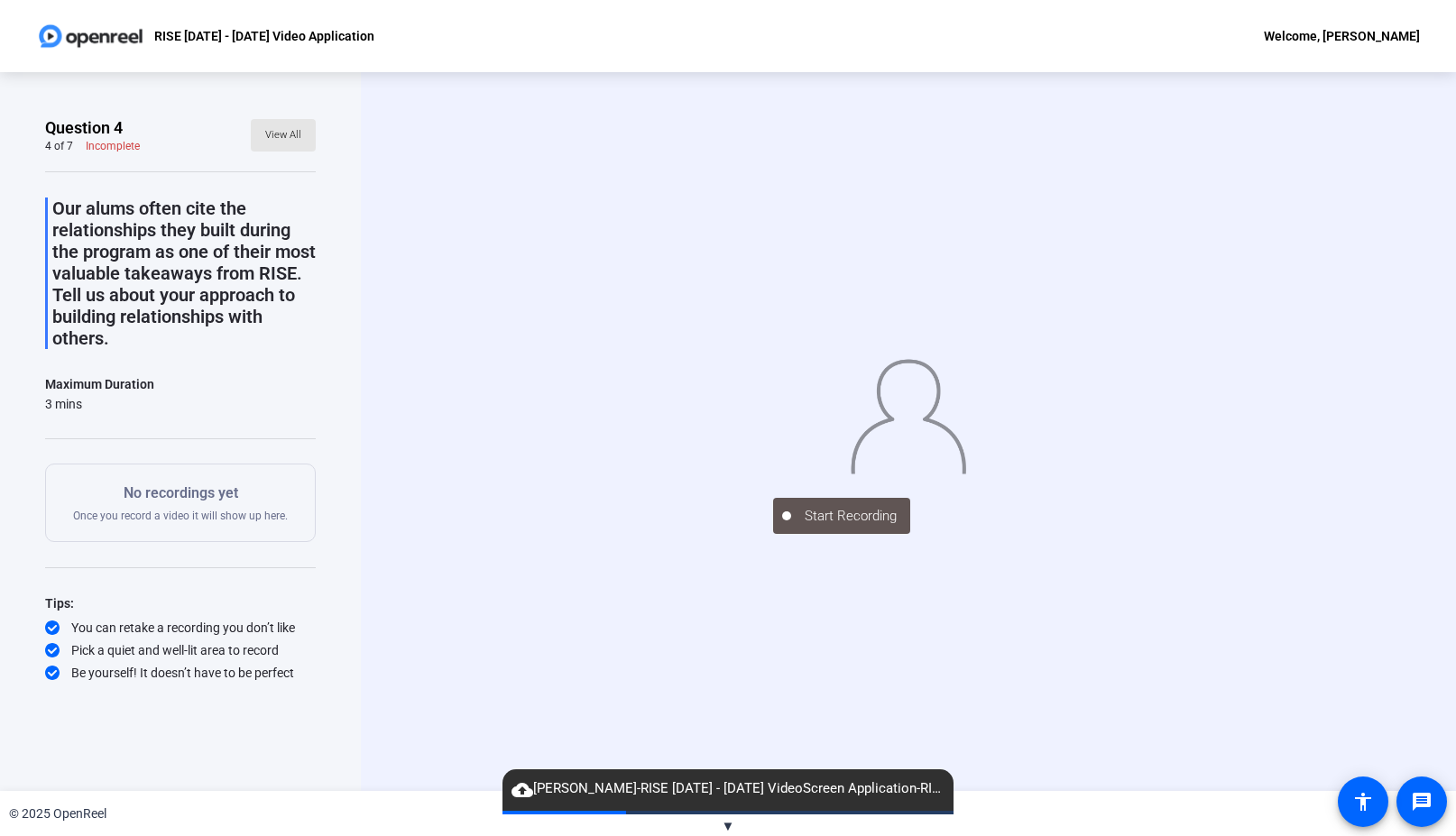 click 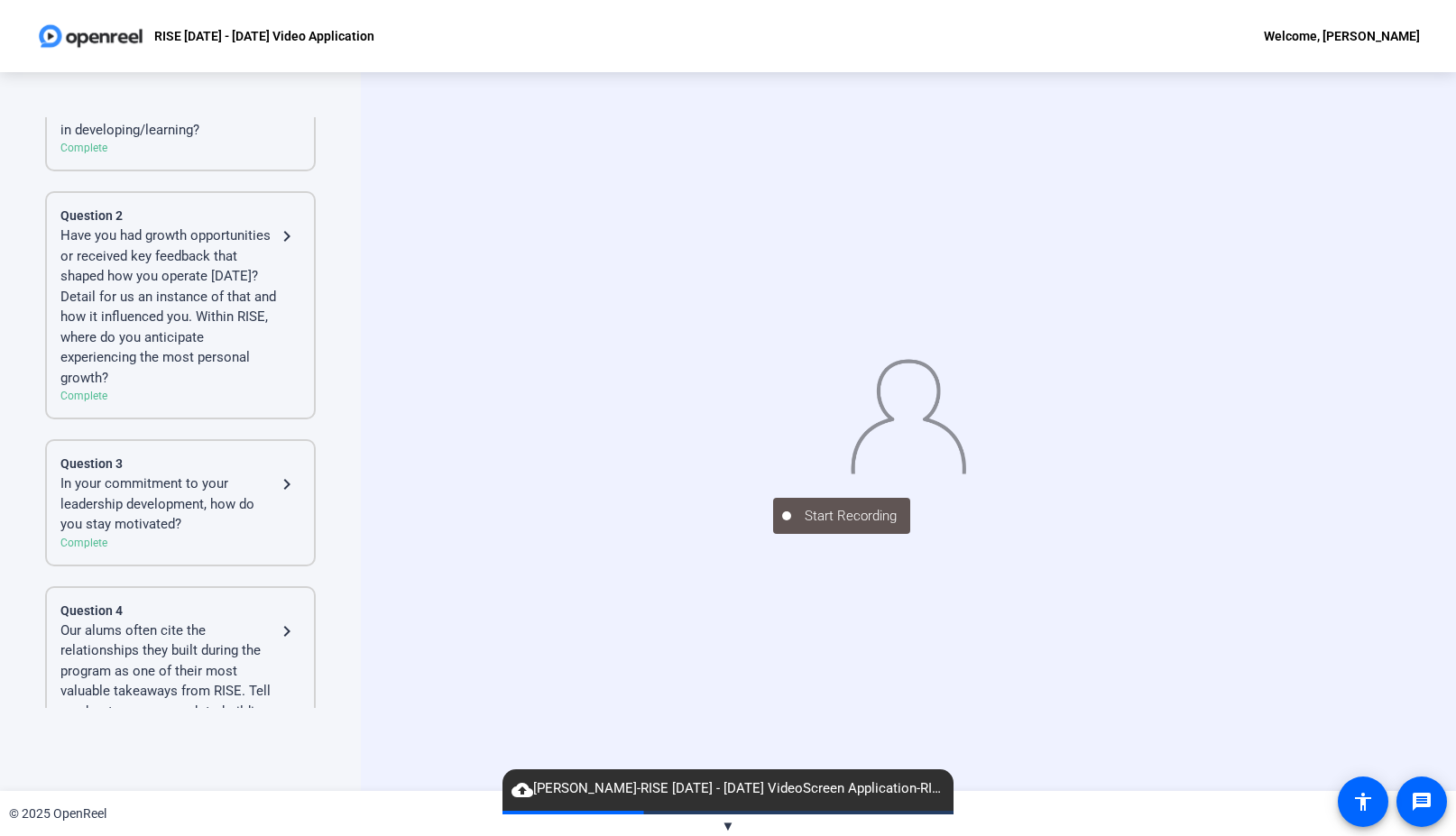 scroll, scrollTop: 180, scrollLeft: 0, axis: vertical 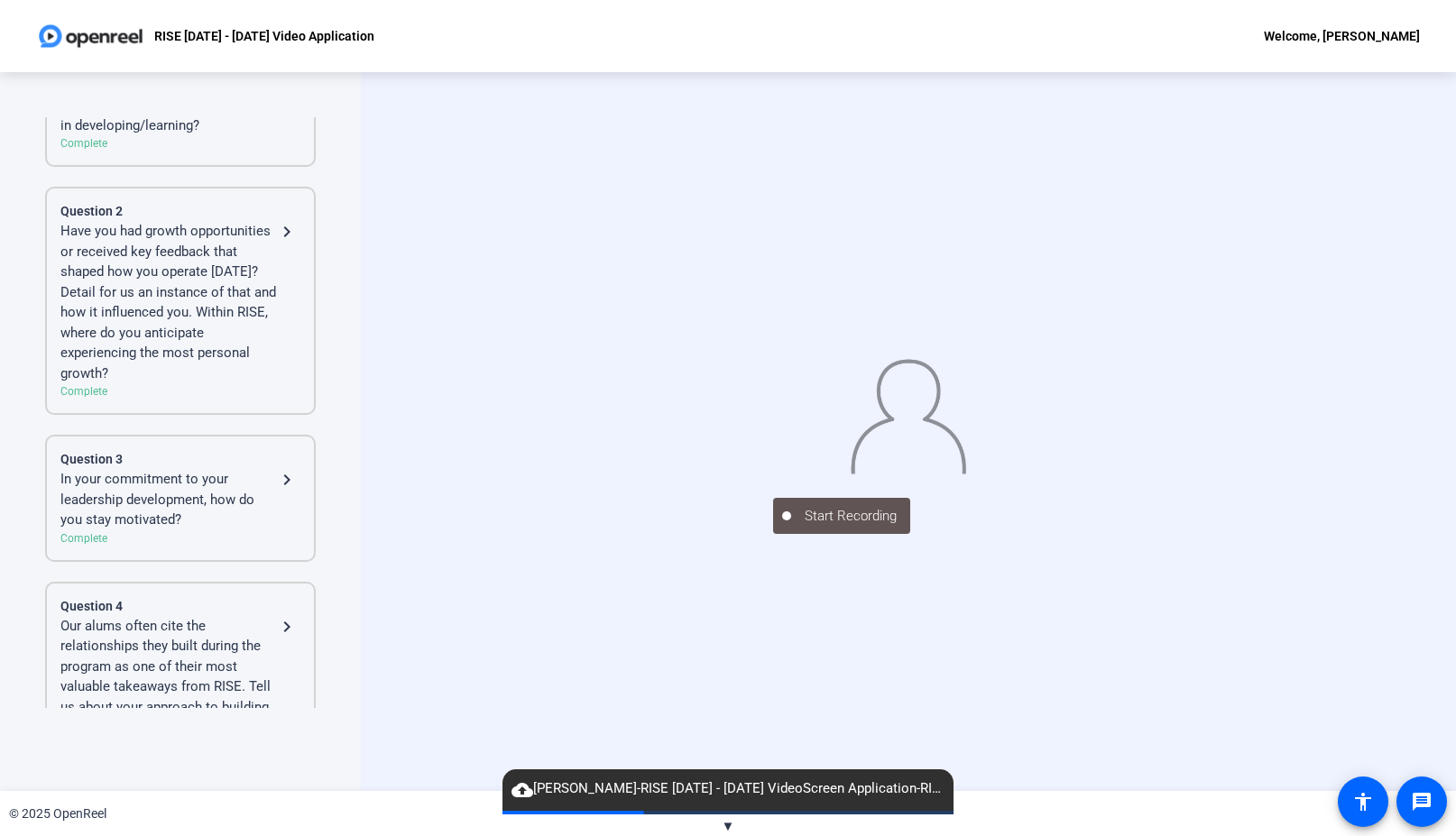 click on "In your commitment to your leadership development, how do you stay motivated?" 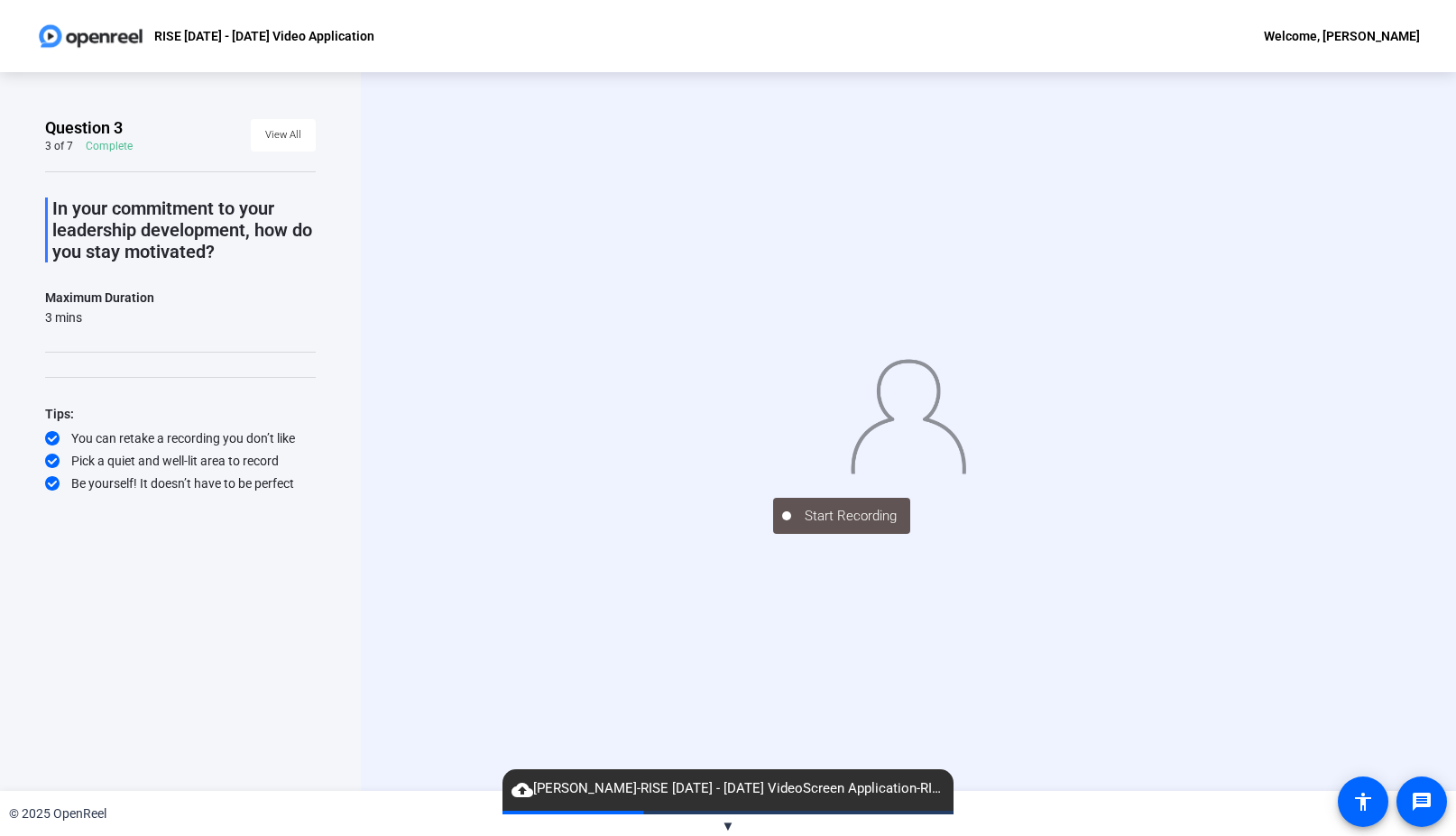 scroll, scrollTop: 0, scrollLeft: 0, axis: both 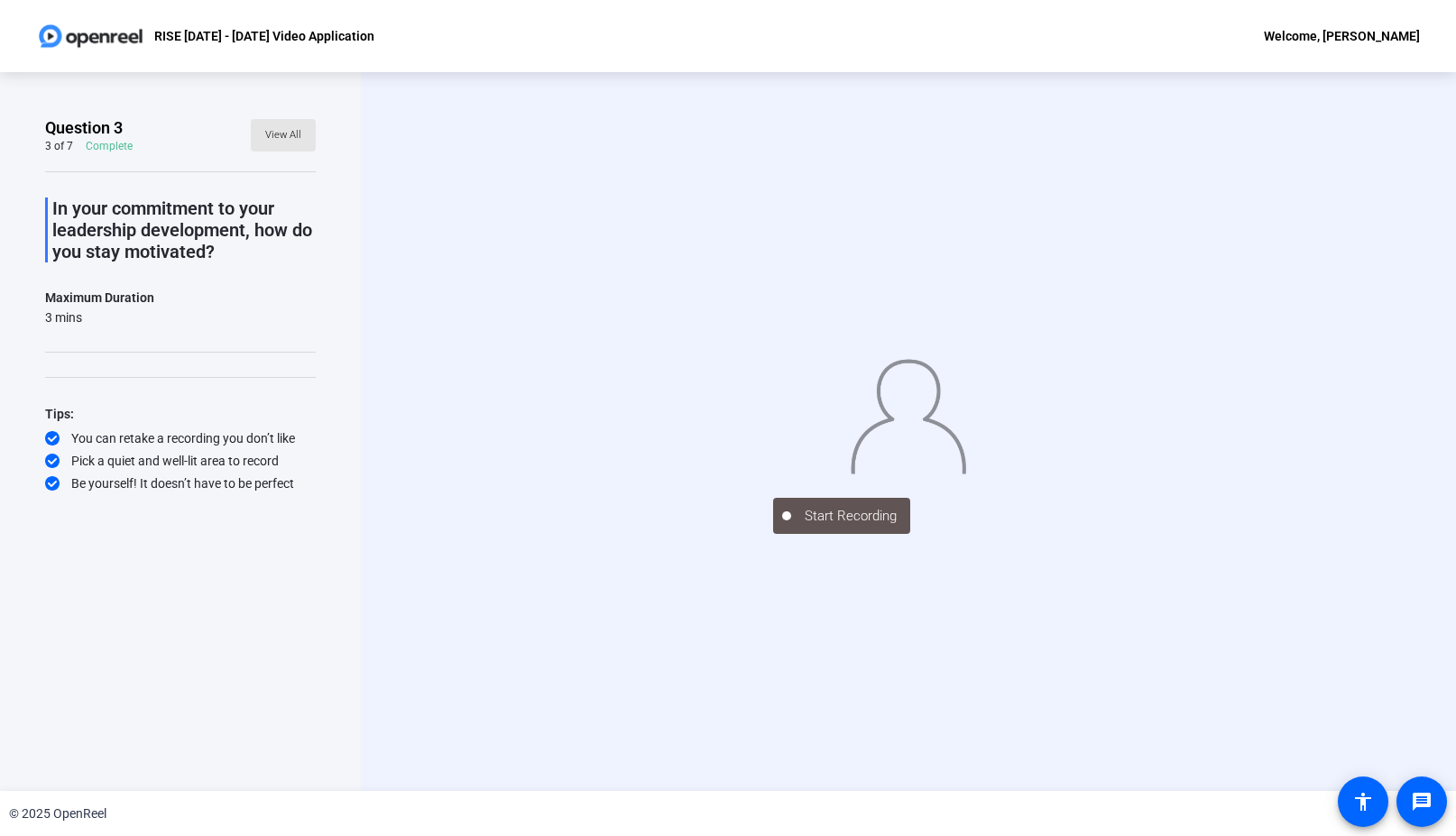 click 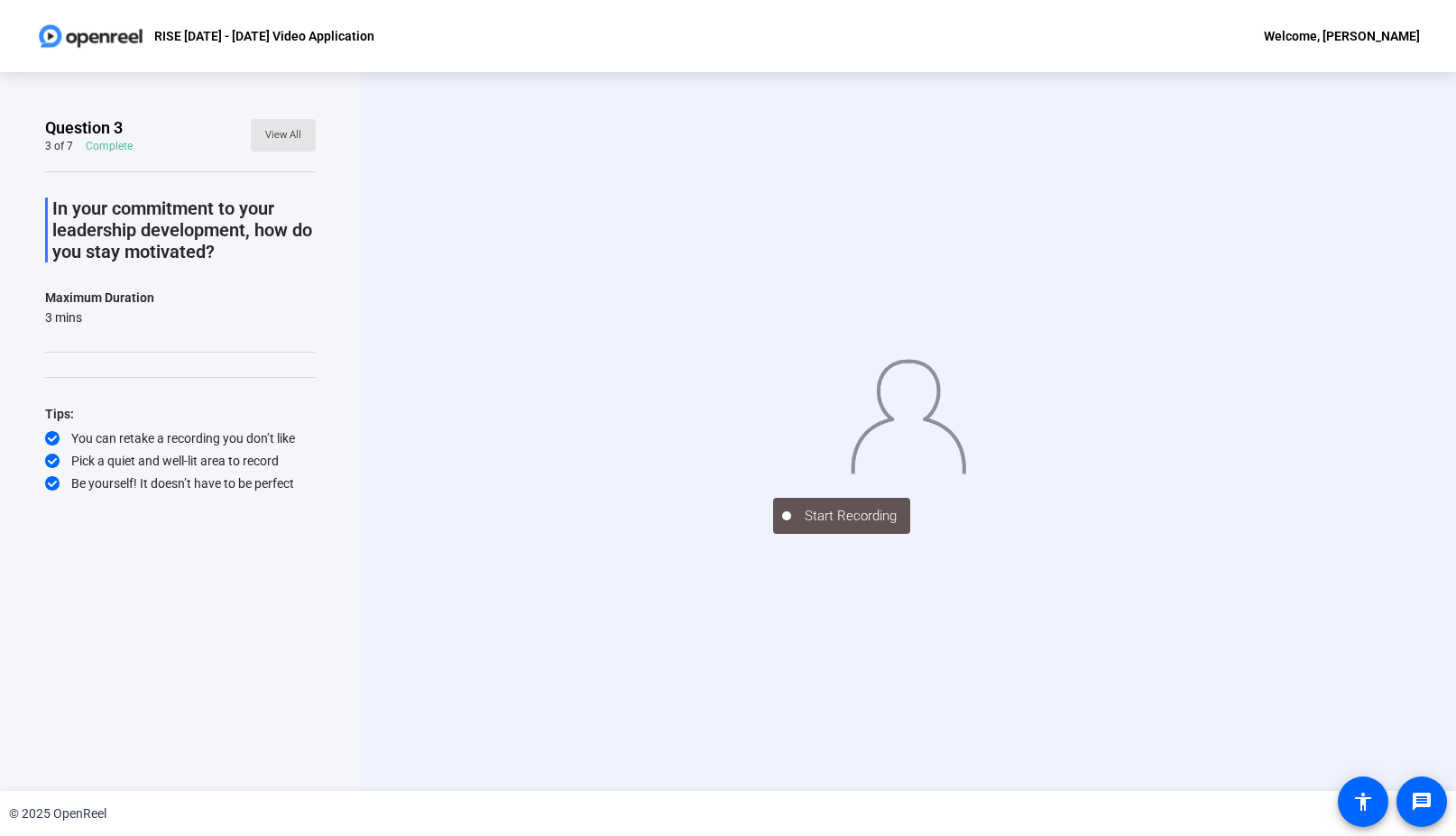 click on "View All" 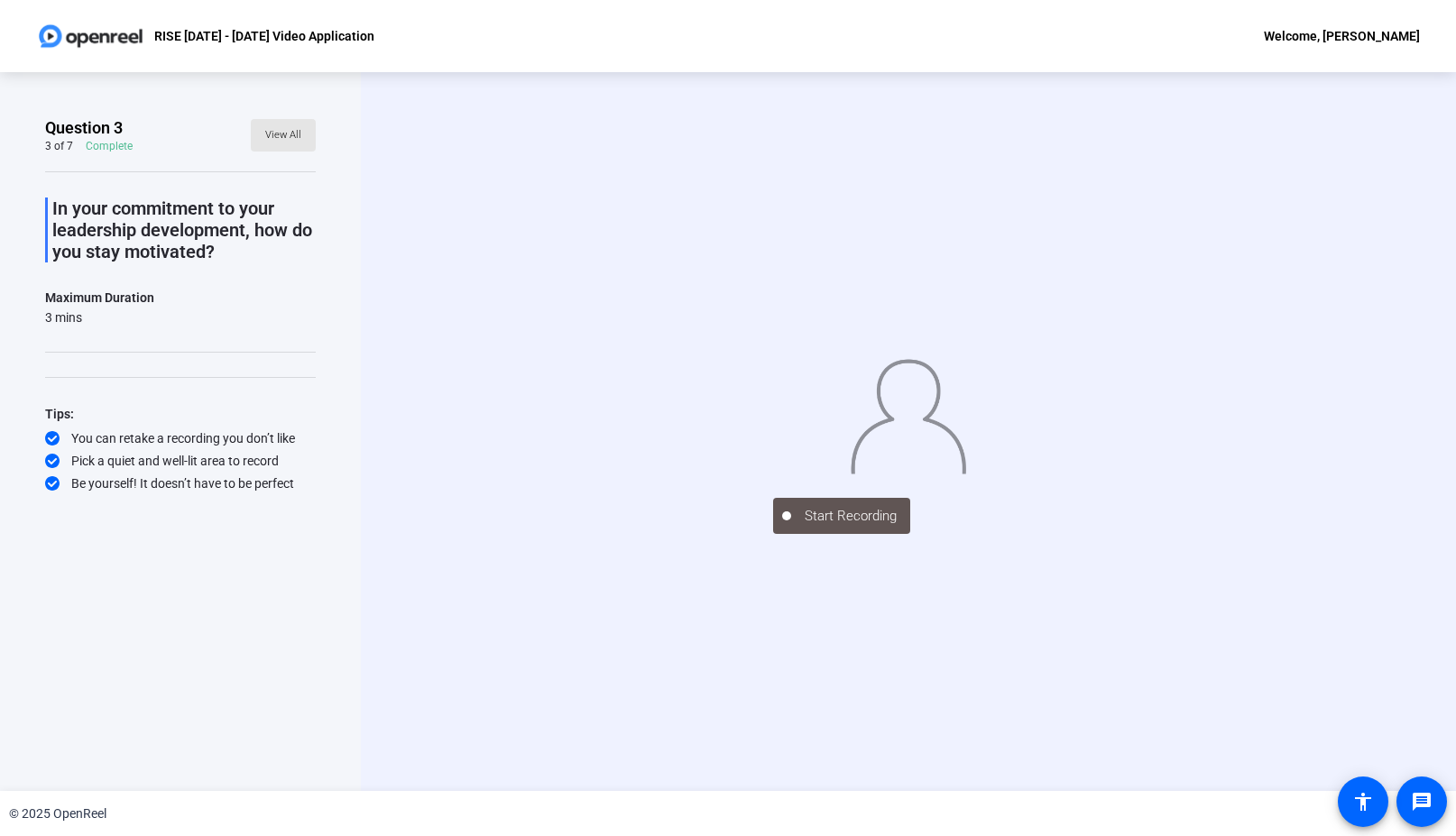 click on "View All" 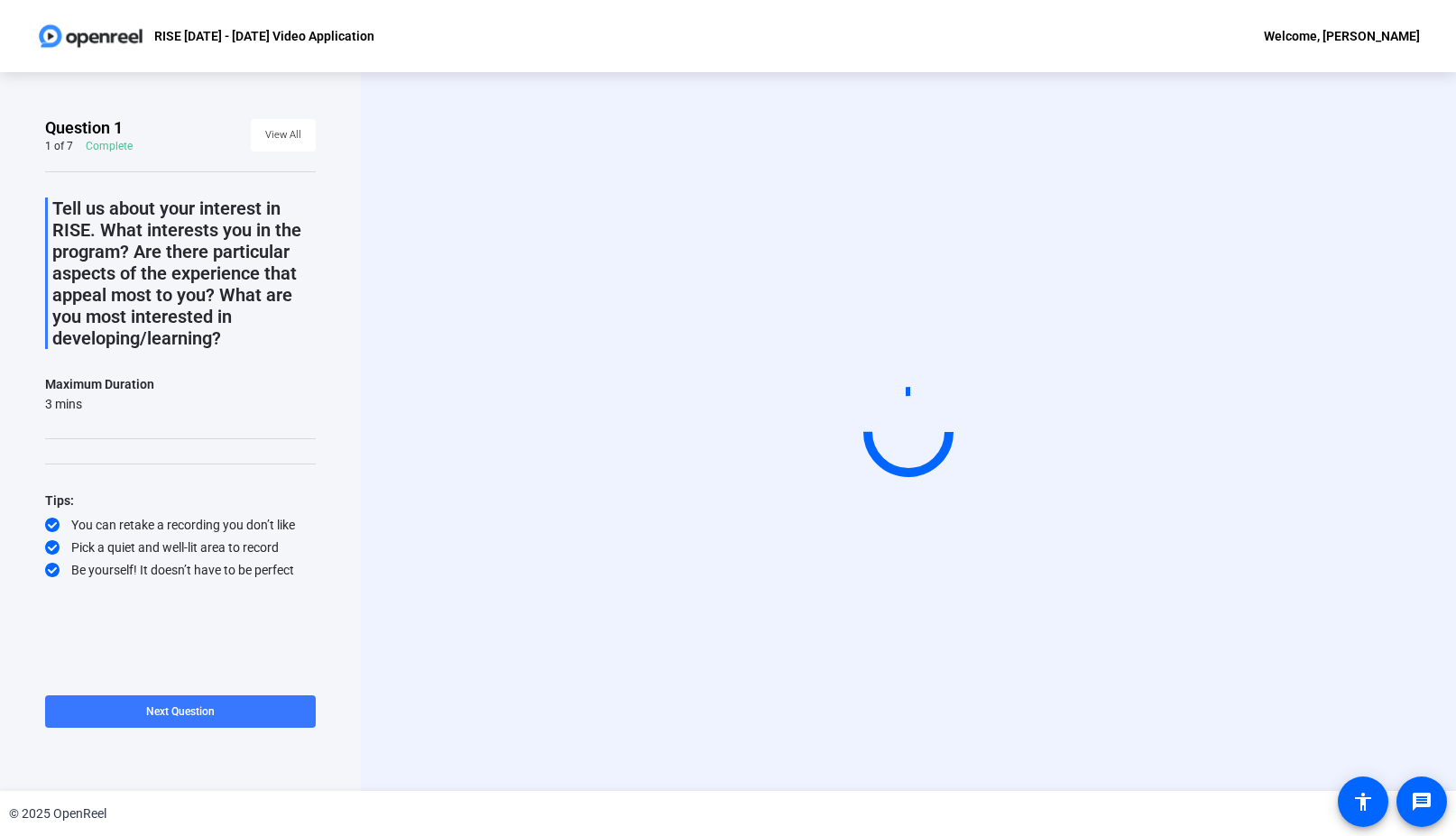 scroll, scrollTop: 0, scrollLeft: 0, axis: both 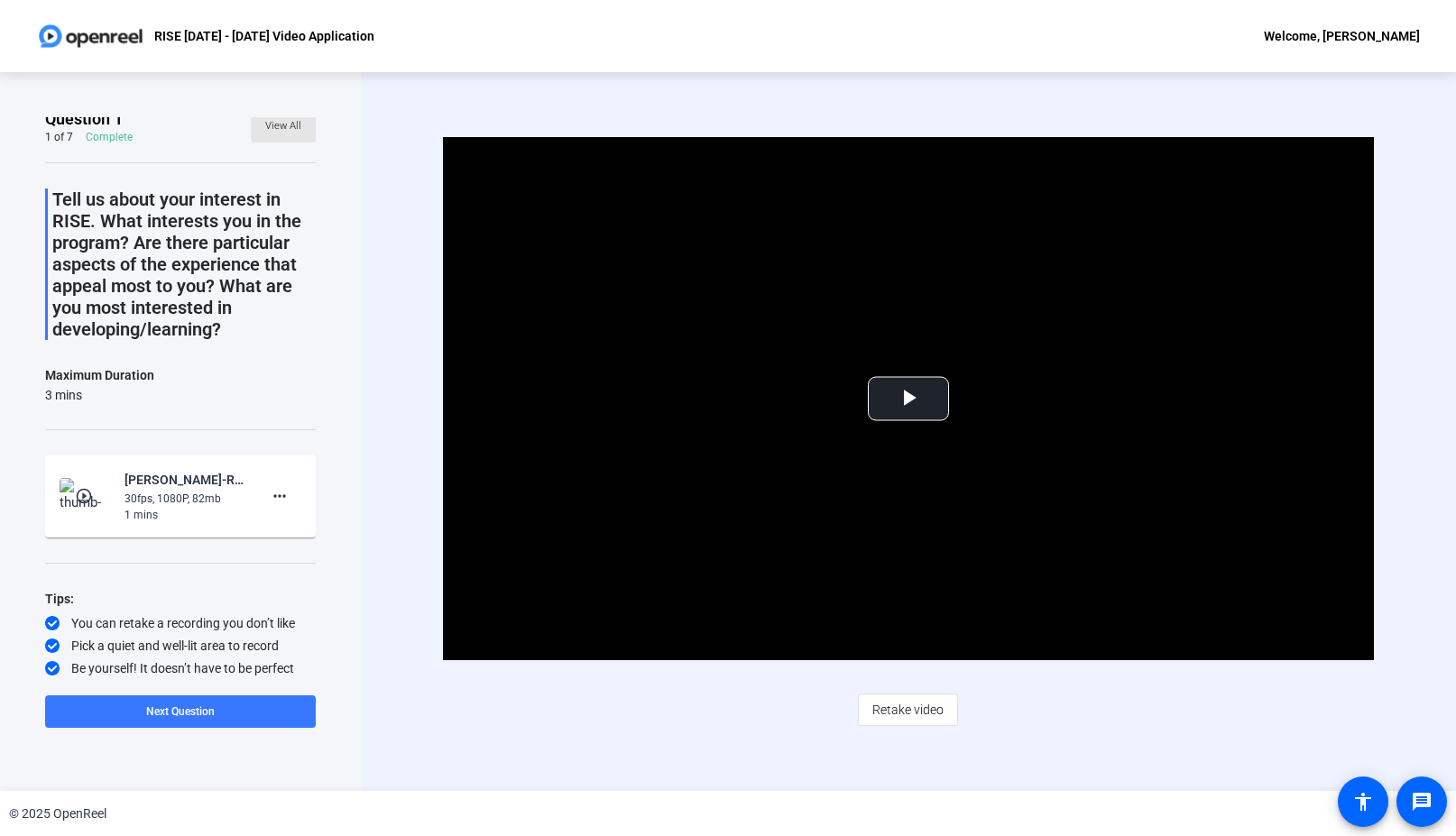 click on "View All" 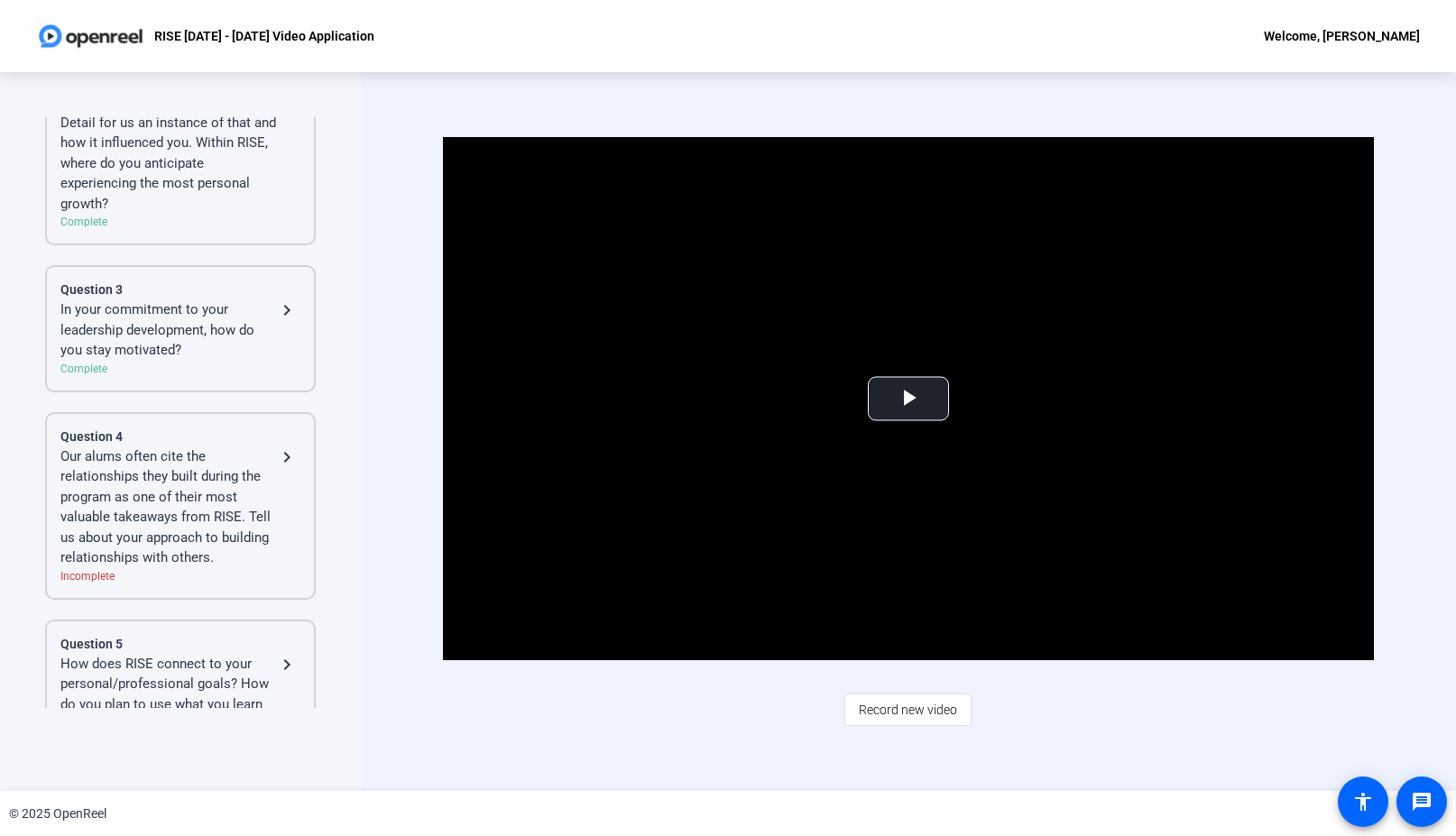 scroll, scrollTop: 411, scrollLeft: 0, axis: vertical 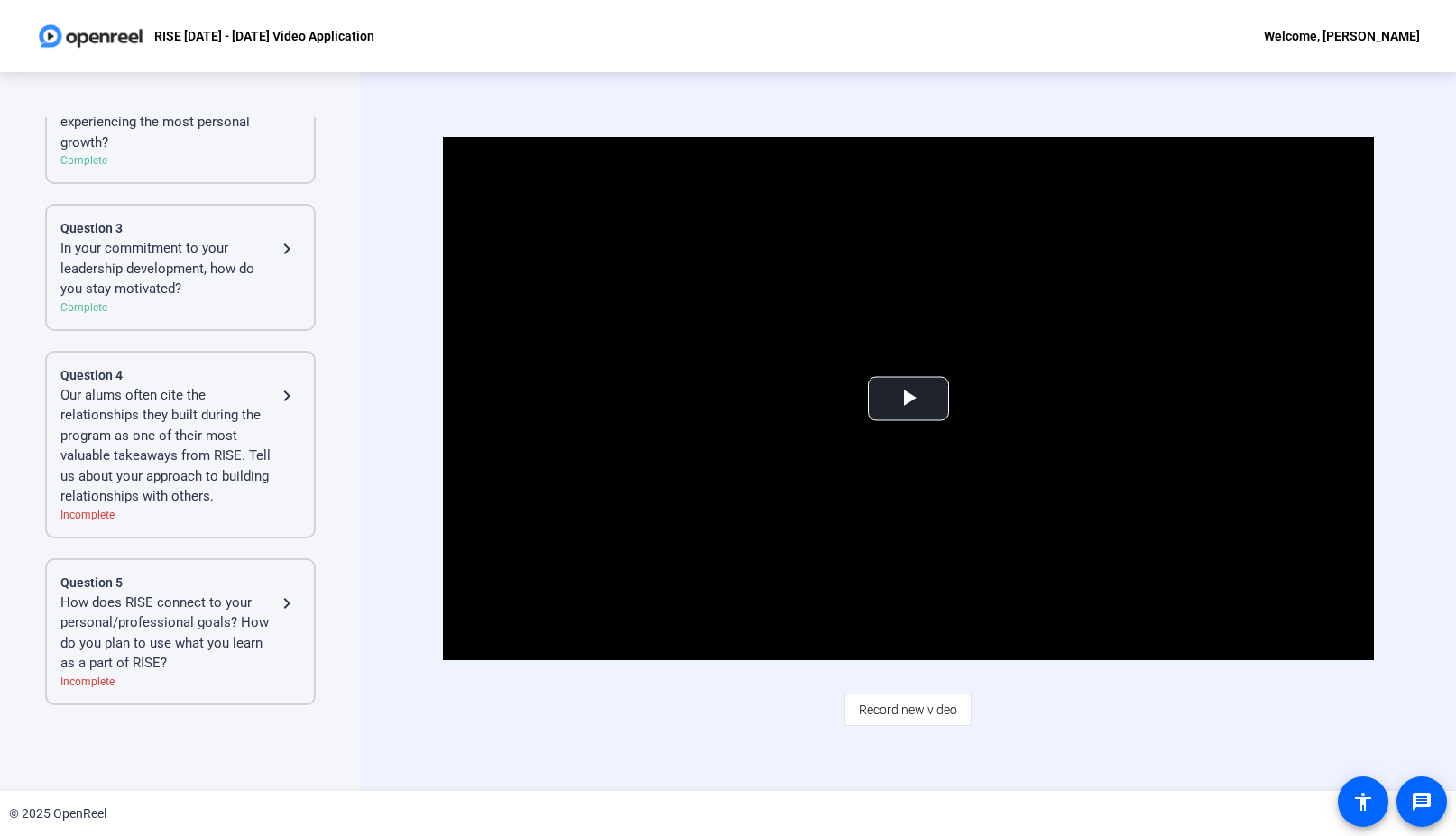 click on "In your commitment to your leadership development, how do you stay motivated?" 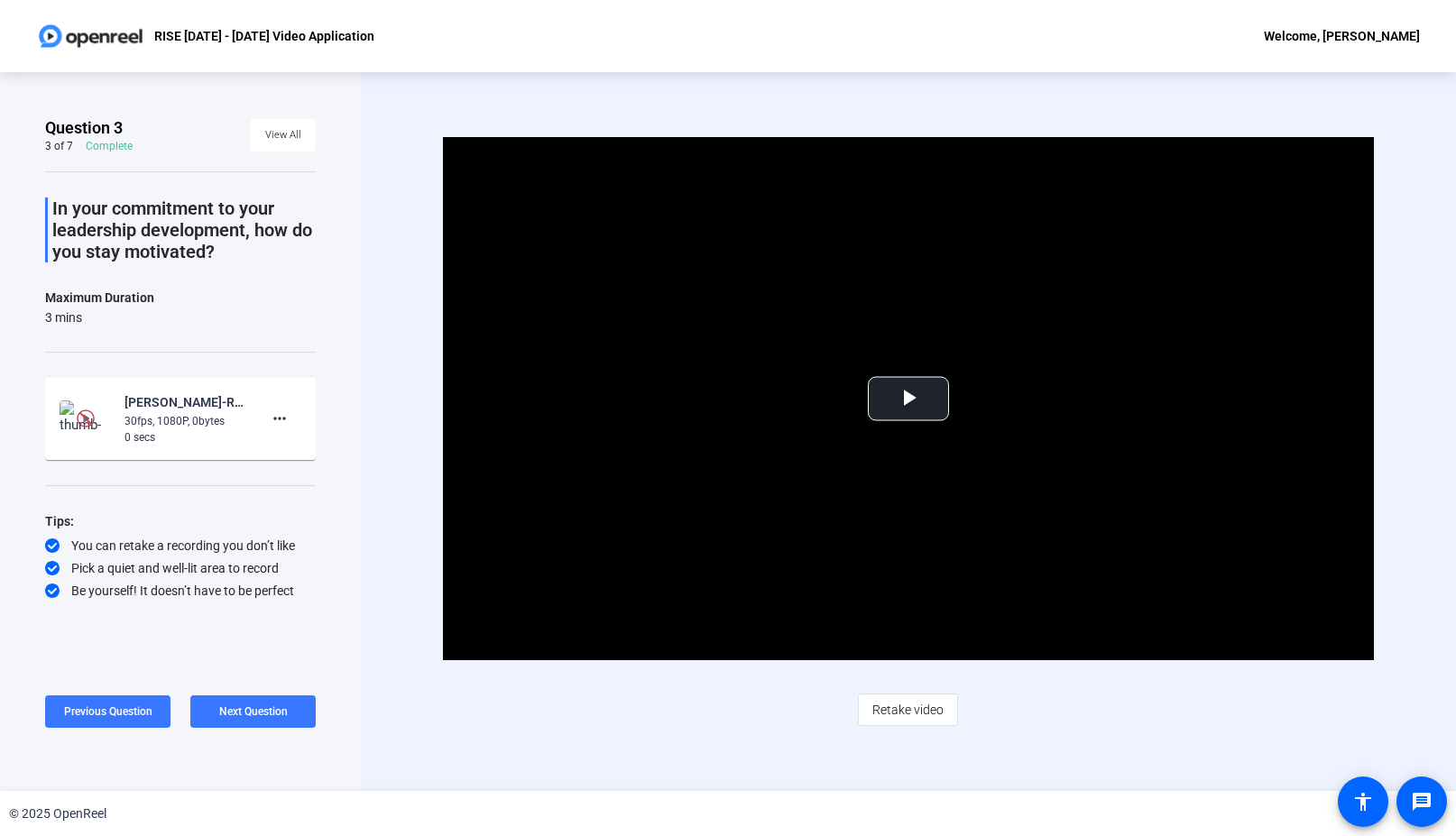 scroll, scrollTop: 0, scrollLeft: 0, axis: both 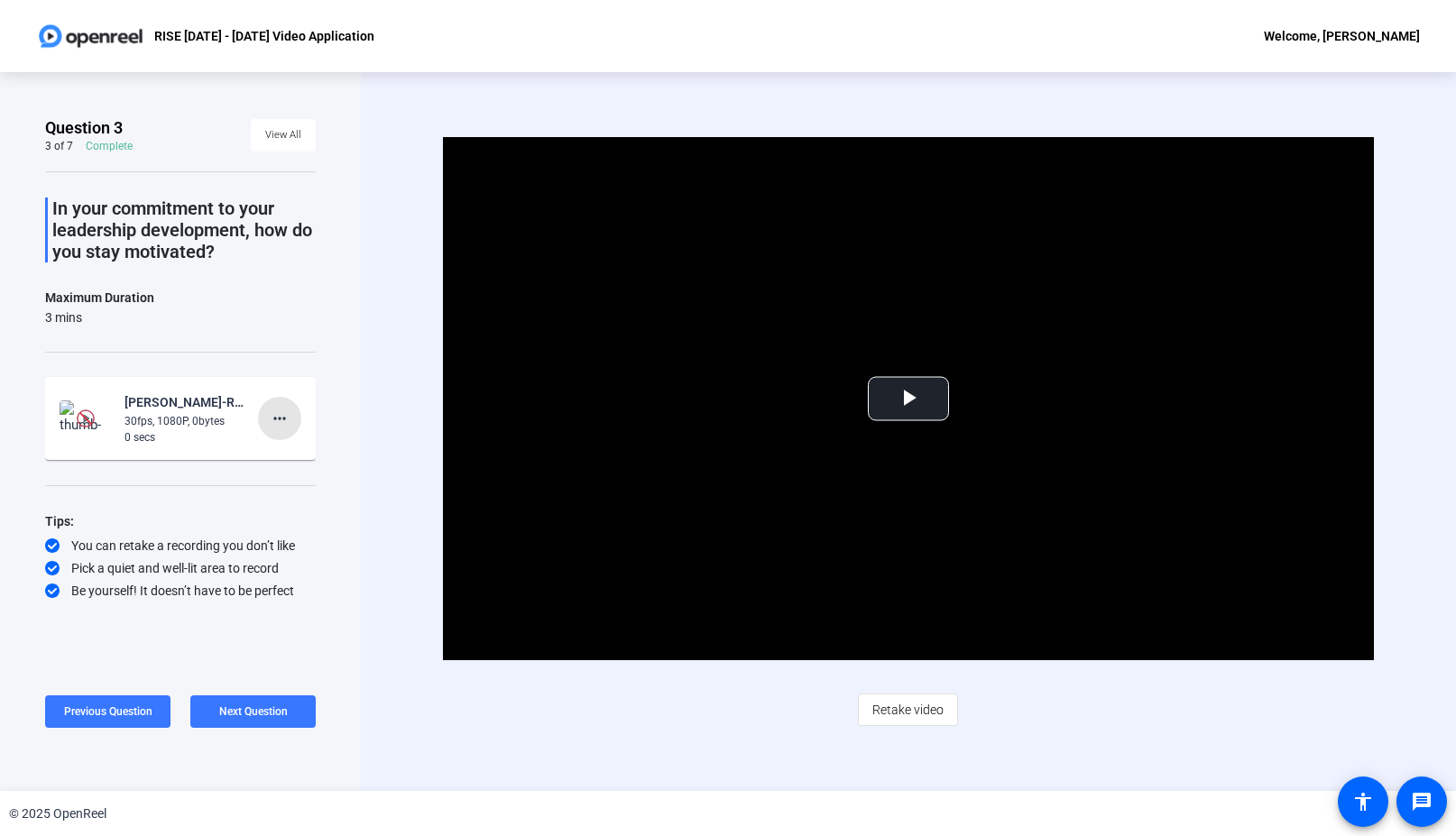click on "more_horiz" 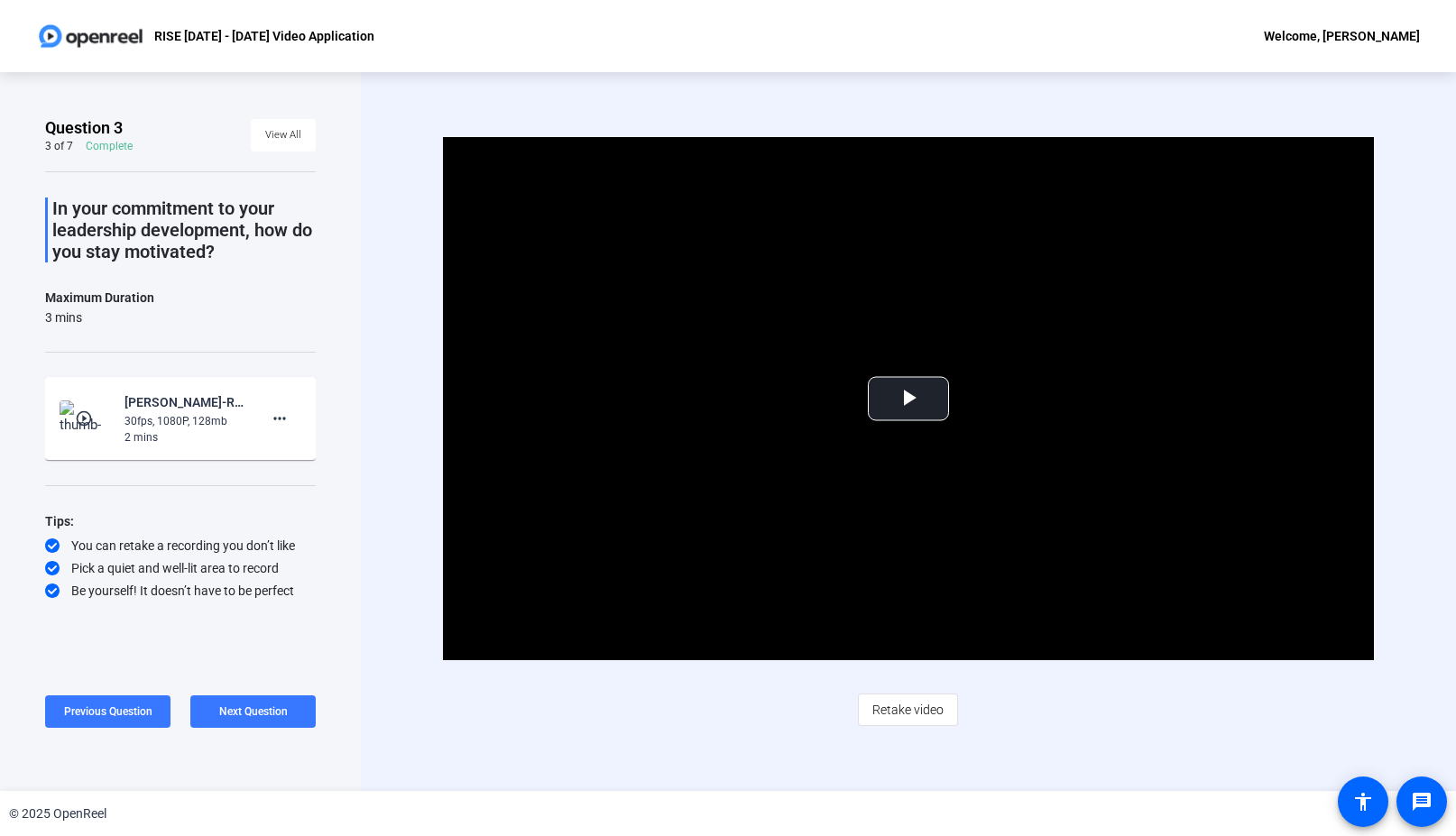 click 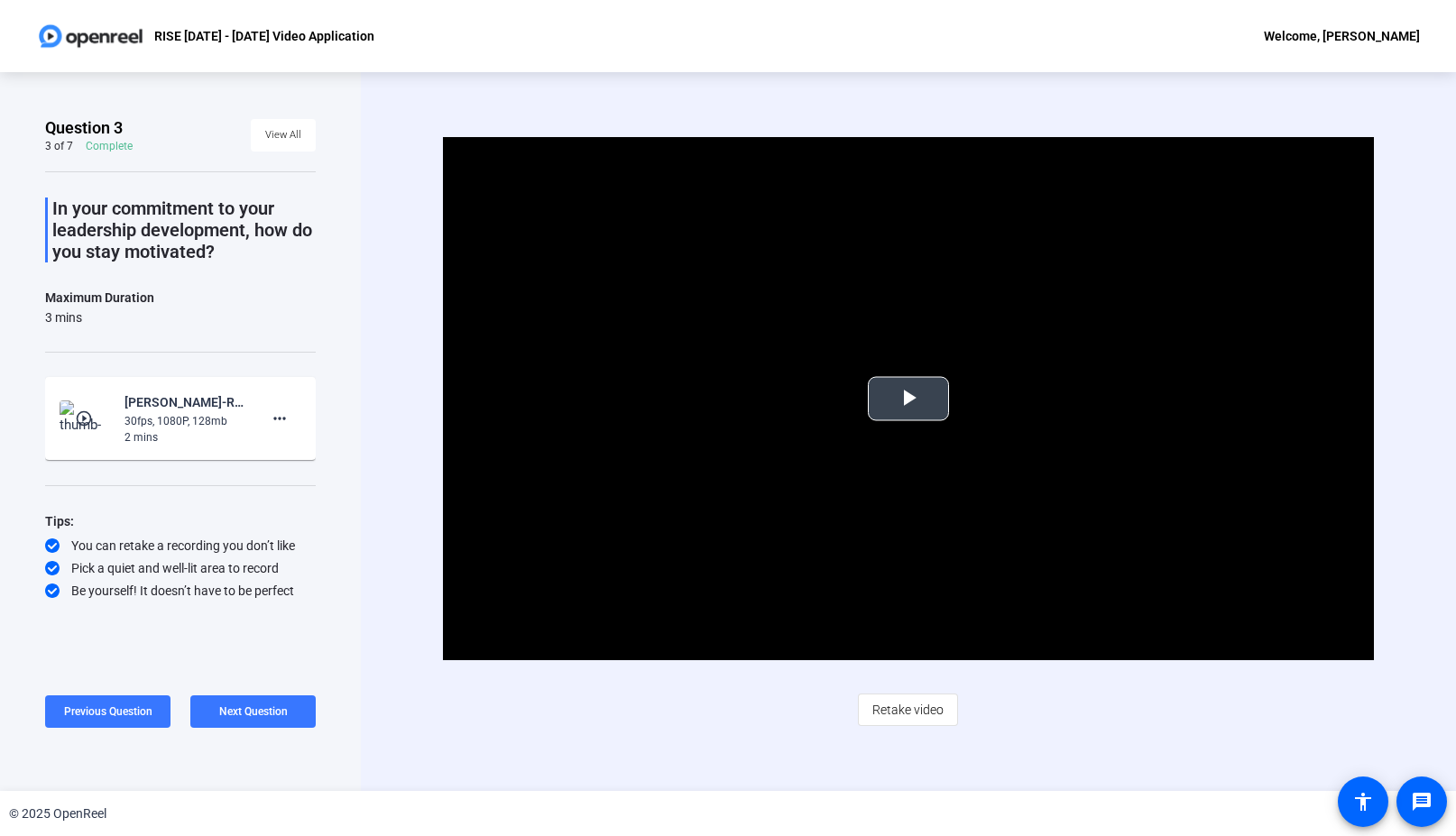 click at bounding box center [908, 399] 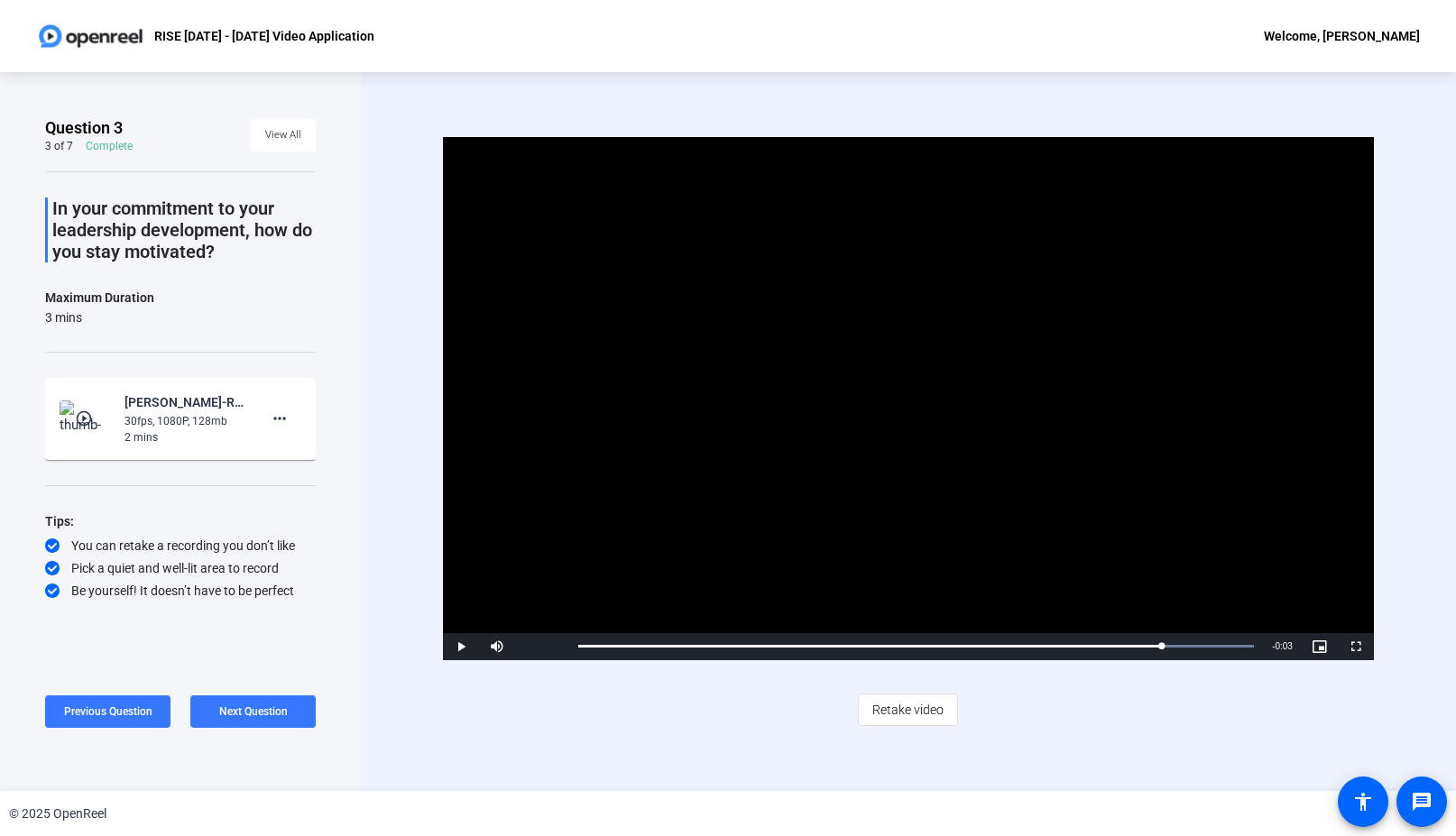 drag, startPoint x: 1006, startPoint y: 649, endPoint x: 1240, endPoint y: 648, distance: 234.00214 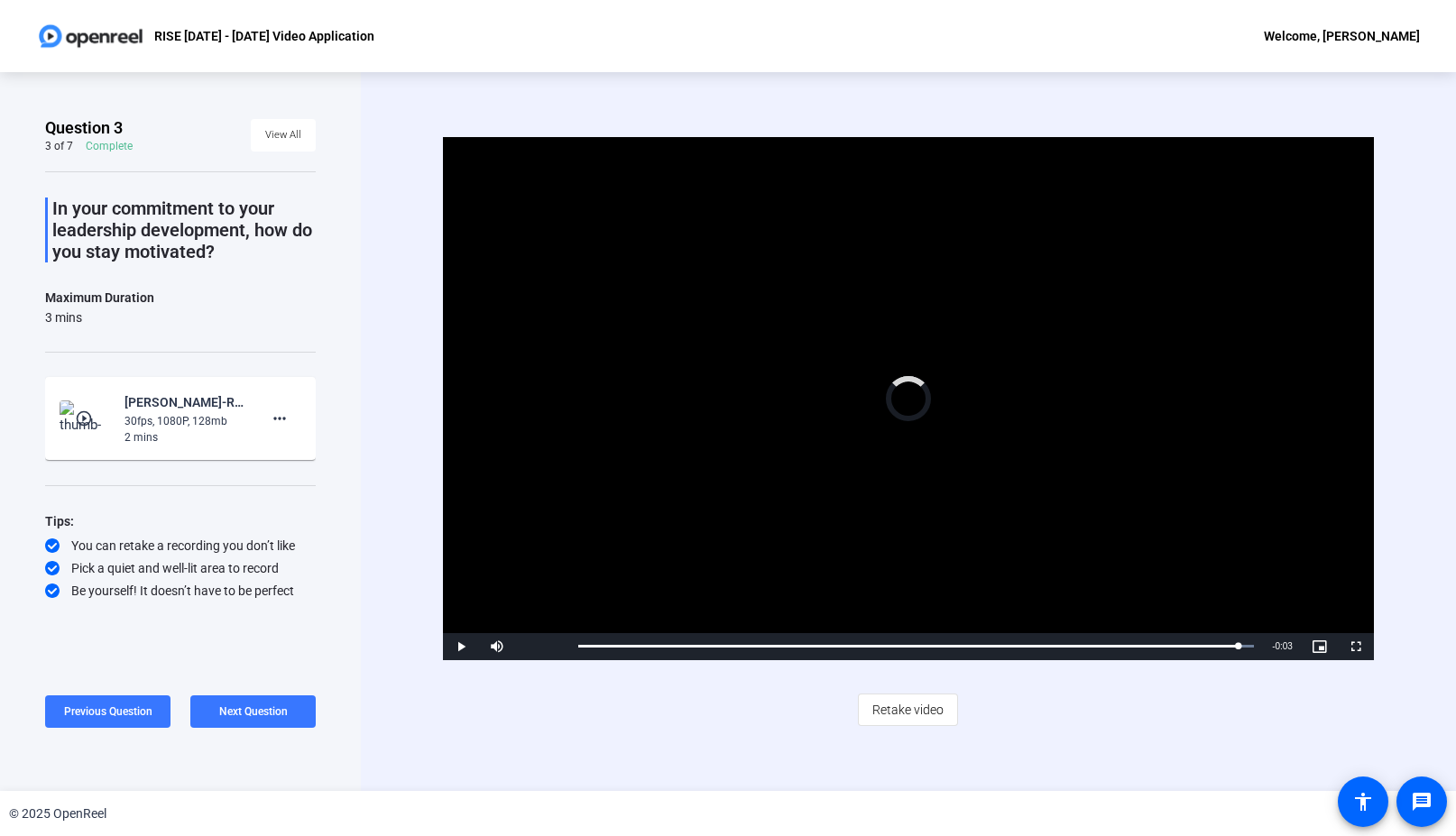 drag, startPoint x: 1247, startPoint y: 641, endPoint x: 1227, endPoint y: 643, distance: 20.099751 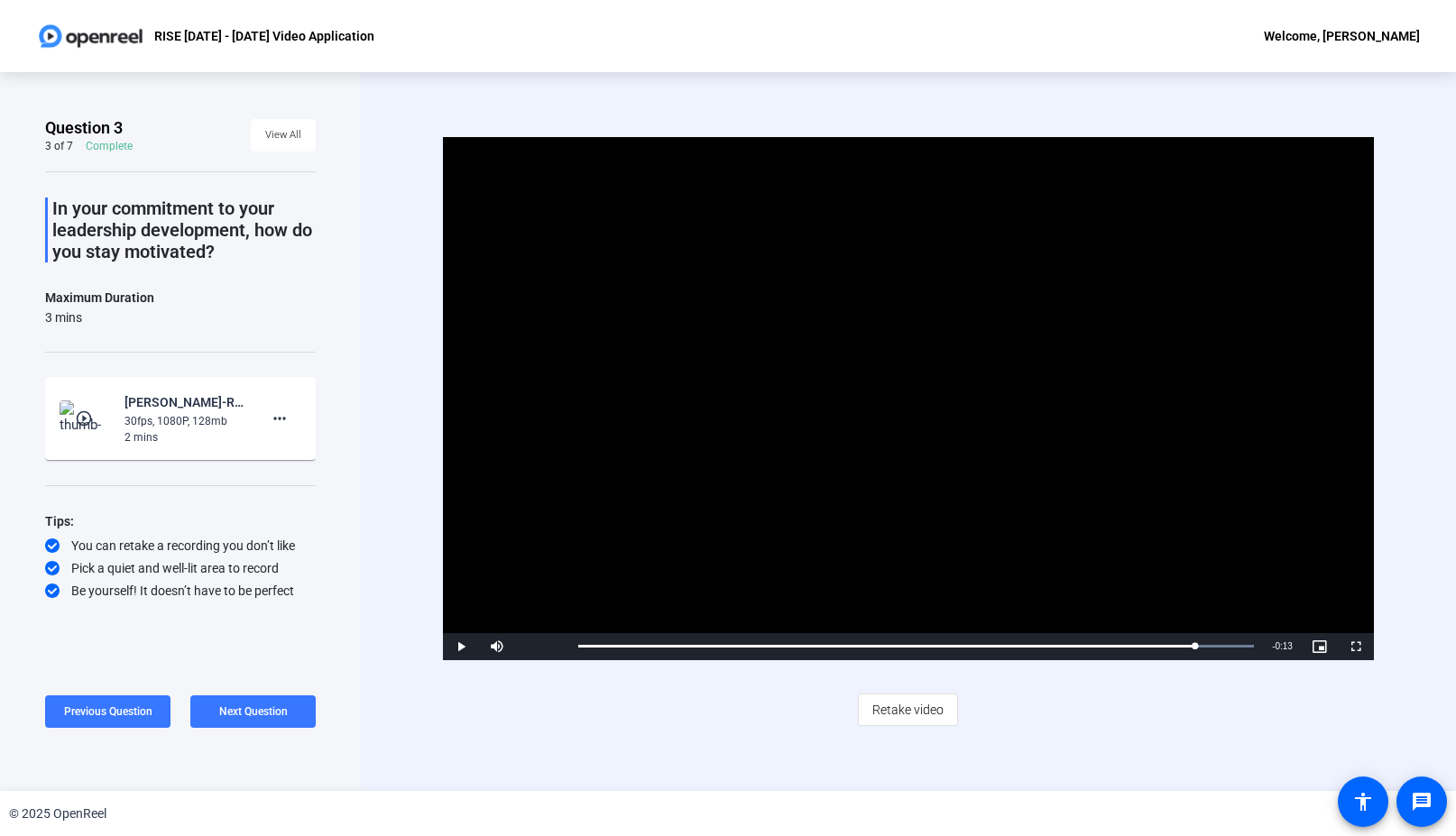 drag, startPoint x: 1243, startPoint y: 651, endPoint x: 1190, endPoint y: 645, distance: 53.338541 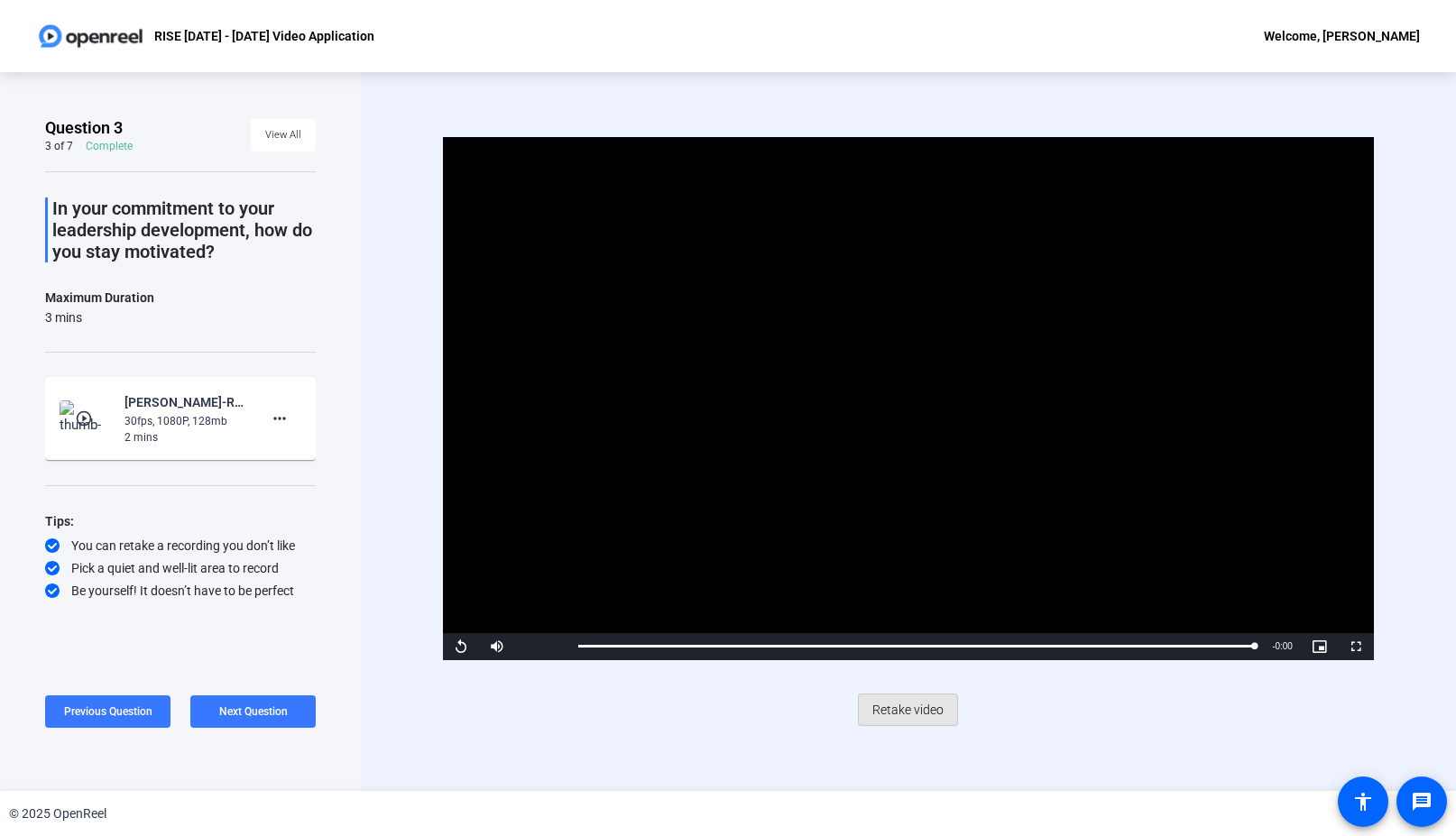 click on "Retake video" 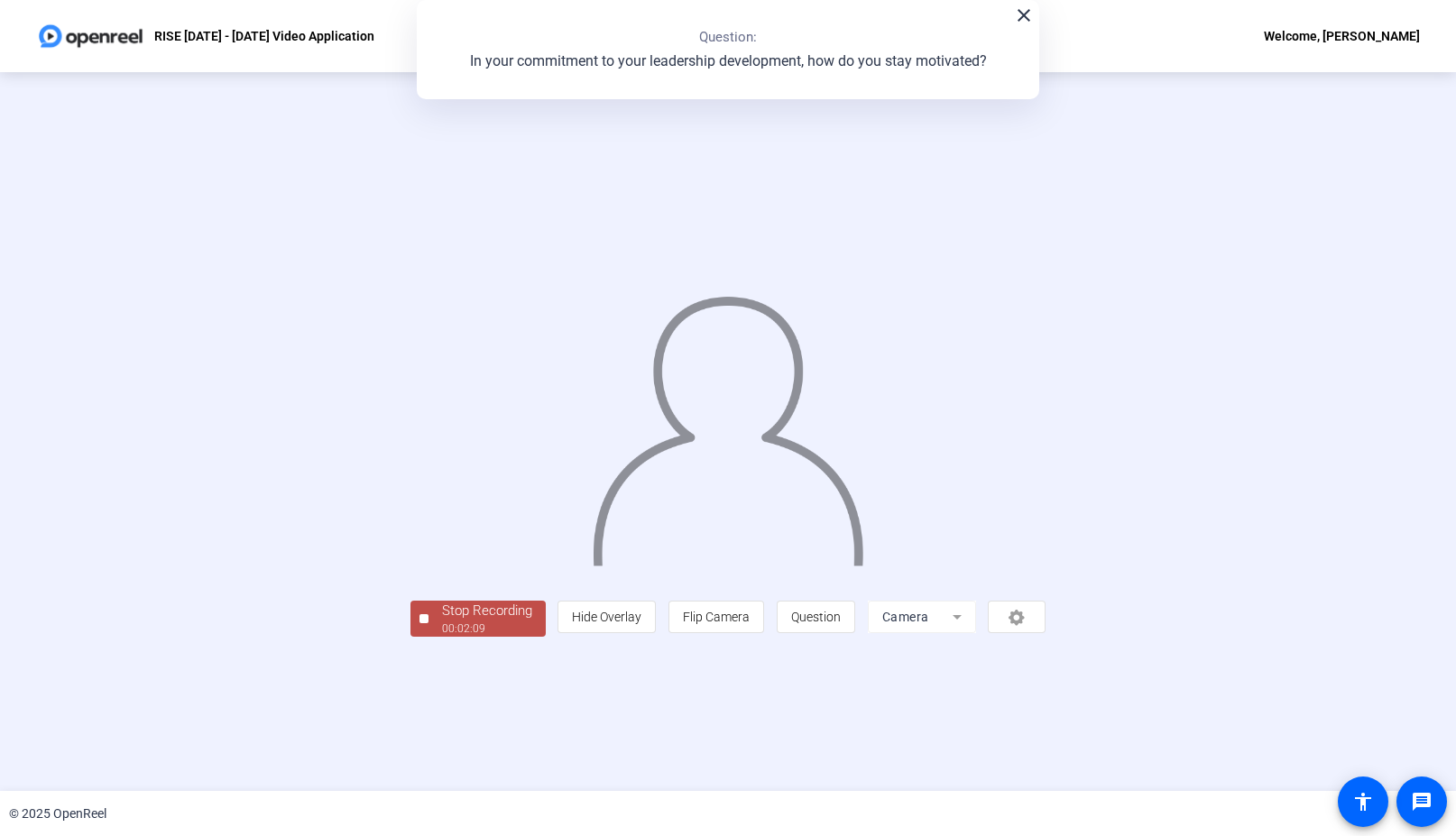 click on "00:02:09" 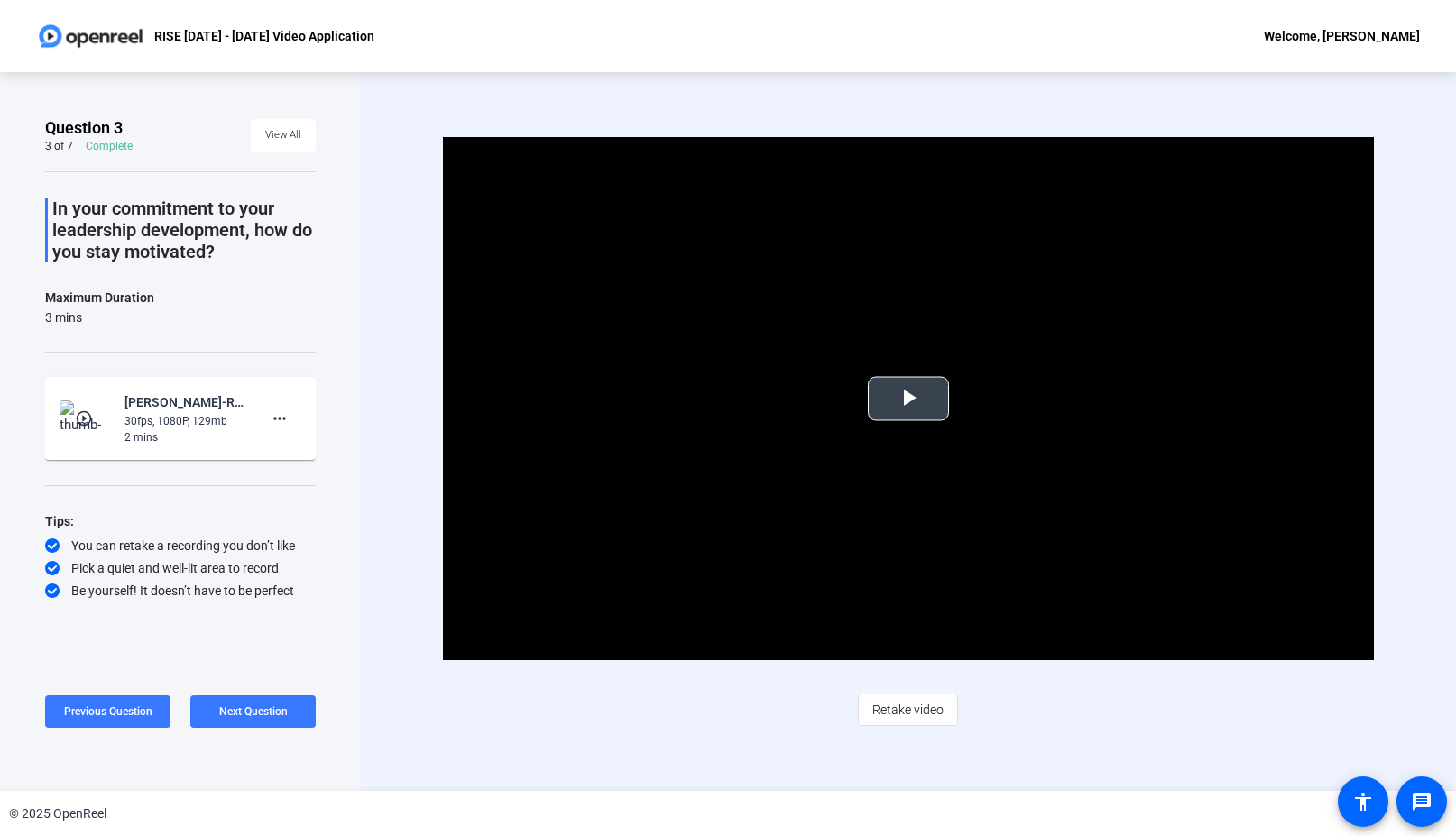 click at bounding box center [908, 399] 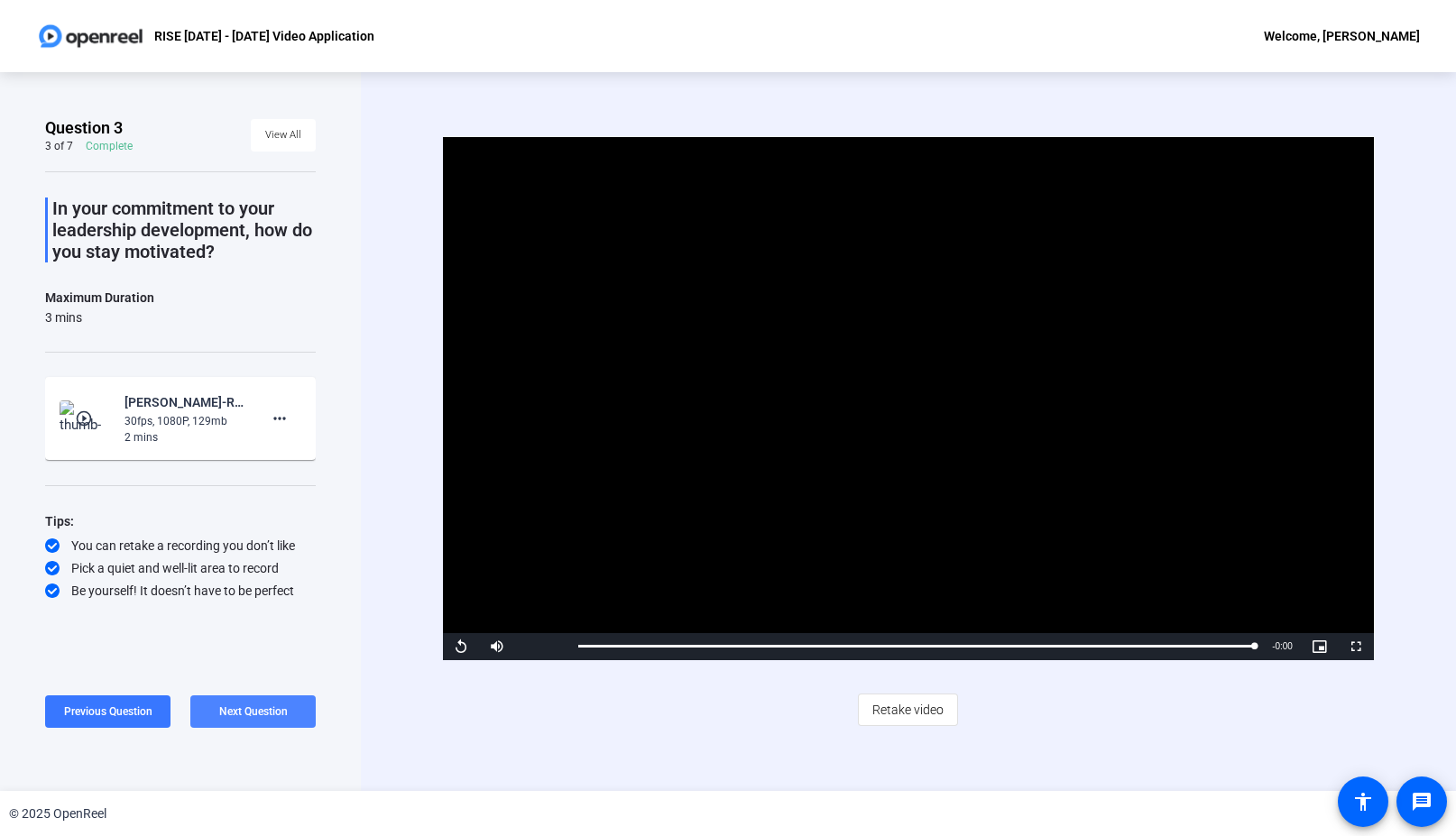 click on "Next Question" 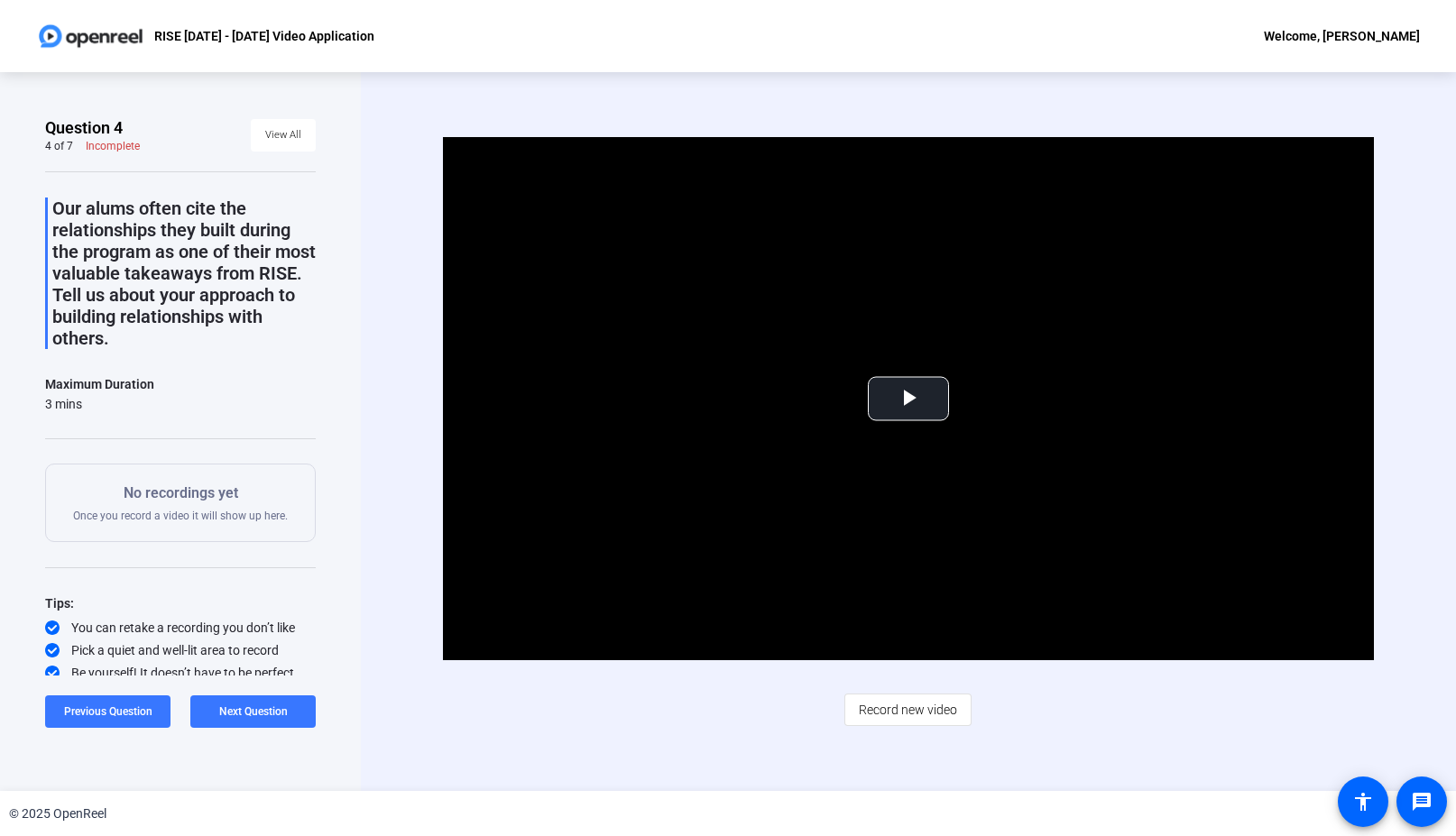 click on "Our alums often cite the relationships they built during the program as one of their most valuable takeaways from RISE. Tell us about your approach to building relationships with others." 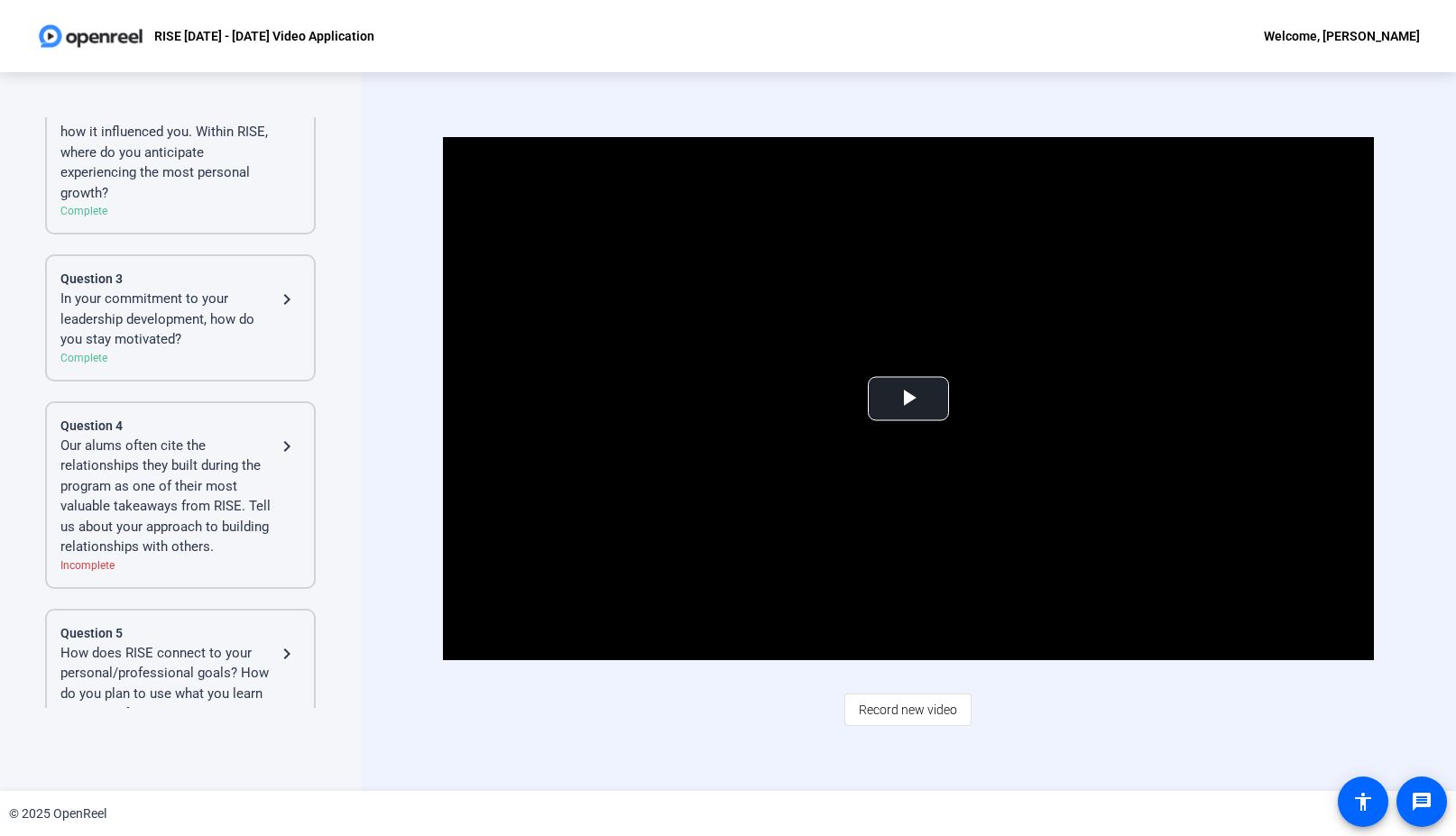 click on "Our alums often cite the relationships they built during the program as one of their most valuable takeaways from RISE. Tell us about your approach to building relationships with others." 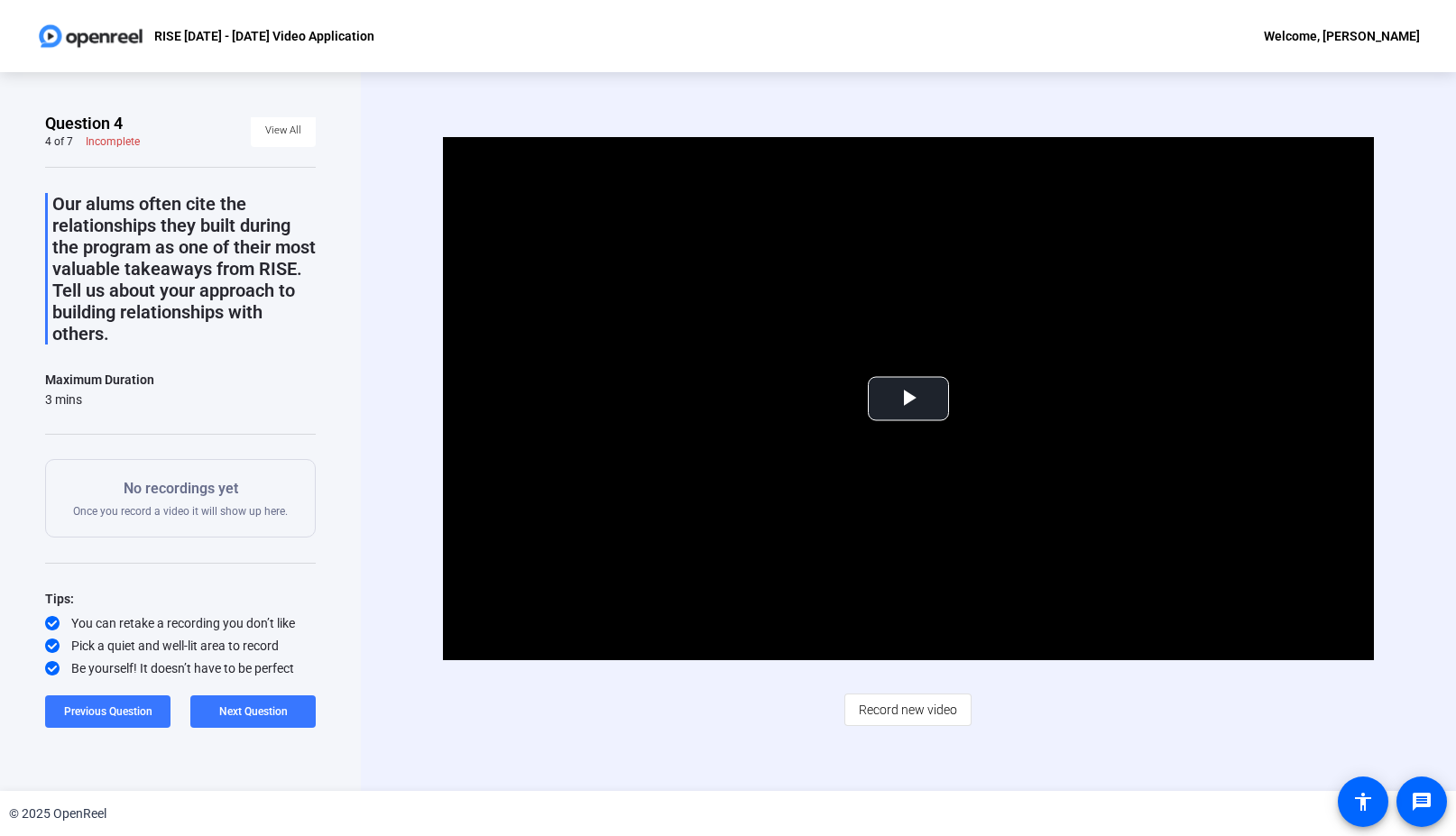 click on "No recordings yet" 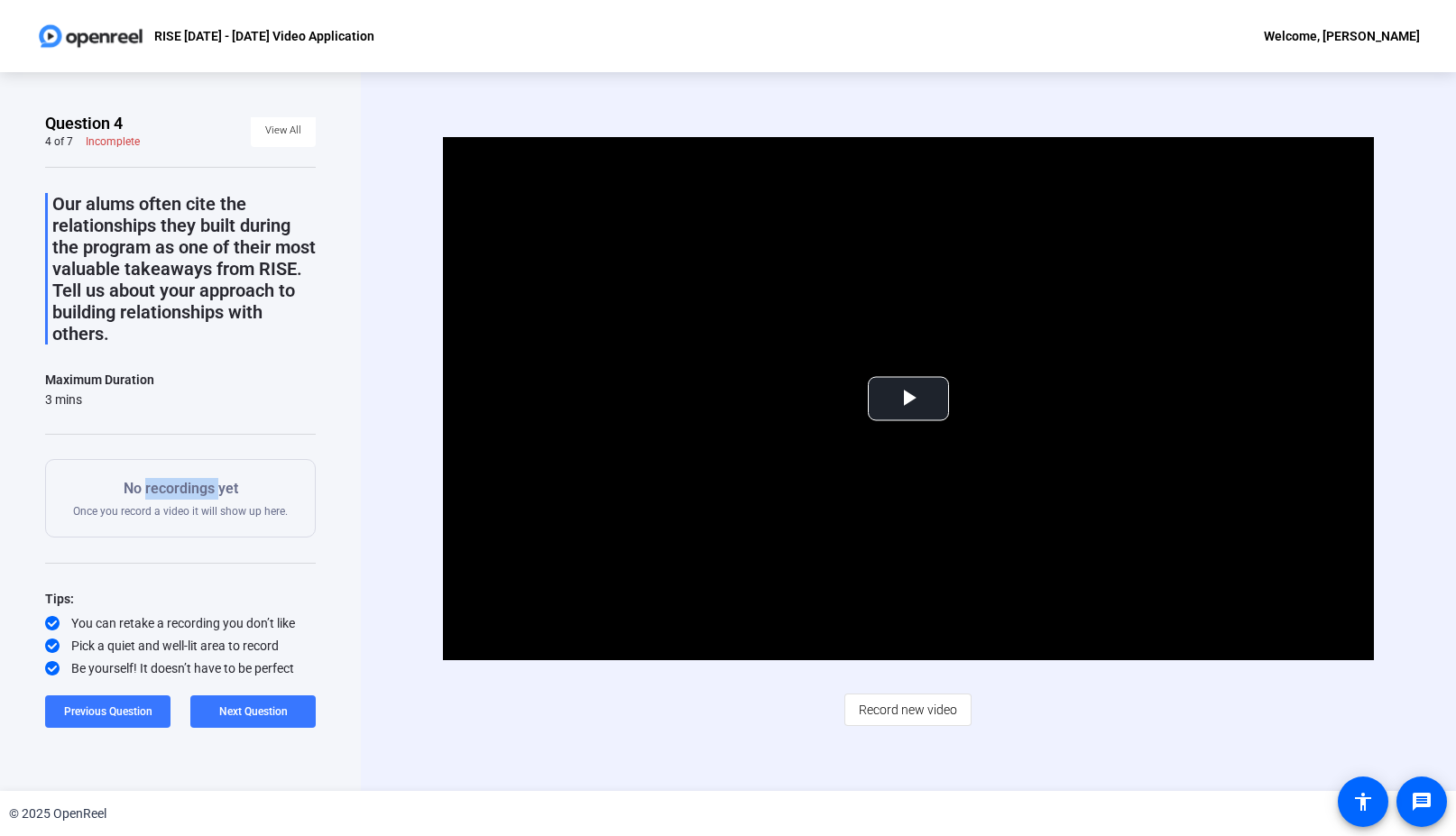 click on "No recordings yet" 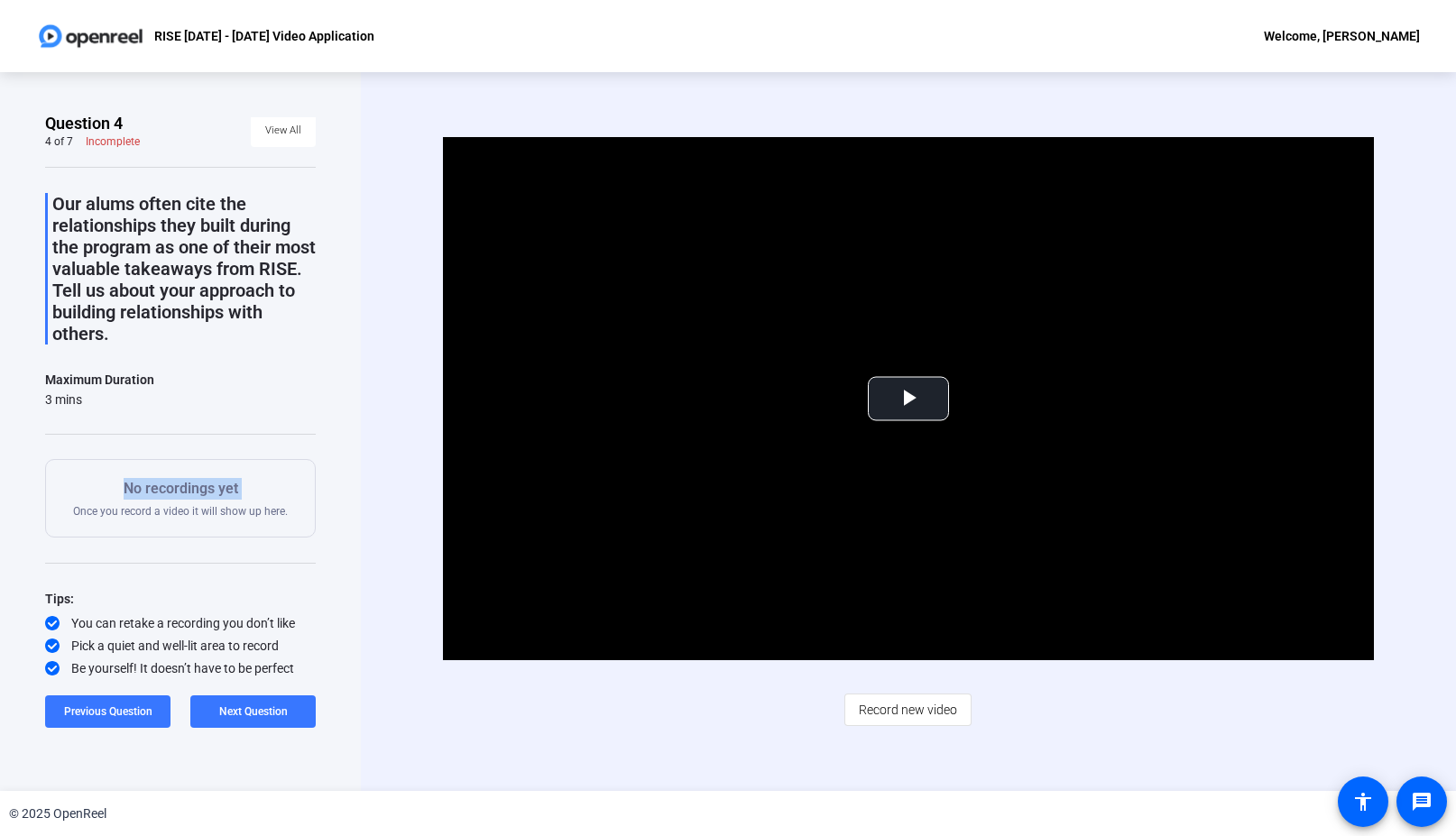 click on "No recordings yet" 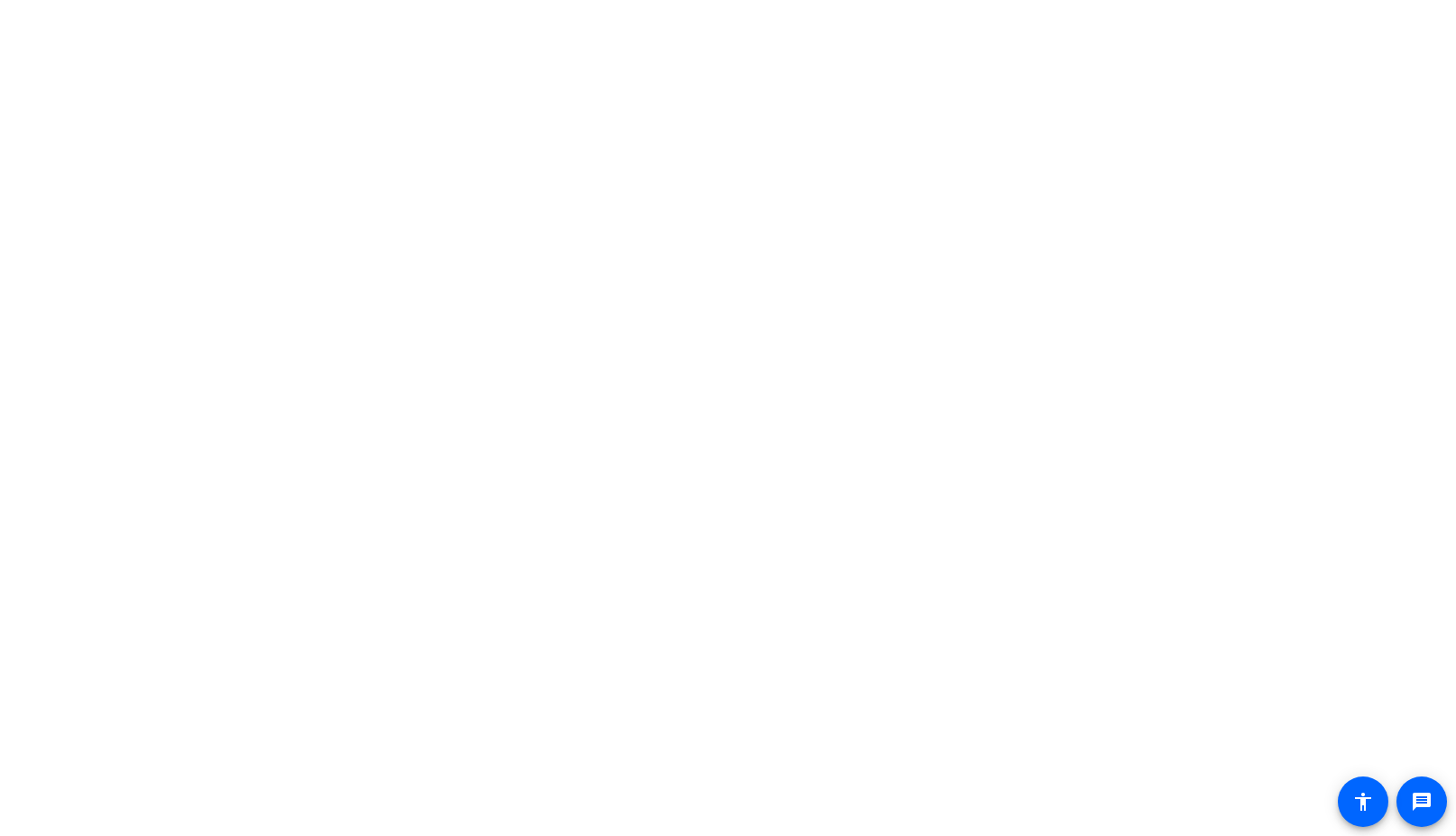 scroll, scrollTop: 0, scrollLeft: 0, axis: both 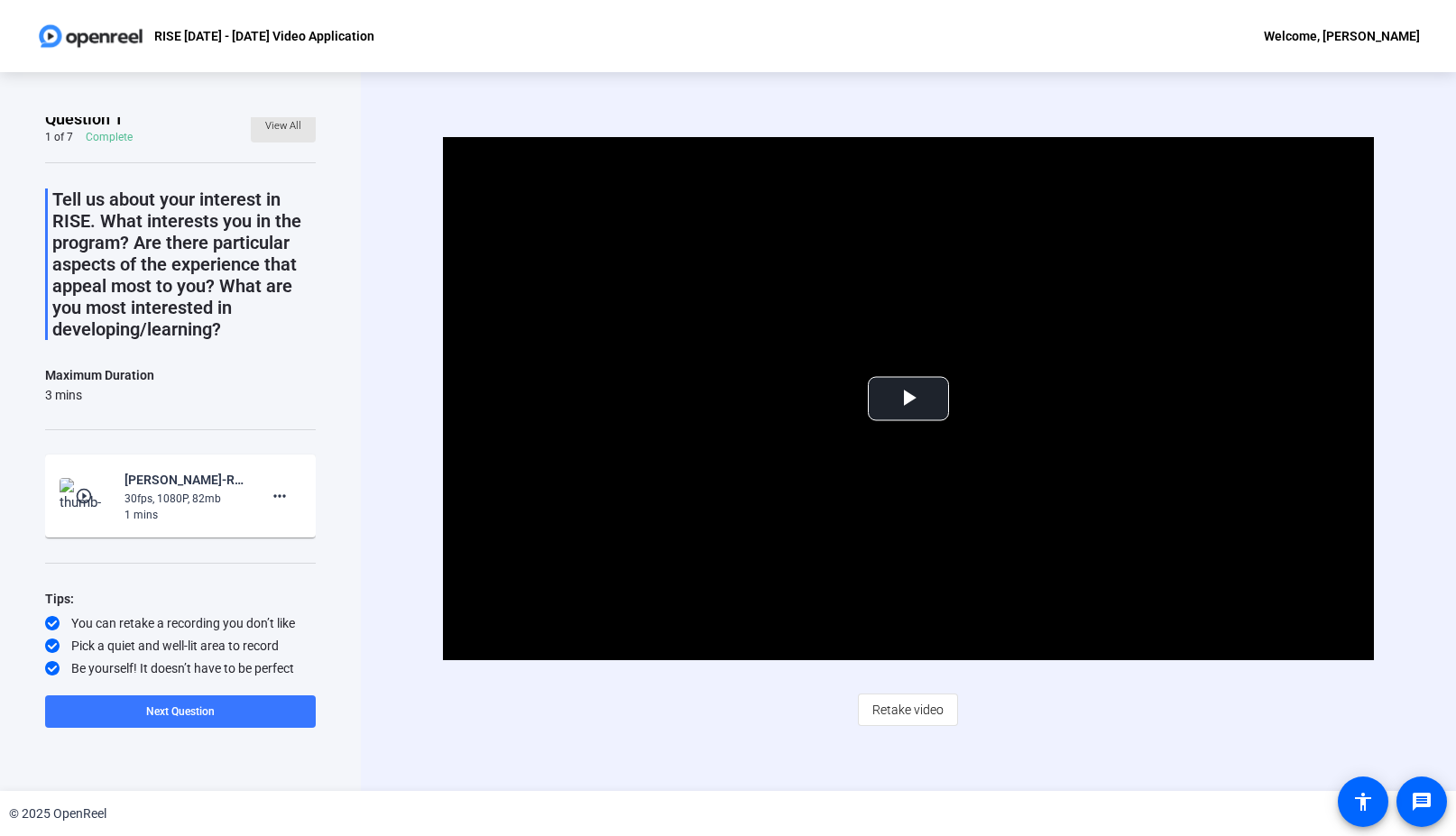 click 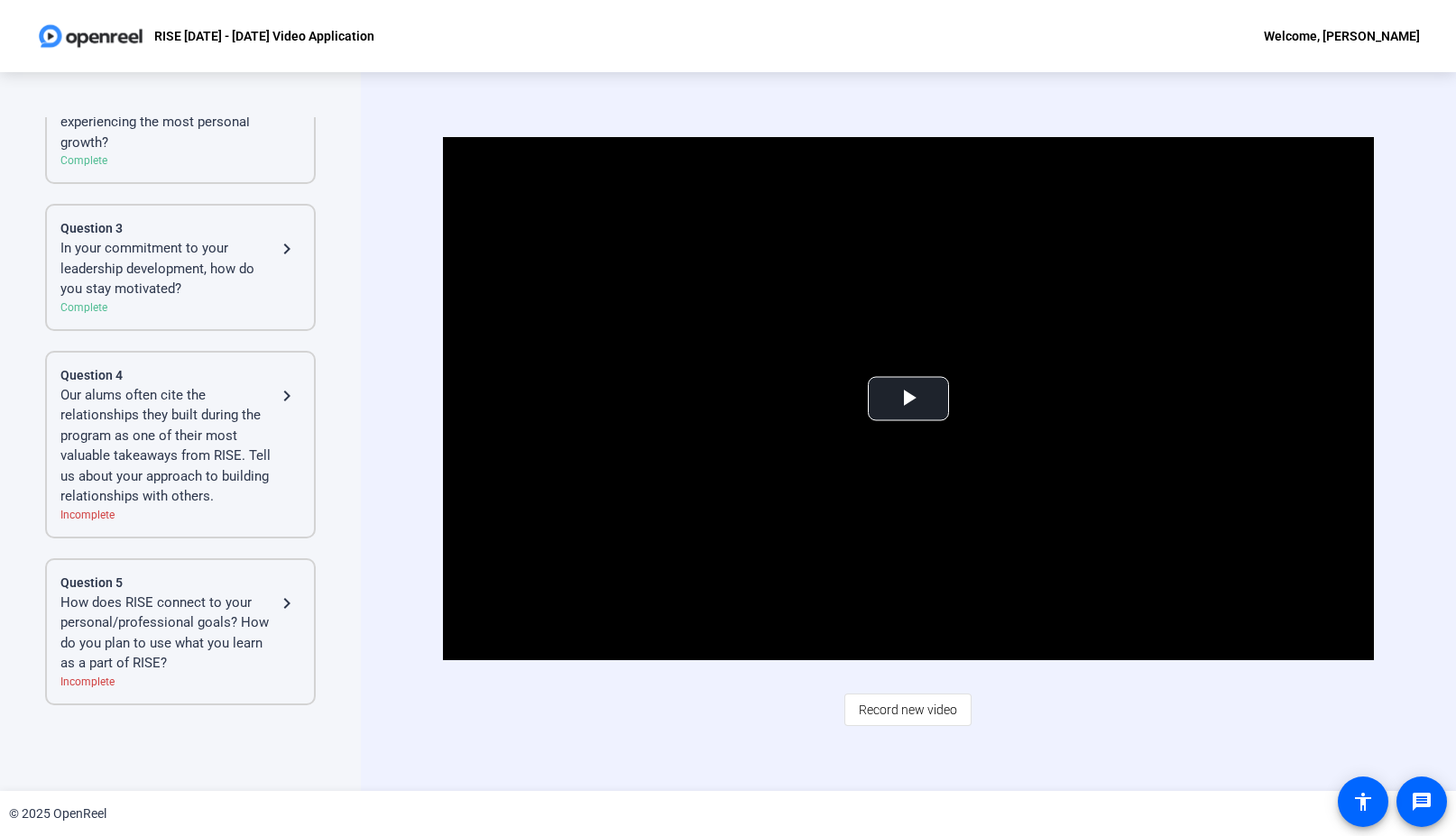 click on "Our alums often cite the relationships they built during the program as one of their most valuable takeaways from RISE. Tell us about your approach to building relationships with others." 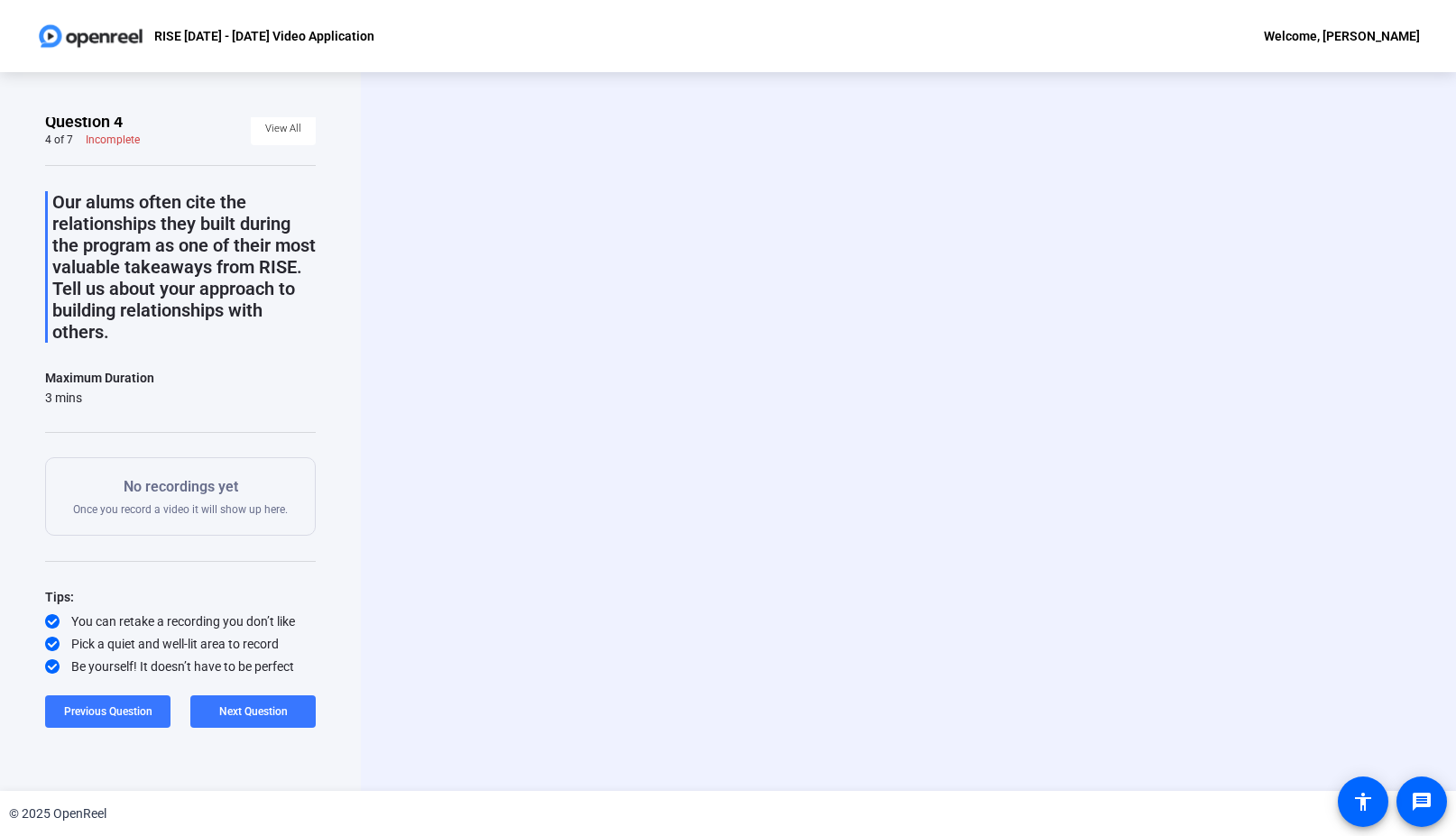 scroll, scrollTop: 5, scrollLeft: 0, axis: vertical 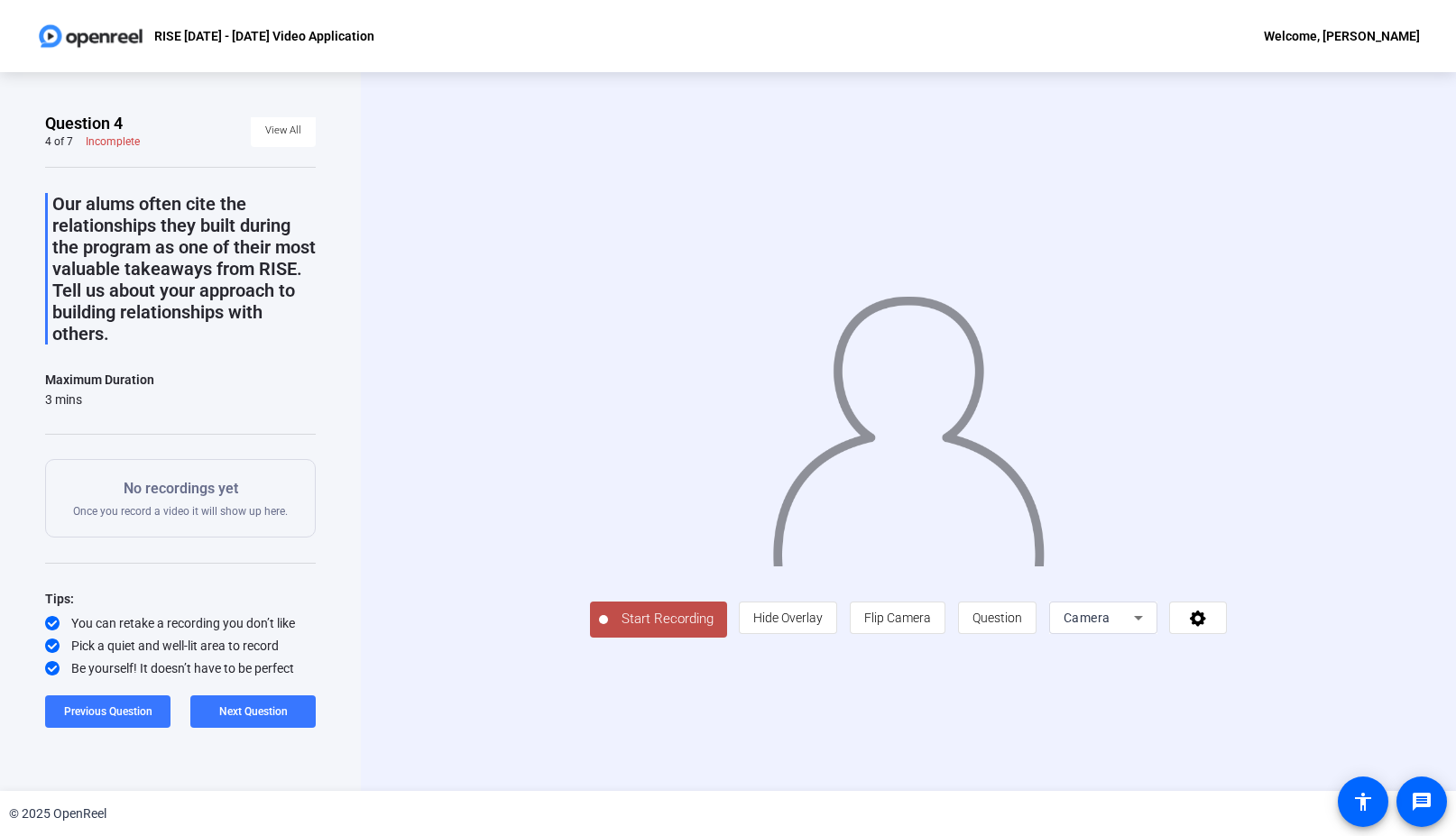 click on "Start Recording" 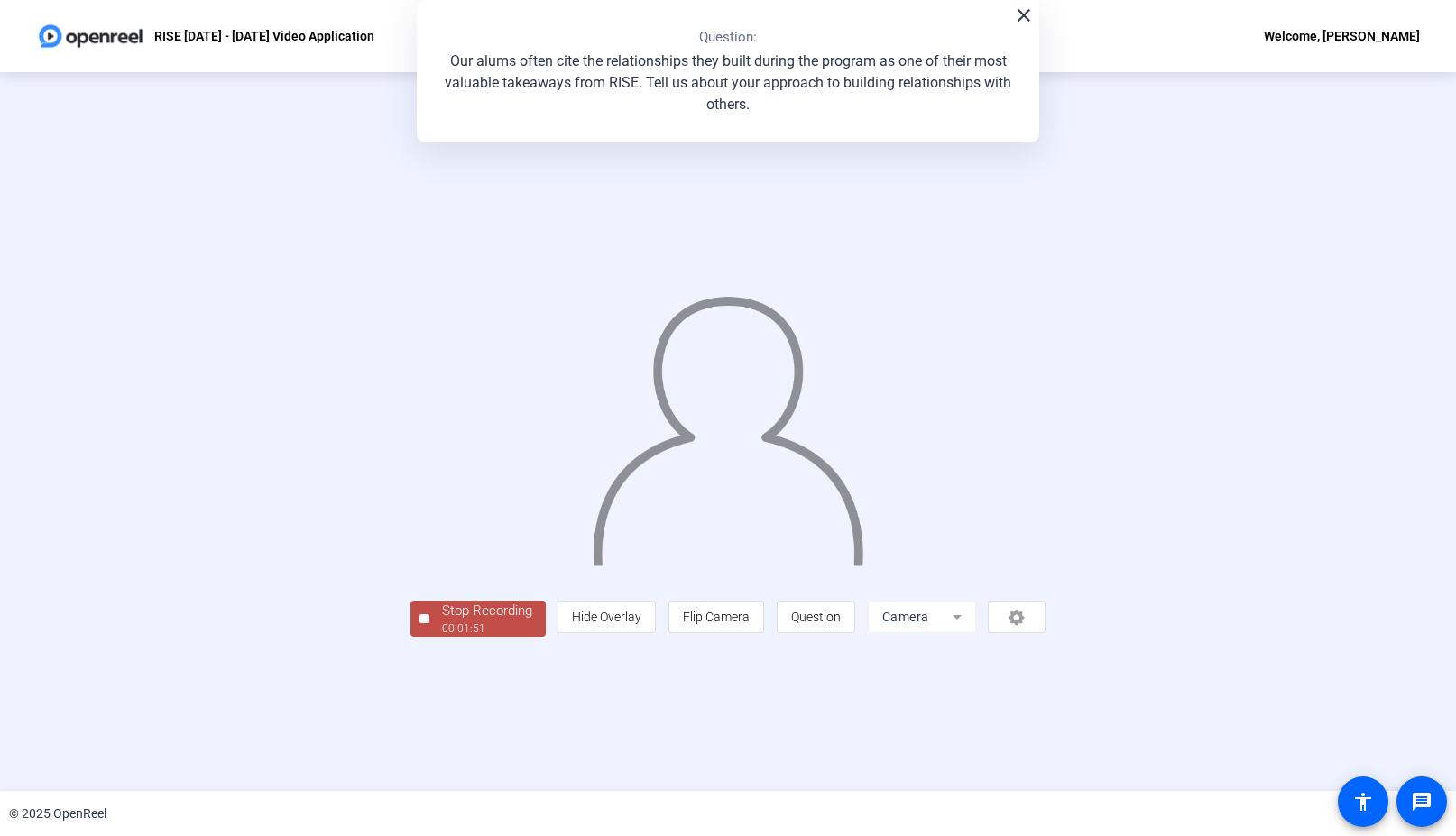 click on "Stop Recording" 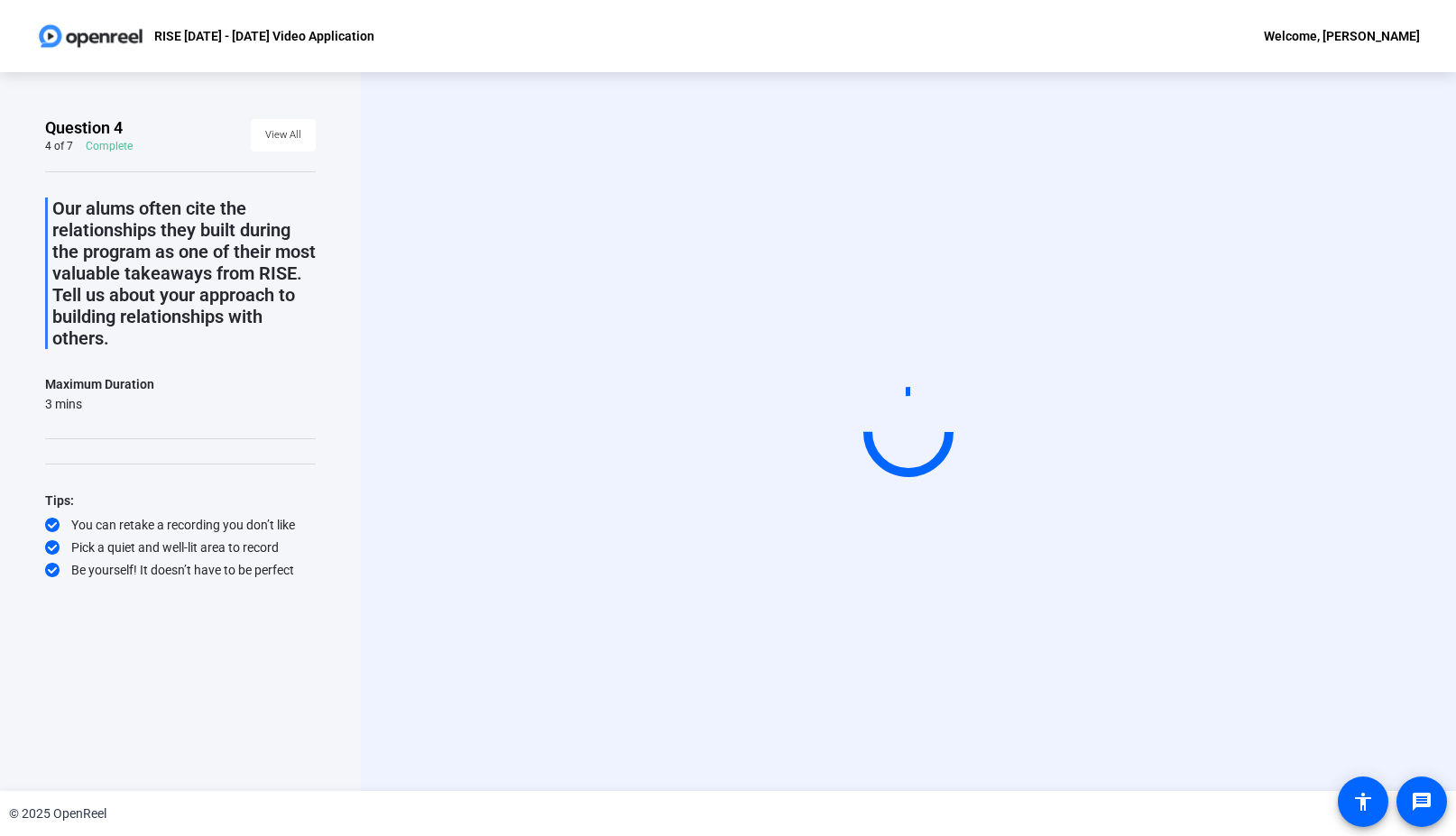 scroll, scrollTop: 0, scrollLeft: 0, axis: both 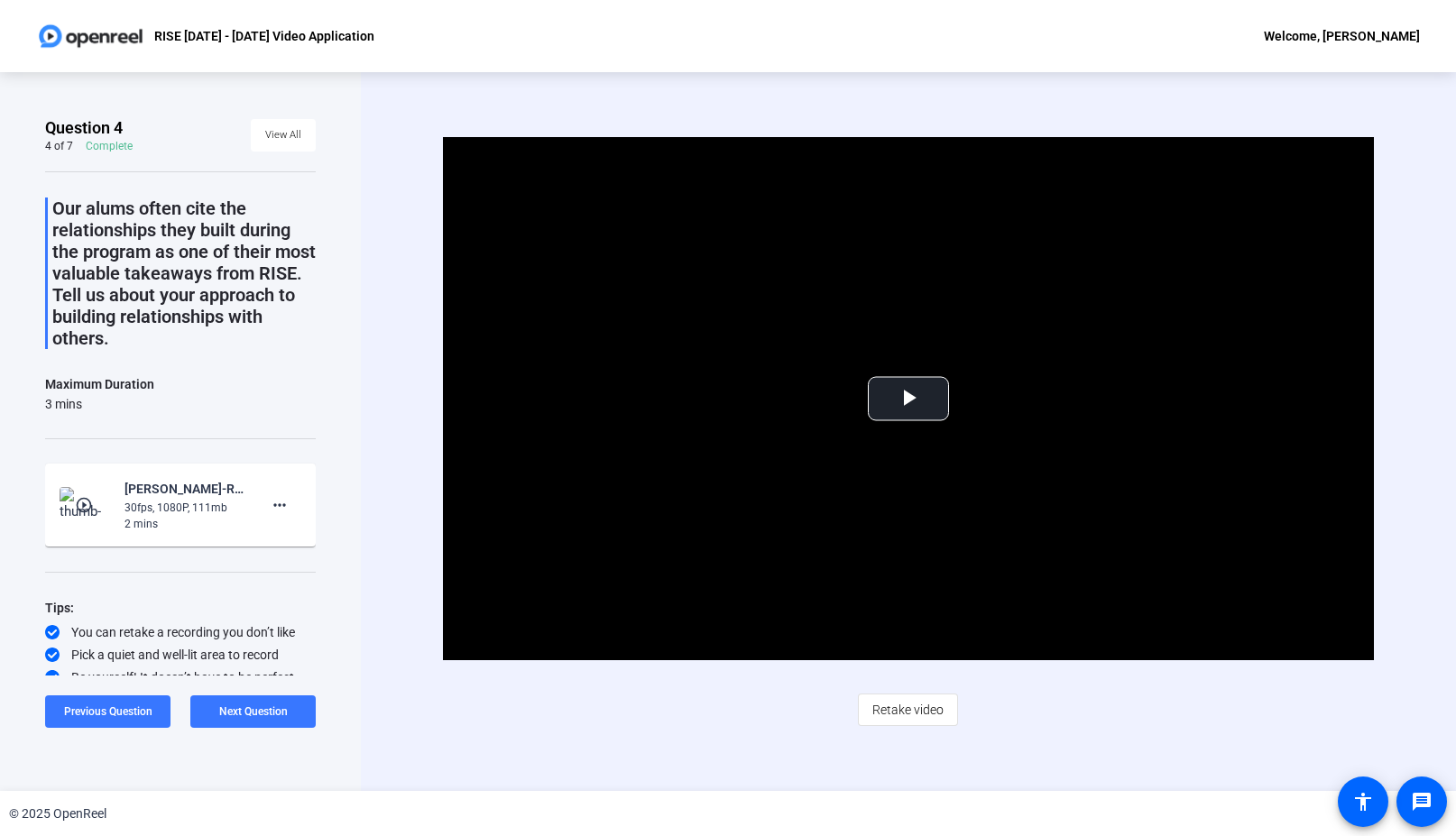 click on "RISE [DATE] - [DATE] Video Application Welcome, [PERSON_NAME]" 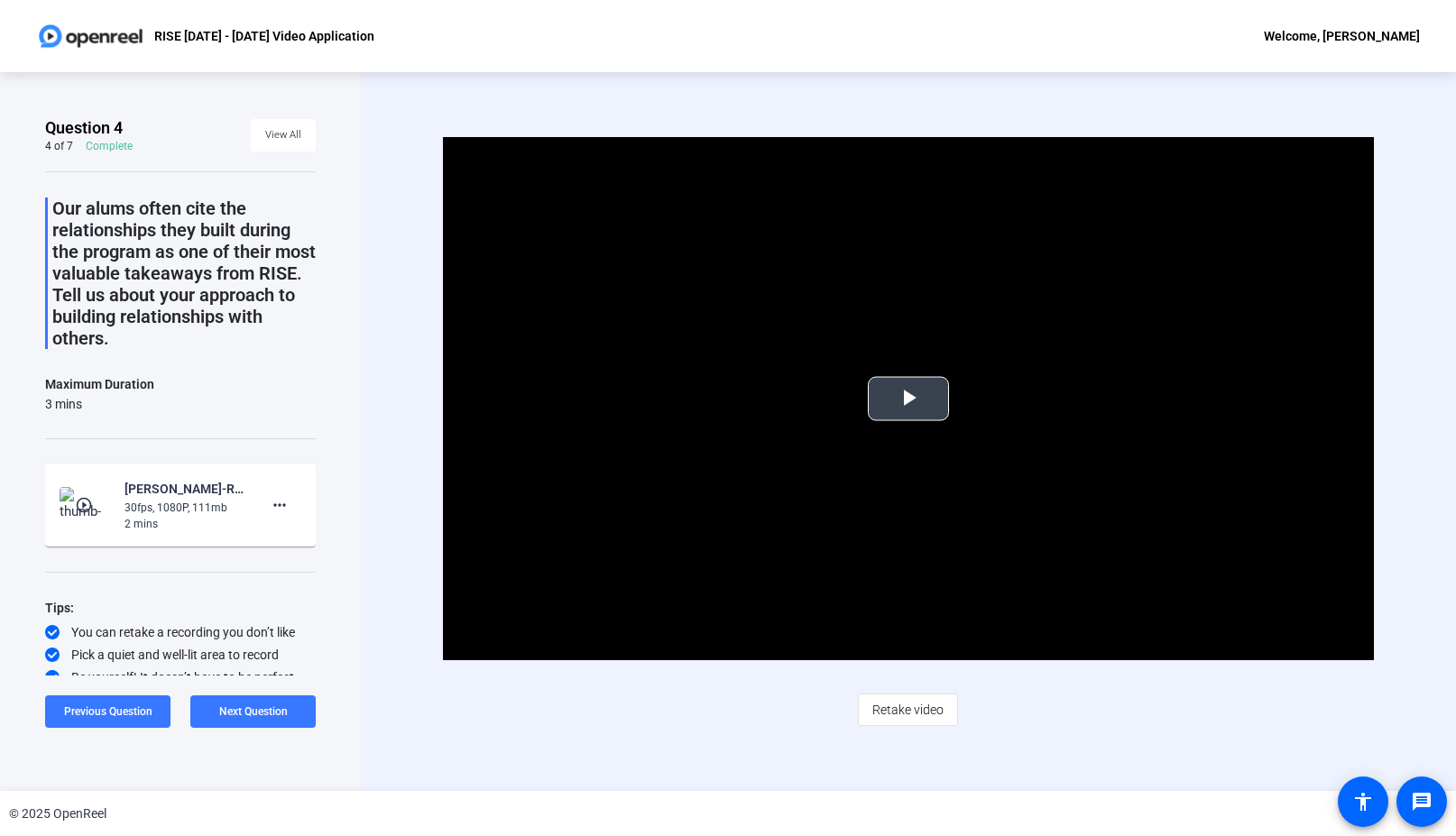 click at bounding box center [908, 399] 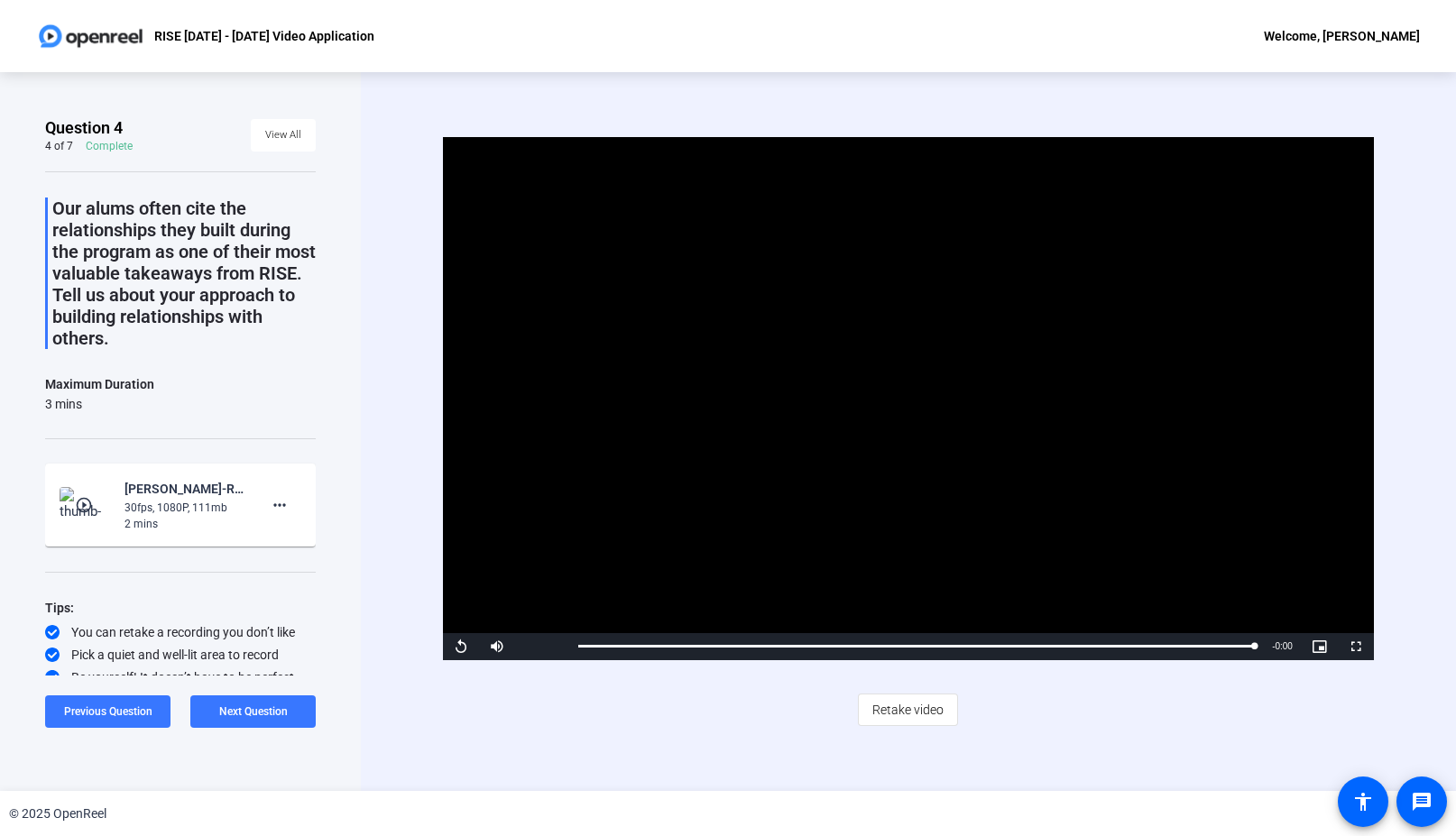 click on "Video Player is loading. Play Video Replay Mute Current Time  1:52 / Duration  1:52 Loaded :  100.00% 1:03 1:52 Stream Type  LIVE Seek to live, currently behind live LIVE Remaining Time  - 0:00   1x Playback Rate Chapters Chapters Descriptions descriptions off , selected Captions captions settings , opens captions settings dialog captions off , selected Audio Track Picture-in-Picture Fullscreen This is a modal window. Beginning of dialog window. Escape will cancel and close the window. Text Color White Black [PERSON_NAME] Blue Yellow Magenta Cyan Transparency Opaque Semi-Transparent Background Color Black White [PERSON_NAME] Blue Yellow Magenta Cyan Transparency Opaque Semi-Transparent Transparent Window Color Black White [PERSON_NAME] Blue Yellow Magenta Cyan Transparency Transparent Semi-Transparent Opaque Font Size 50% 75% 100% 125% 150% 175% 200% 300% 400% Text Edge Style None Raised Depressed Uniform Dropshadow Font Family Proportional Sans-Serif Monospace Sans-Serif Proportional Serif Monospace Serif Casual" 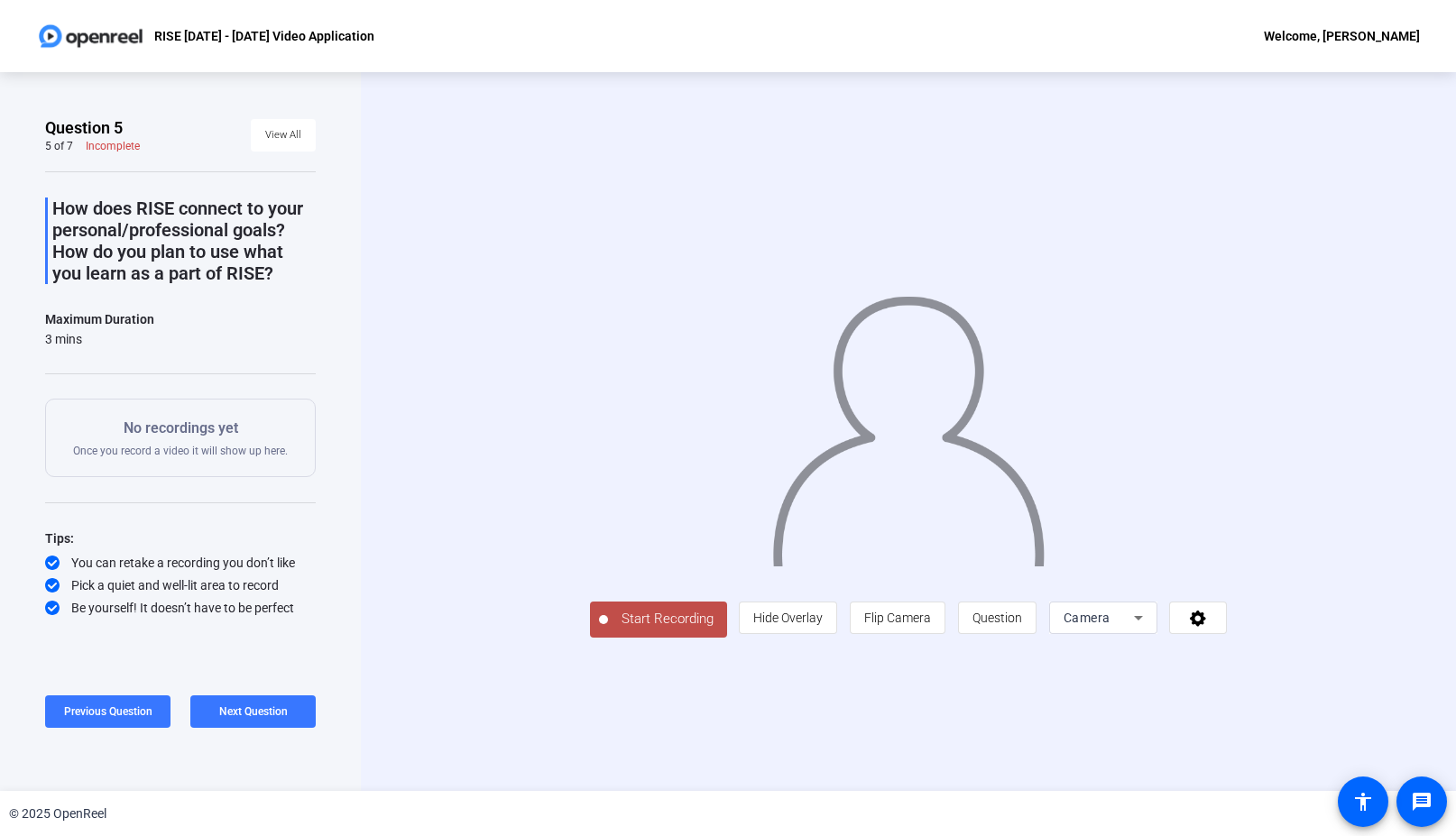 click on "Start Recording" 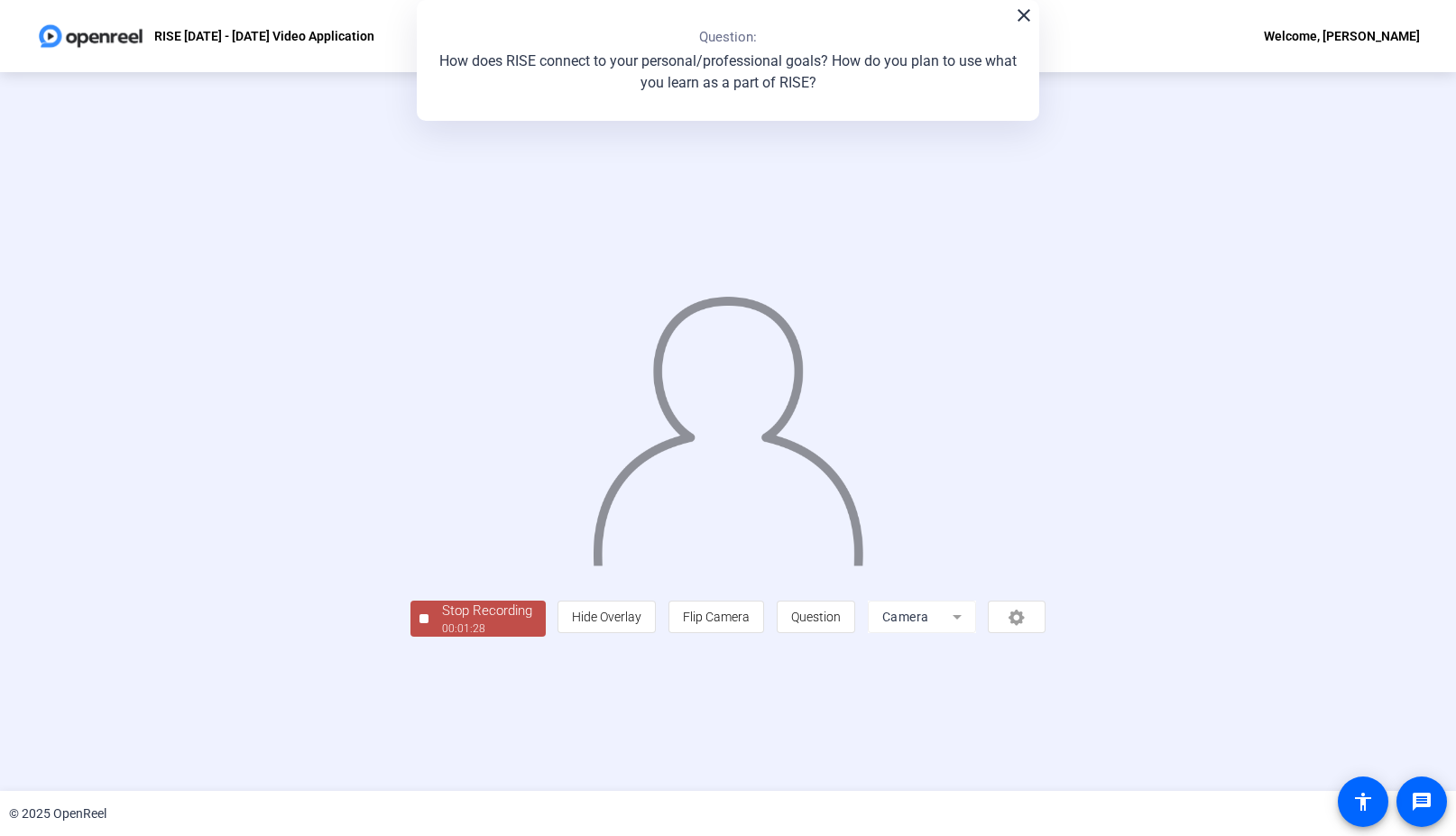 click on "Stop Recording" 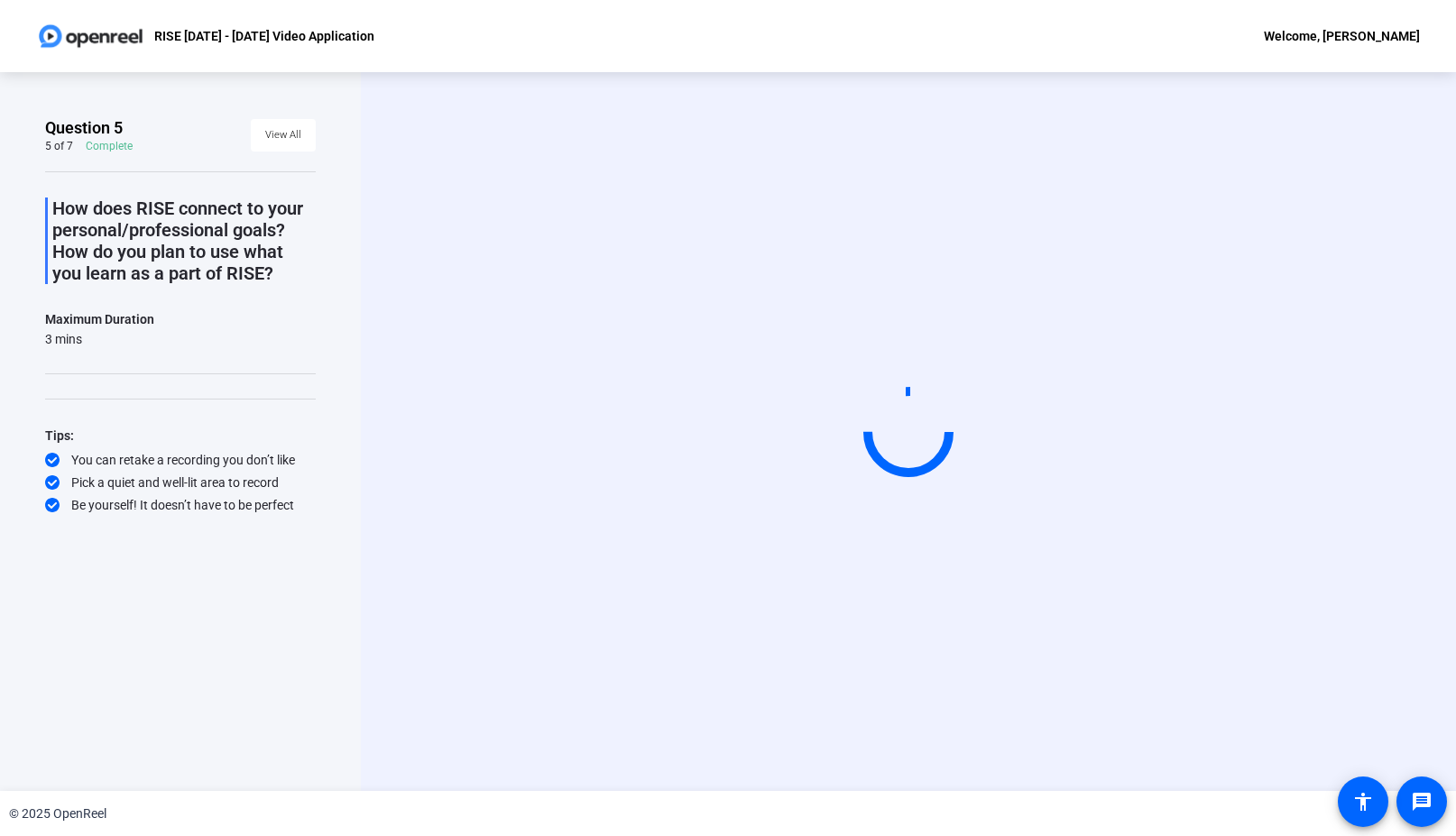 click on "Start Recording" 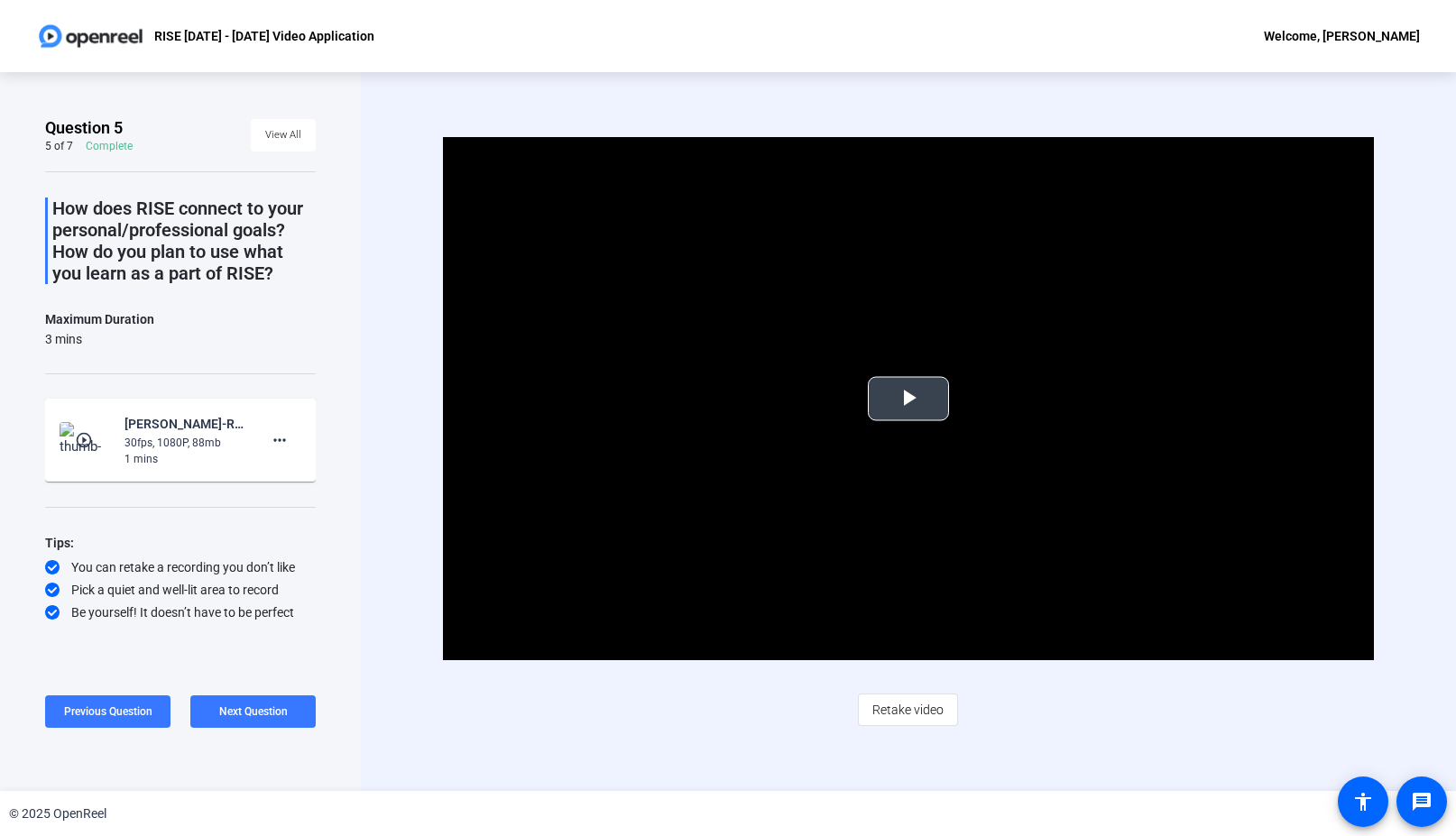 click at bounding box center [908, 399] 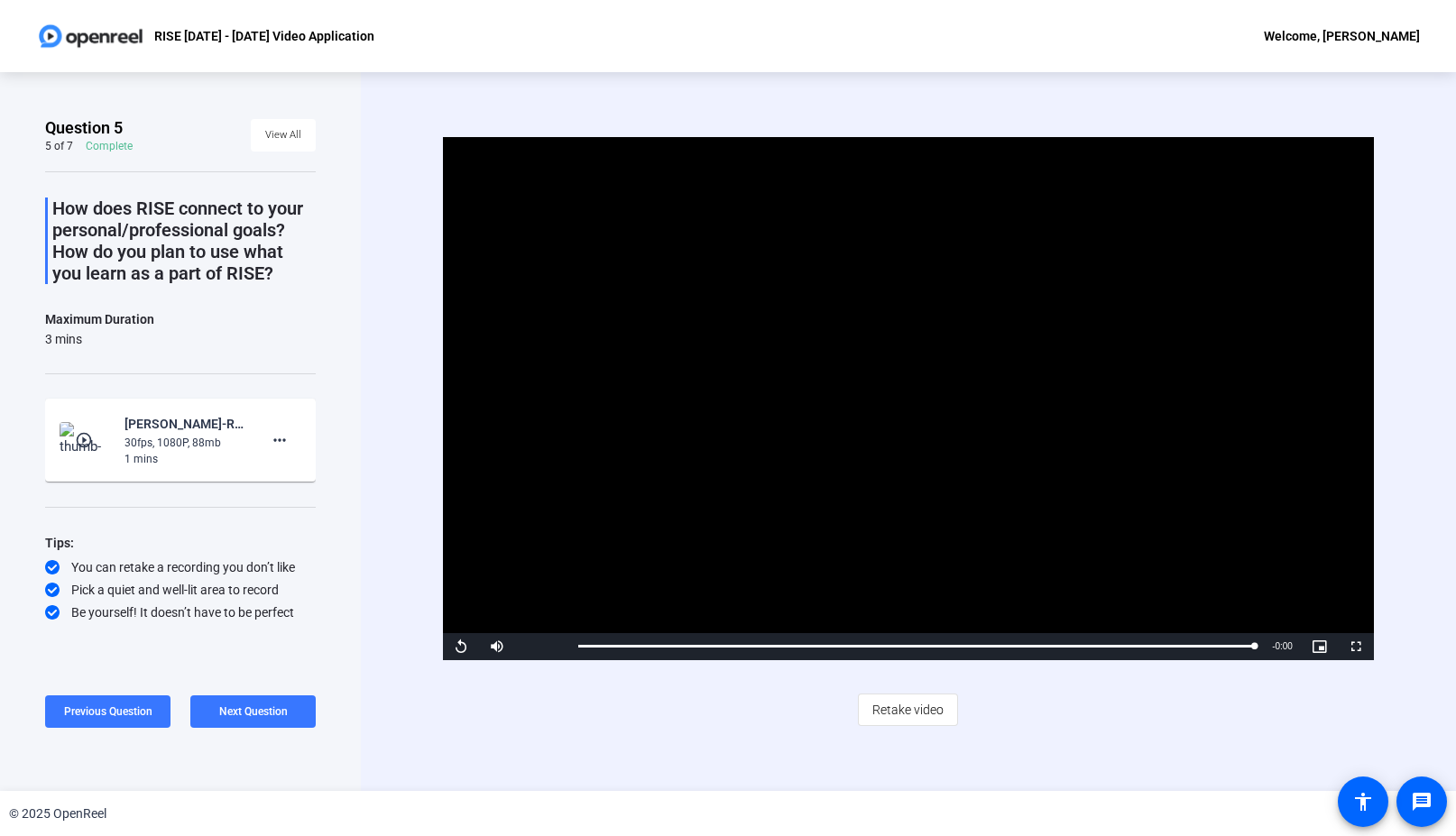 click on "Next Question" 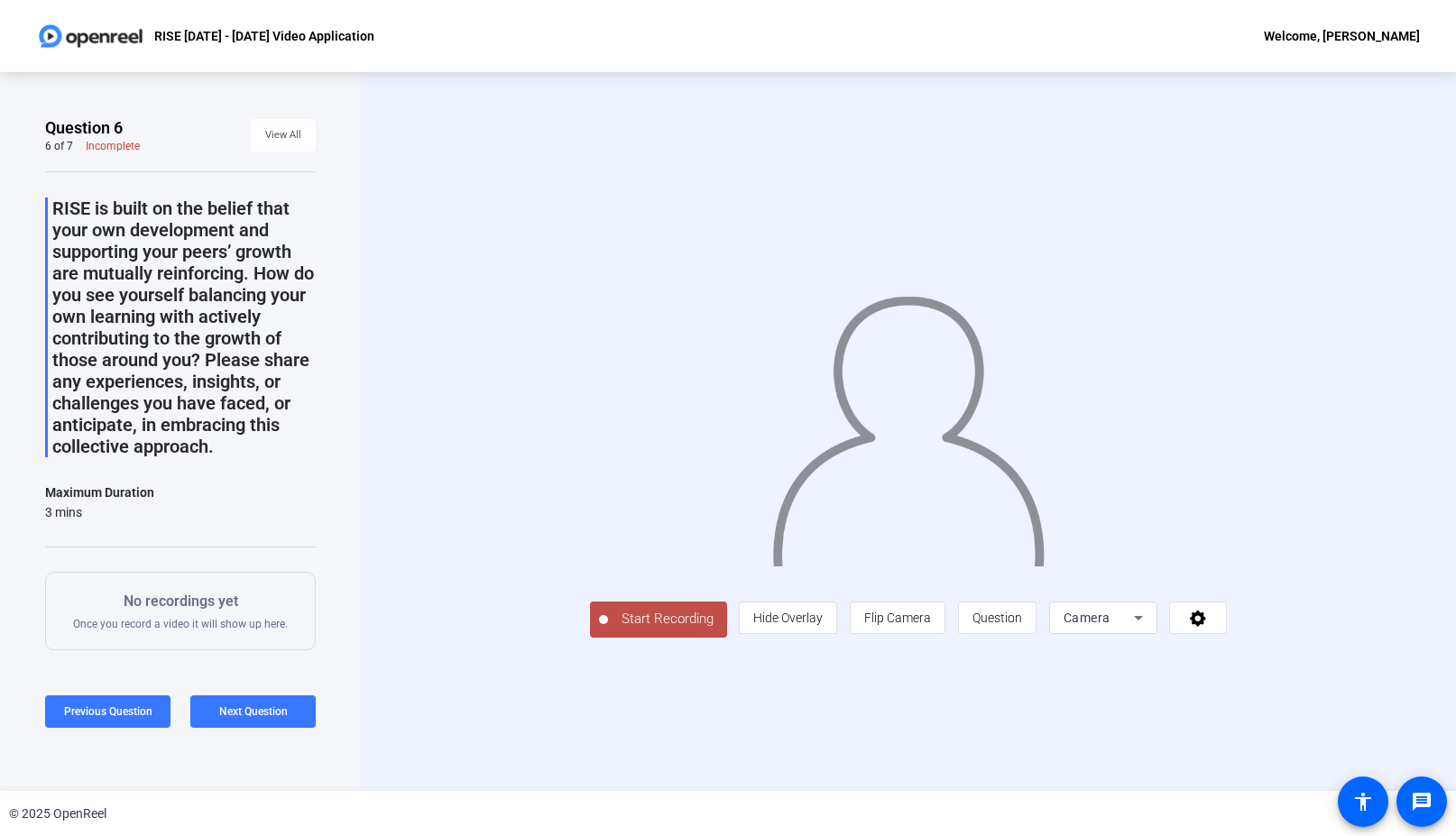 type 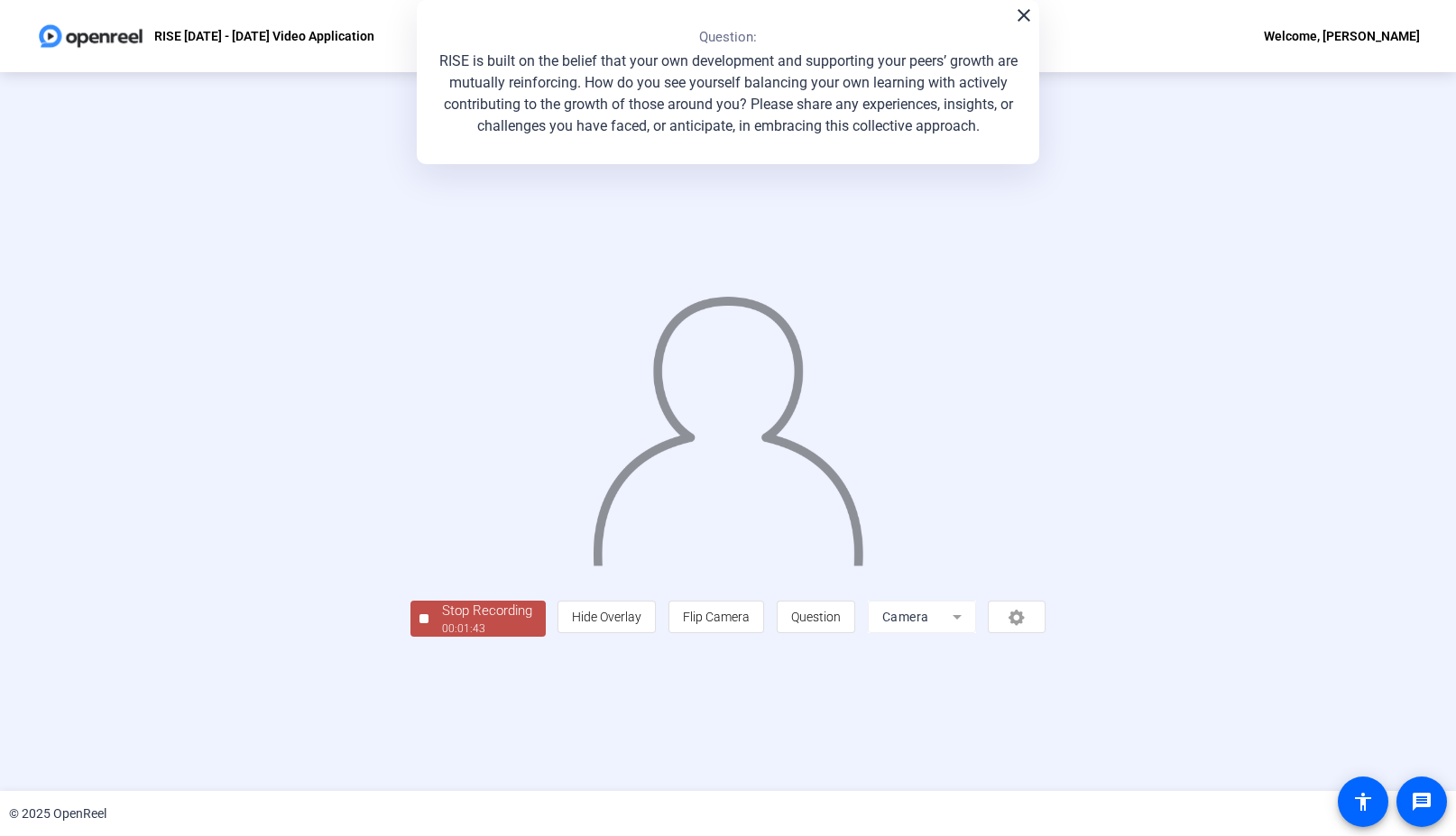 click on "00:01:43" 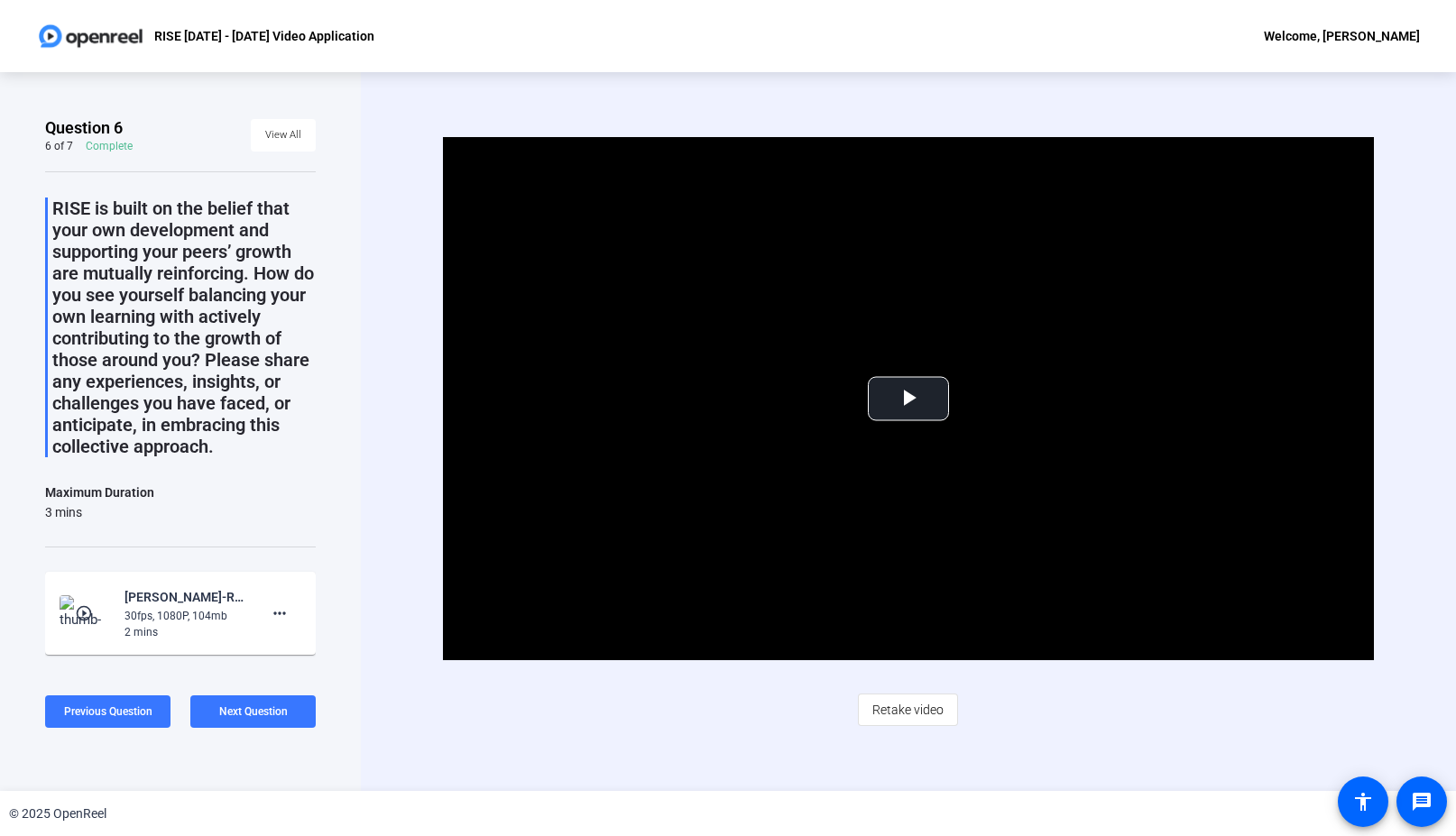 click on "Video Player is loading. Play Video Play Mute Current Time  0:00 / Duration  1:44 Loaded :  100.00% 0:00 Stream Type  LIVE Seek to live, currently behind live LIVE Remaining Time  - 1:44   1x Playback Rate Chapters Chapters Descriptions descriptions off , selected Captions captions settings , opens captions settings dialog captions off , selected Audio Track Picture-in-Picture Fullscreen This is a modal window. Beginning of dialog window. Escape will cancel and close the window. Text Color White Black [PERSON_NAME] Blue Yellow Magenta Cyan Transparency Opaque Semi-Transparent Background Color Black White [PERSON_NAME] Blue Yellow Magenta Cyan Transparency Opaque Semi-Transparent Transparent Window Color Black White [PERSON_NAME] Blue Yellow Magenta Cyan Transparency Transparent Semi-Transparent Opaque Font Size 50% 75% 100% 125% 150% 175% 200% 300% 400% Text Edge Style None Raised Depressed Uniform Dropshadow Font Family Proportional Sans-Serif Monospace Sans-Serif Proportional Serif Monospace Serif Casual Script" 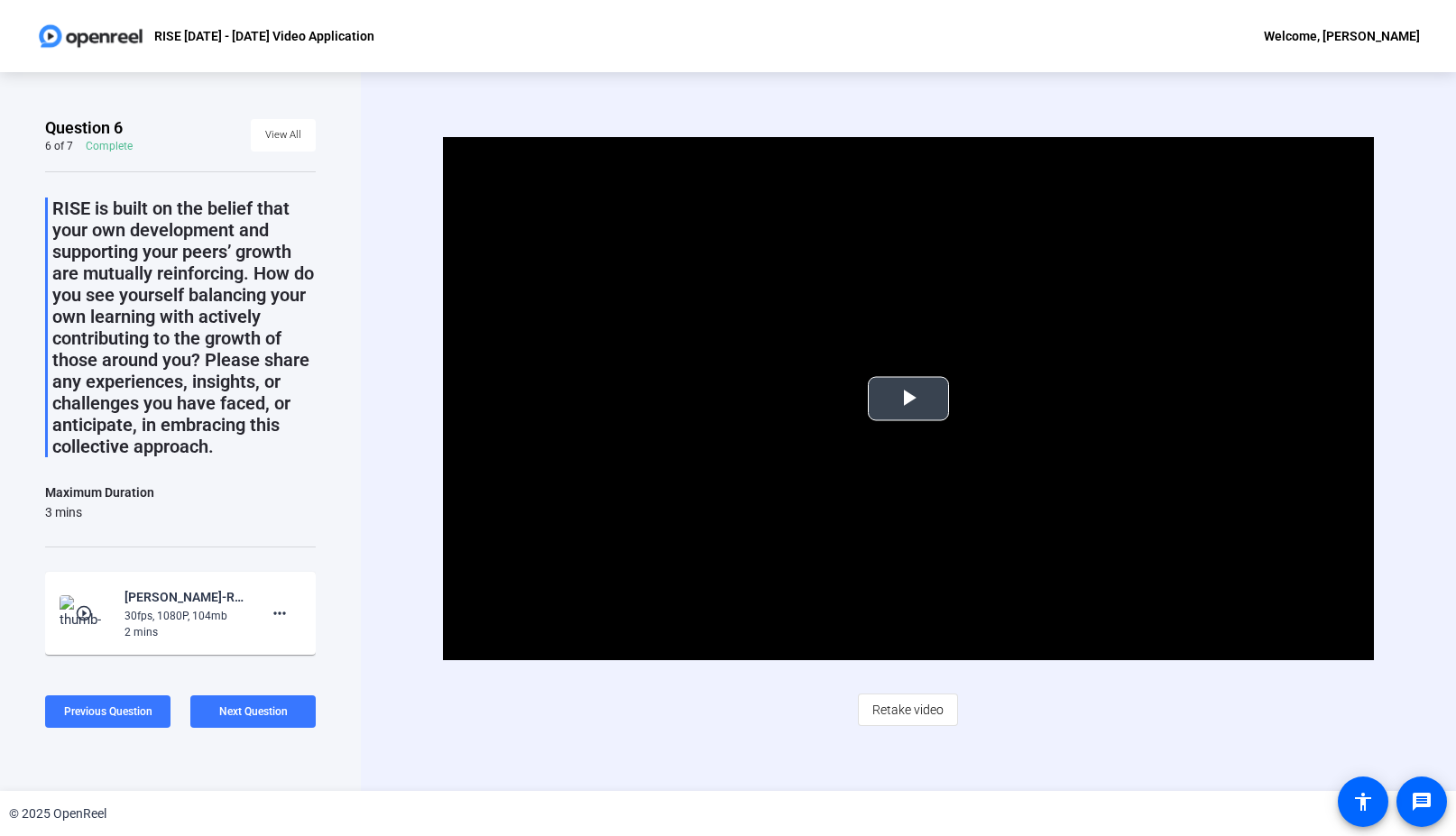 click at bounding box center (908, 399) 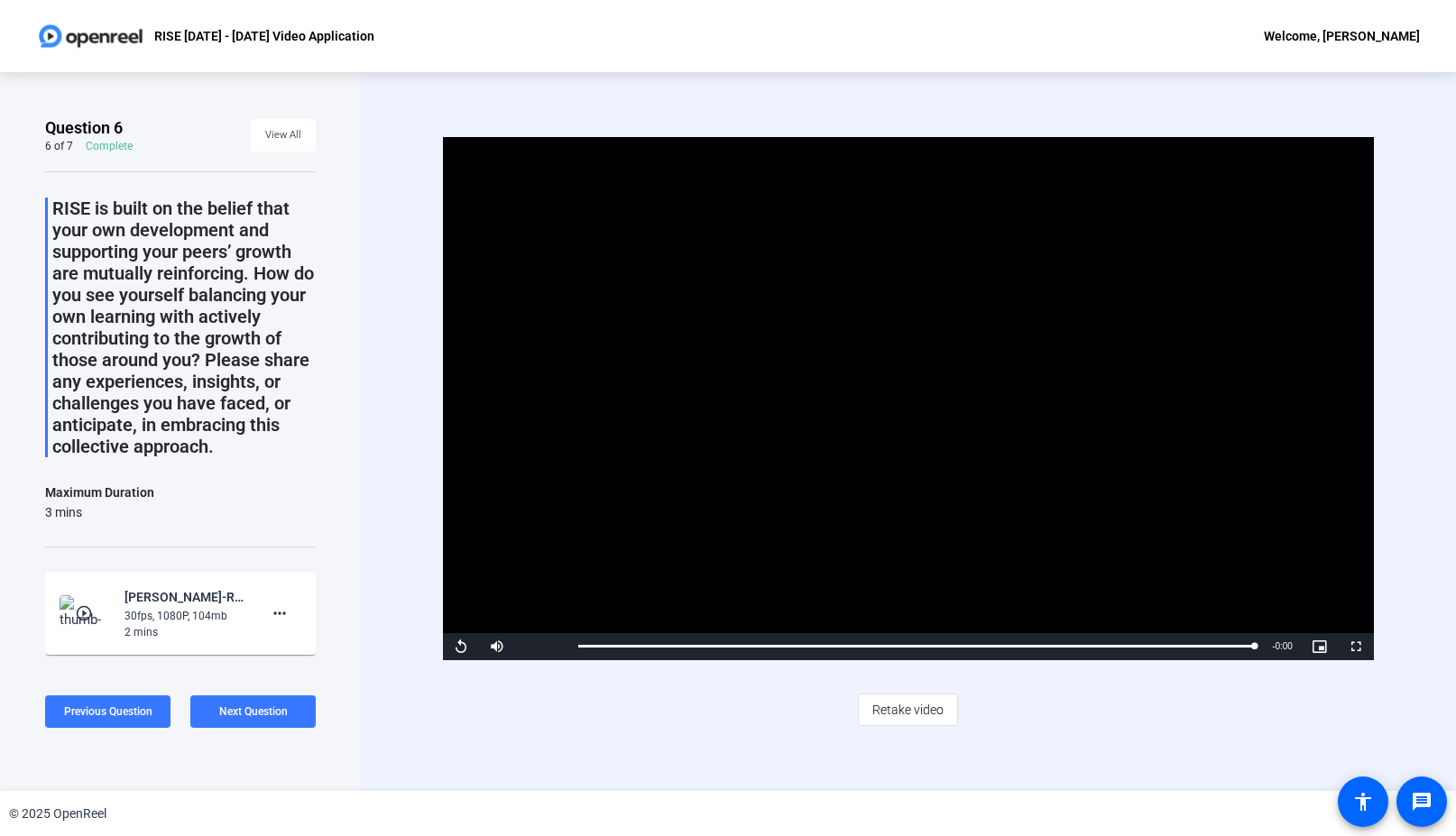 click on "Next Question" 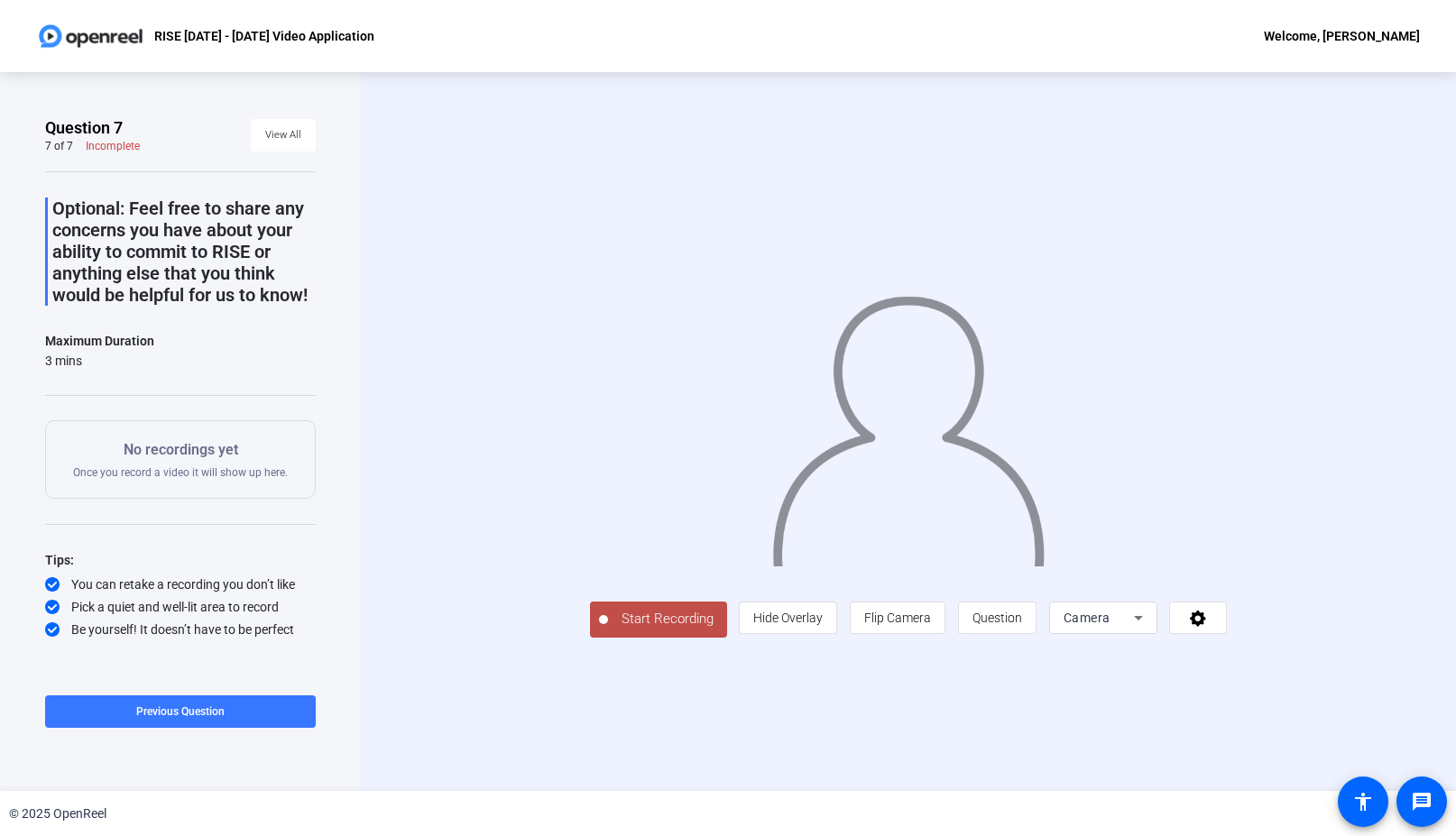 click on "Start Recording" 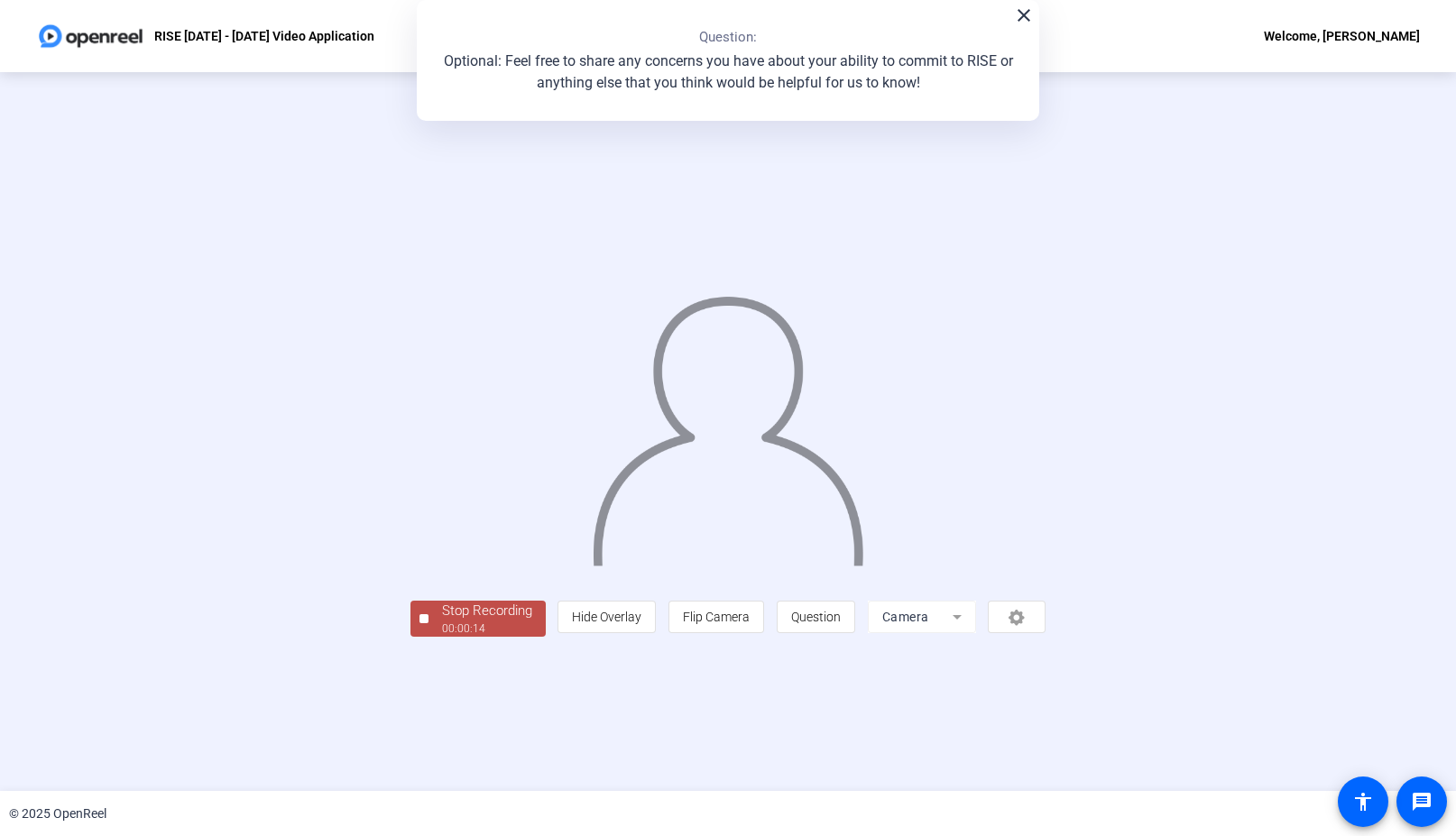 click on "Stop Recording" 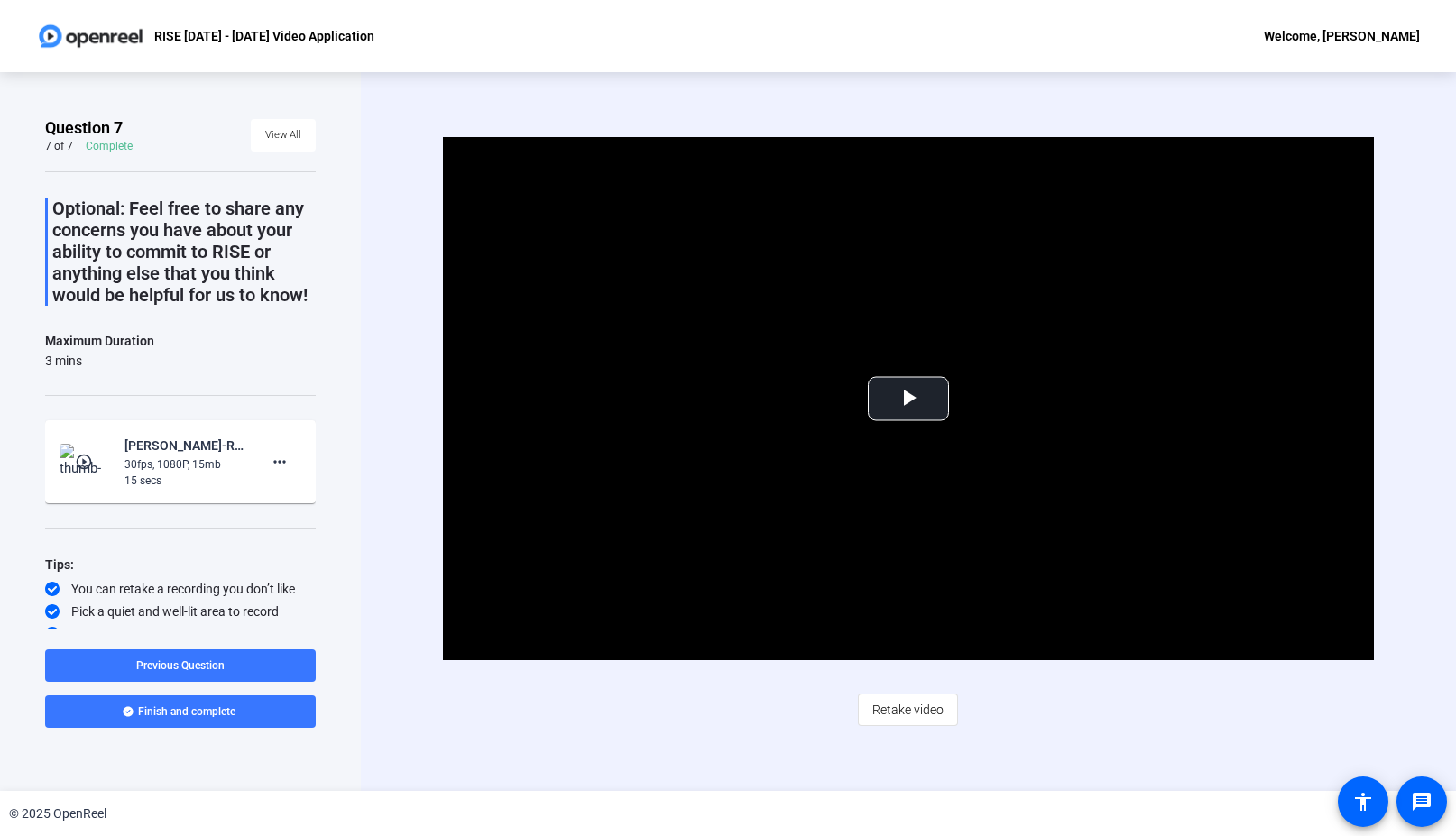 click on "Retake video" 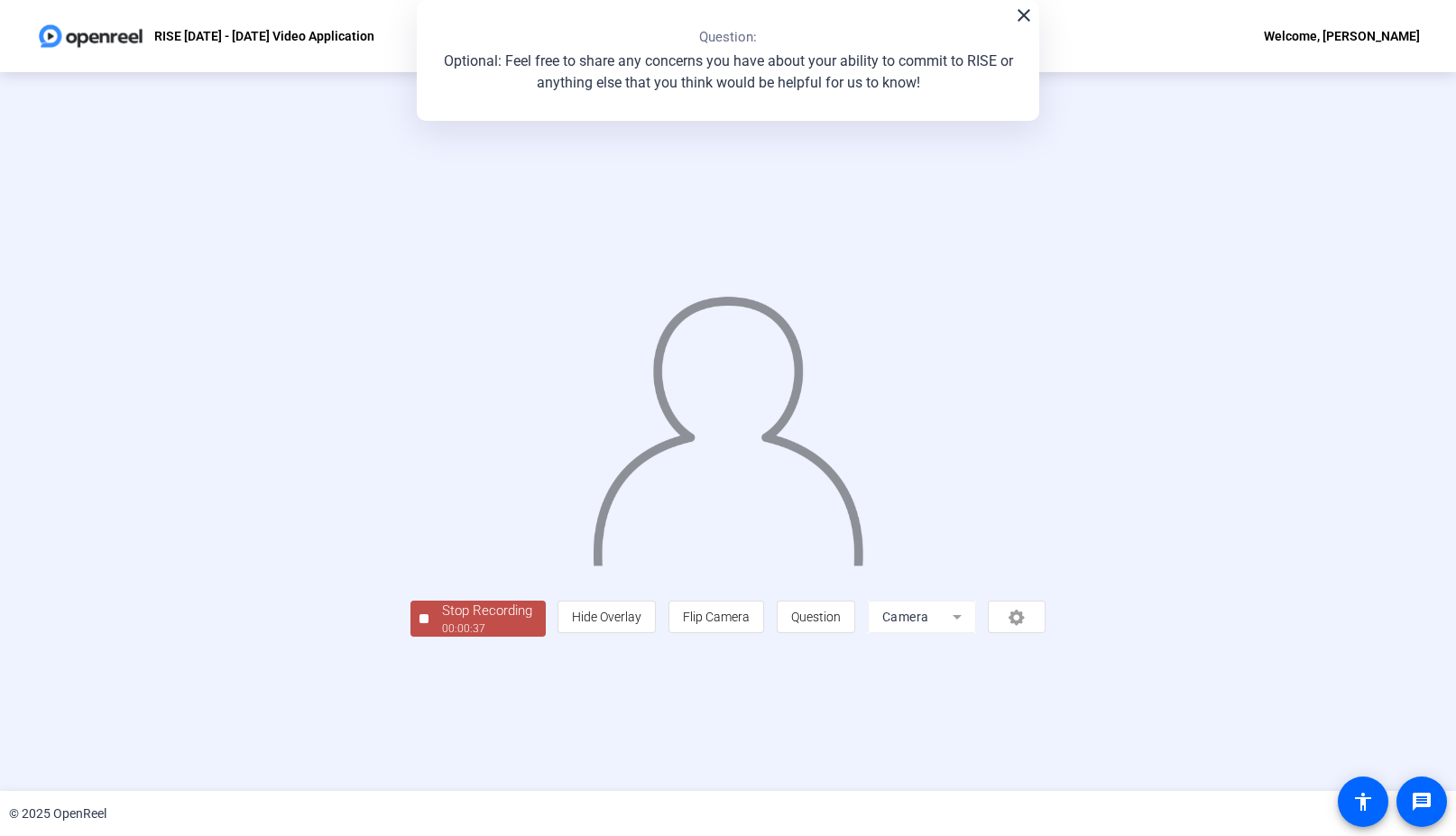 click on "Stop Recording" 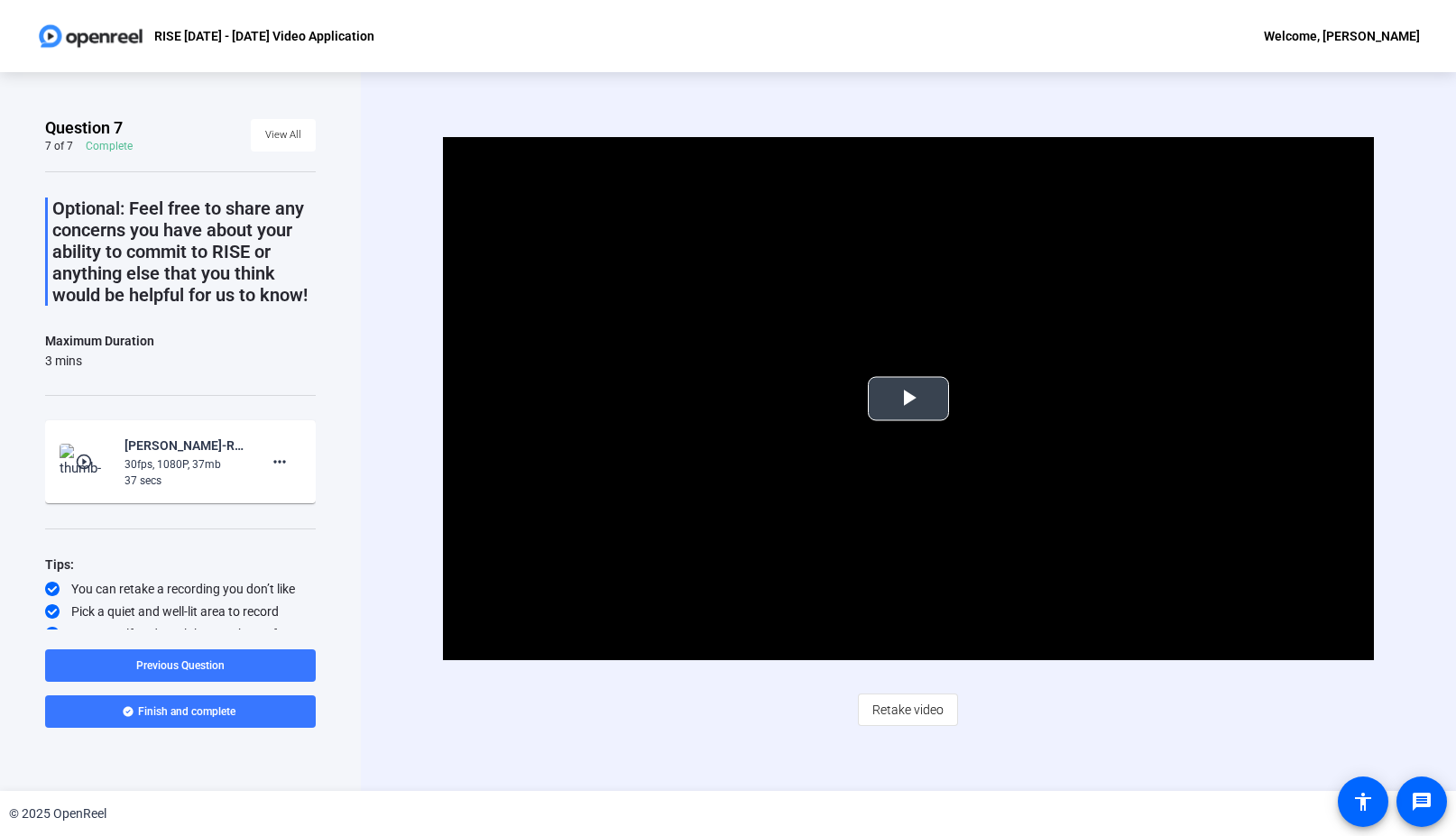 click at bounding box center (908, 399) 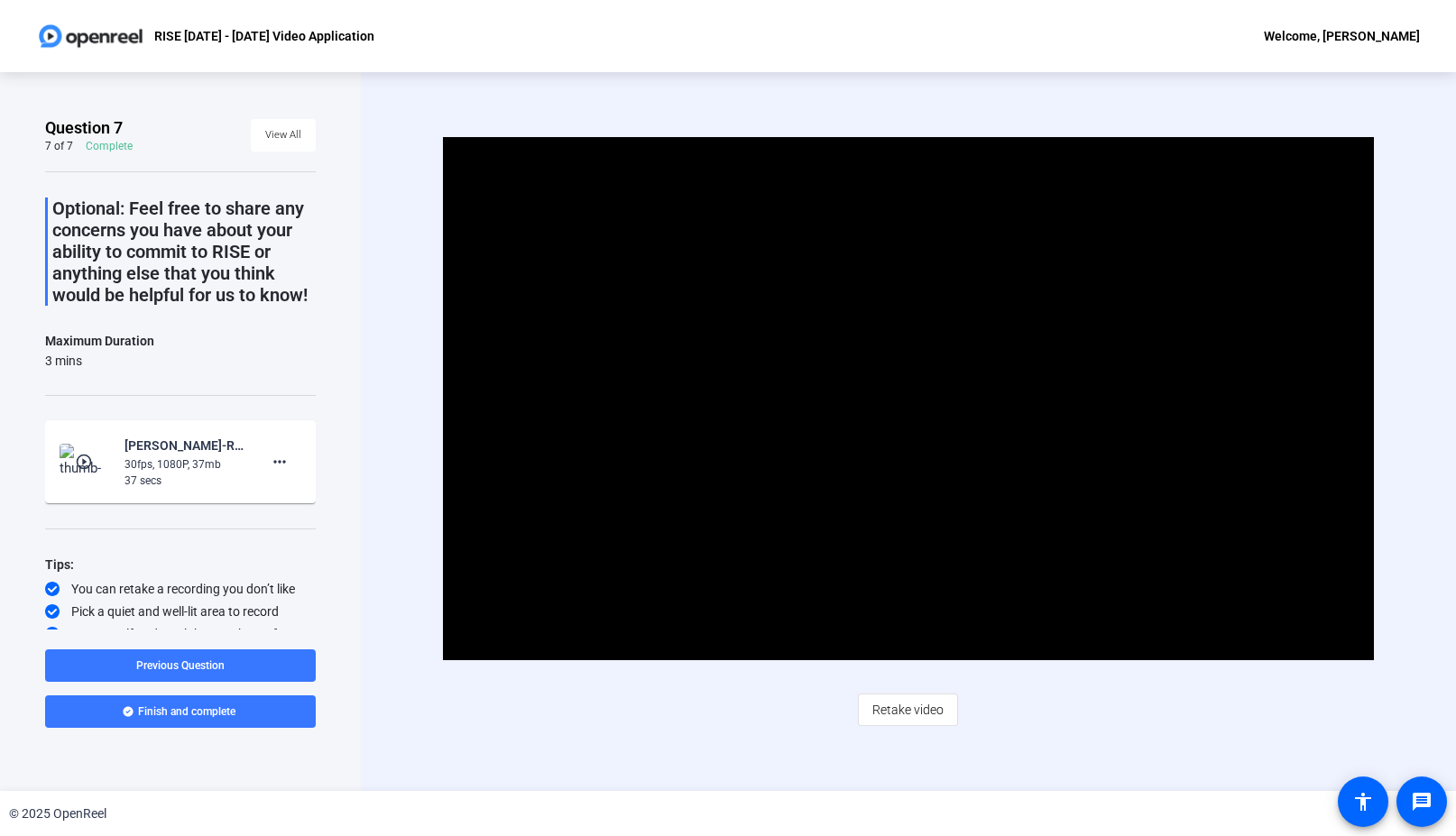 click on "Video Player is loading. Play Video Pause Mute Current Time  0:35 / Duration  0:37 Loaded :  100.00% 0:20 0:35 Stream Type  LIVE Seek to live, currently behind live LIVE Remaining Time  - 0:02   1x Playback Rate Chapters Chapters Descriptions descriptions off , selected Captions captions settings , opens captions settings dialog captions off , selected Audio Track Picture-in-Picture Fullscreen This is a modal window. Beginning of dialog window. Escape will cancel and close the window. Text Color White Black [PERSON_NAME] Blue Yellow Magenta Cyan Transparency Opaque Semi-Transparent Background Color Black White [PERSON_NAME] Blue Yellow Magenta Cyan Transparency Opaque Semi-Transparent Transparent Window Color Black White [PERSON_NAME] Blue Yellow Magenta Cyan Transparency Transparent Semi-Transparent Opaque Font Size 50% 75% 100% 125% 150% 175% 200% 300% 400% Text Edge Style None Raised Depressed Uniform Dropshadow Font Family Proportional Sans-Serif Monospace Sans-Serif Proportional Serif Monospace Serif Casual" 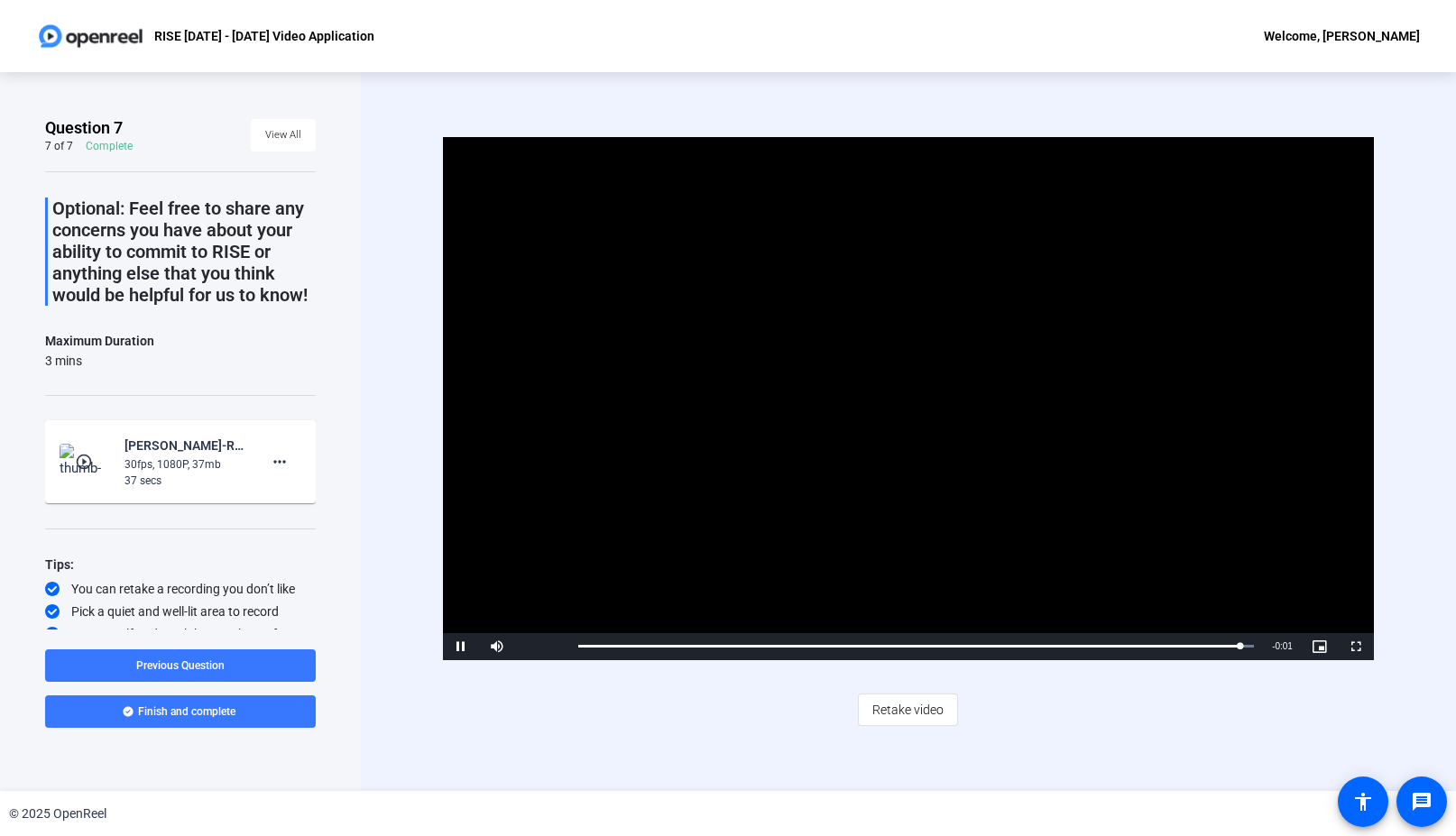 click on "Retake video" 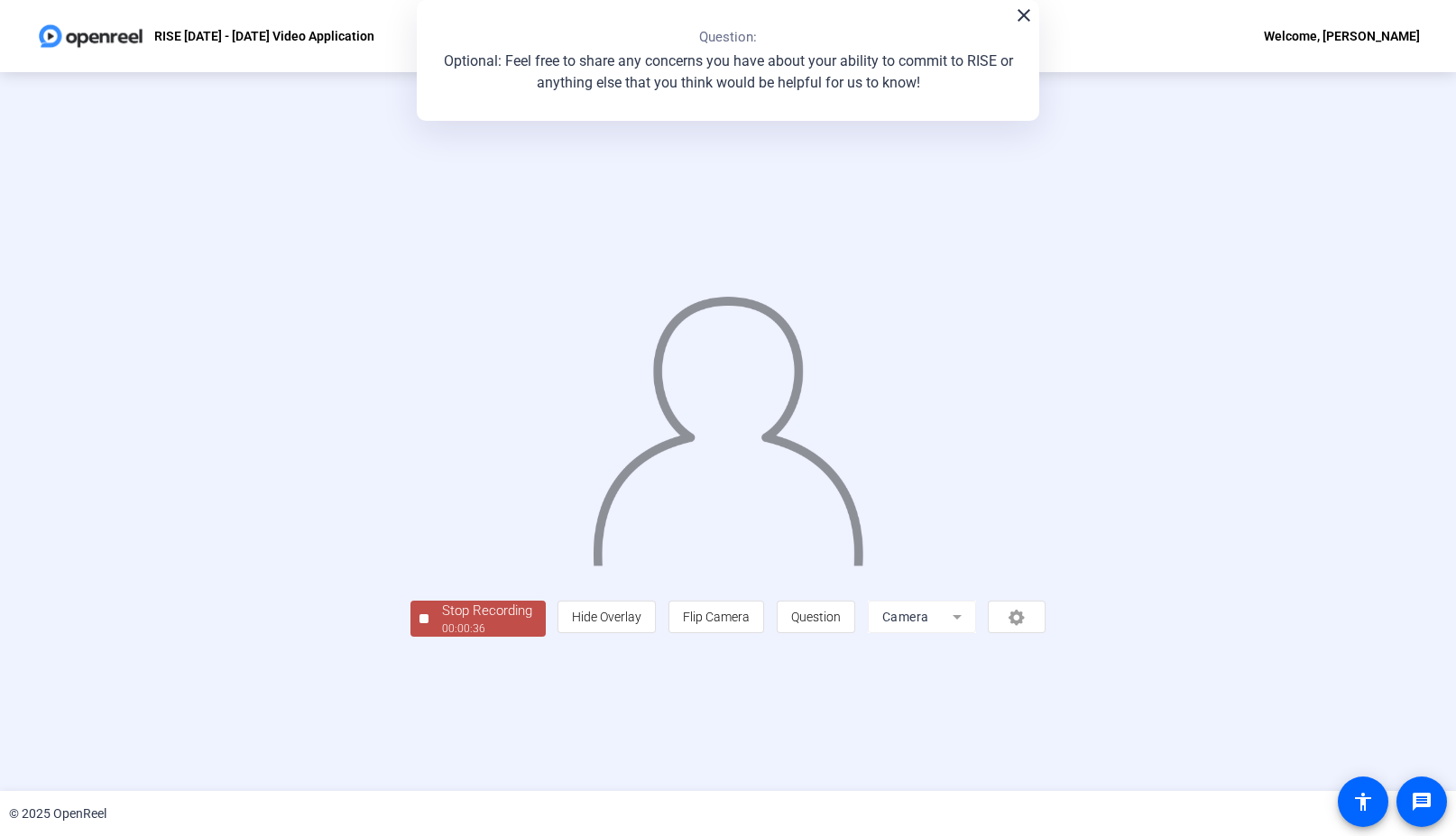 click on "00:00:36" 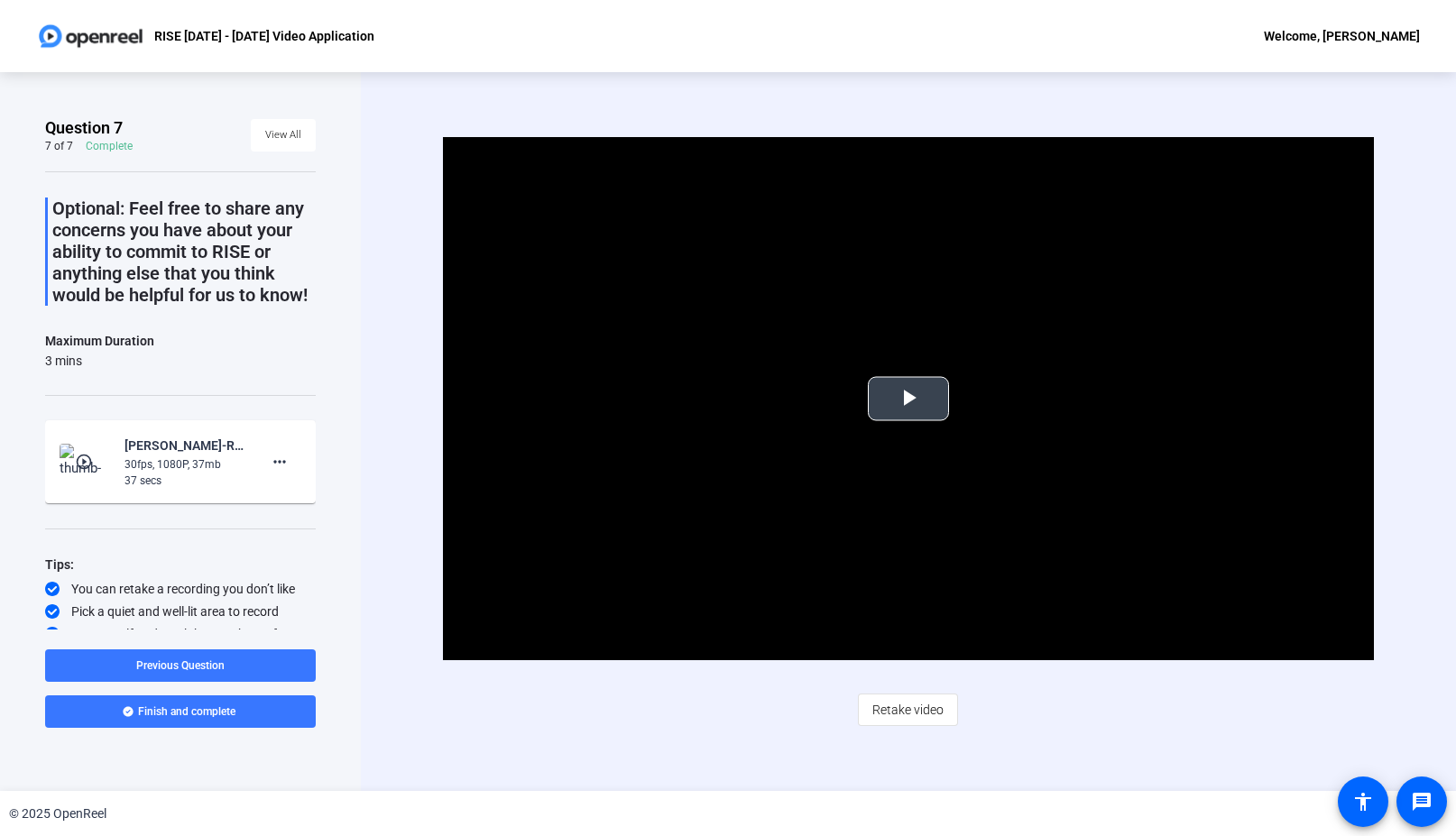 click at bounding box center (908, 399) 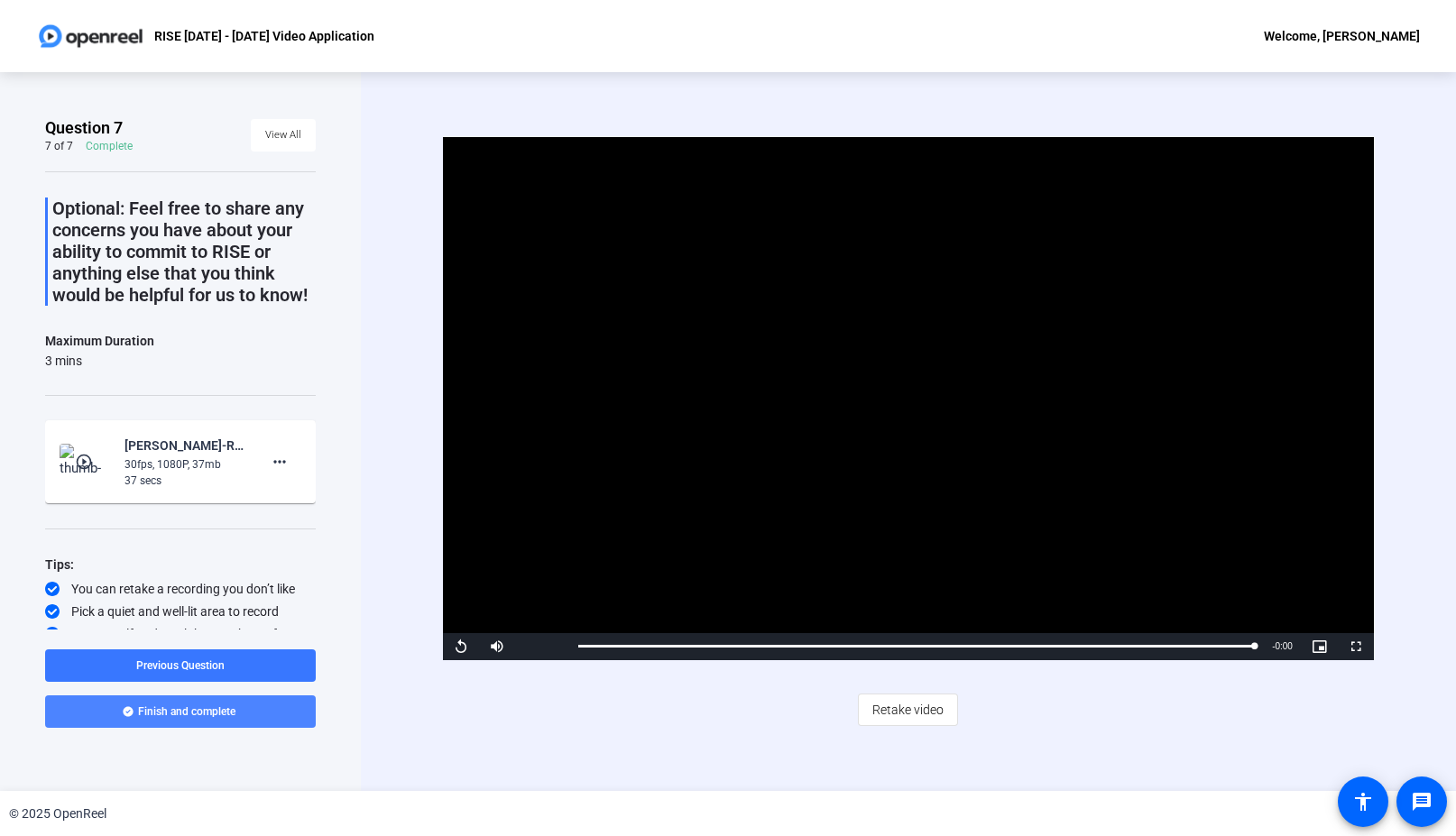 click on "Finish and complete" 